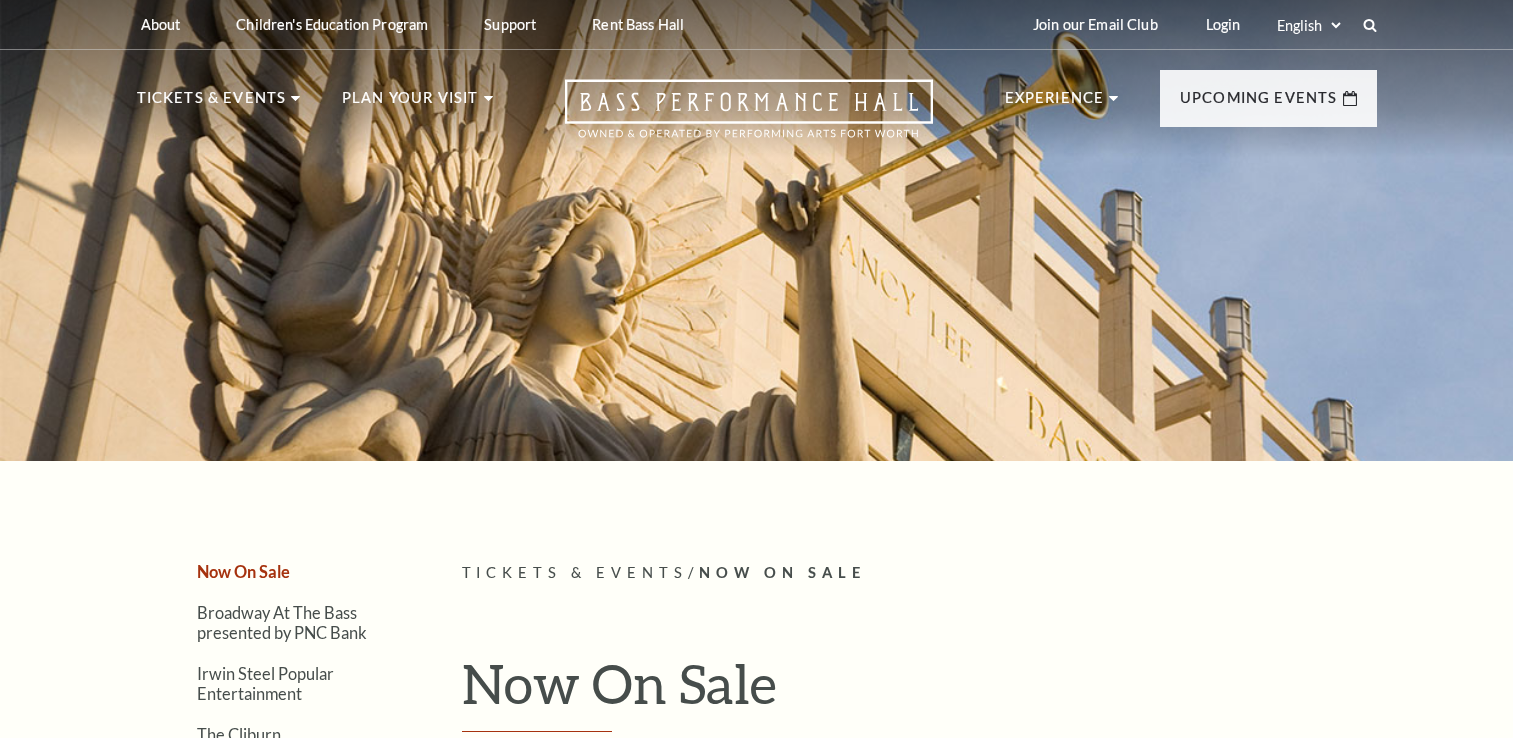 scroll, scrollTop: 0, scrollLeft: 0, axis: both 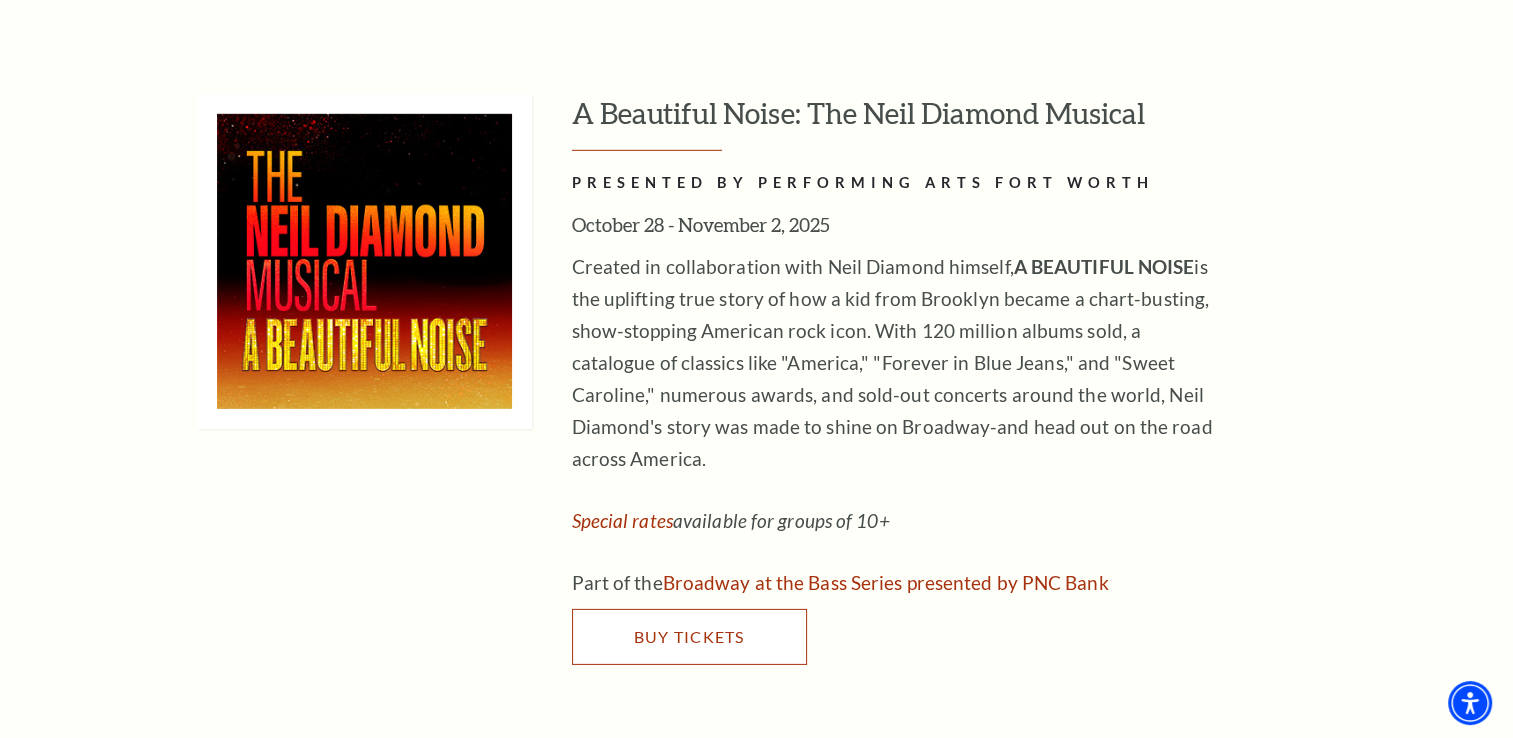 click on "Buy Tickets" at bounding box center [688, 636] 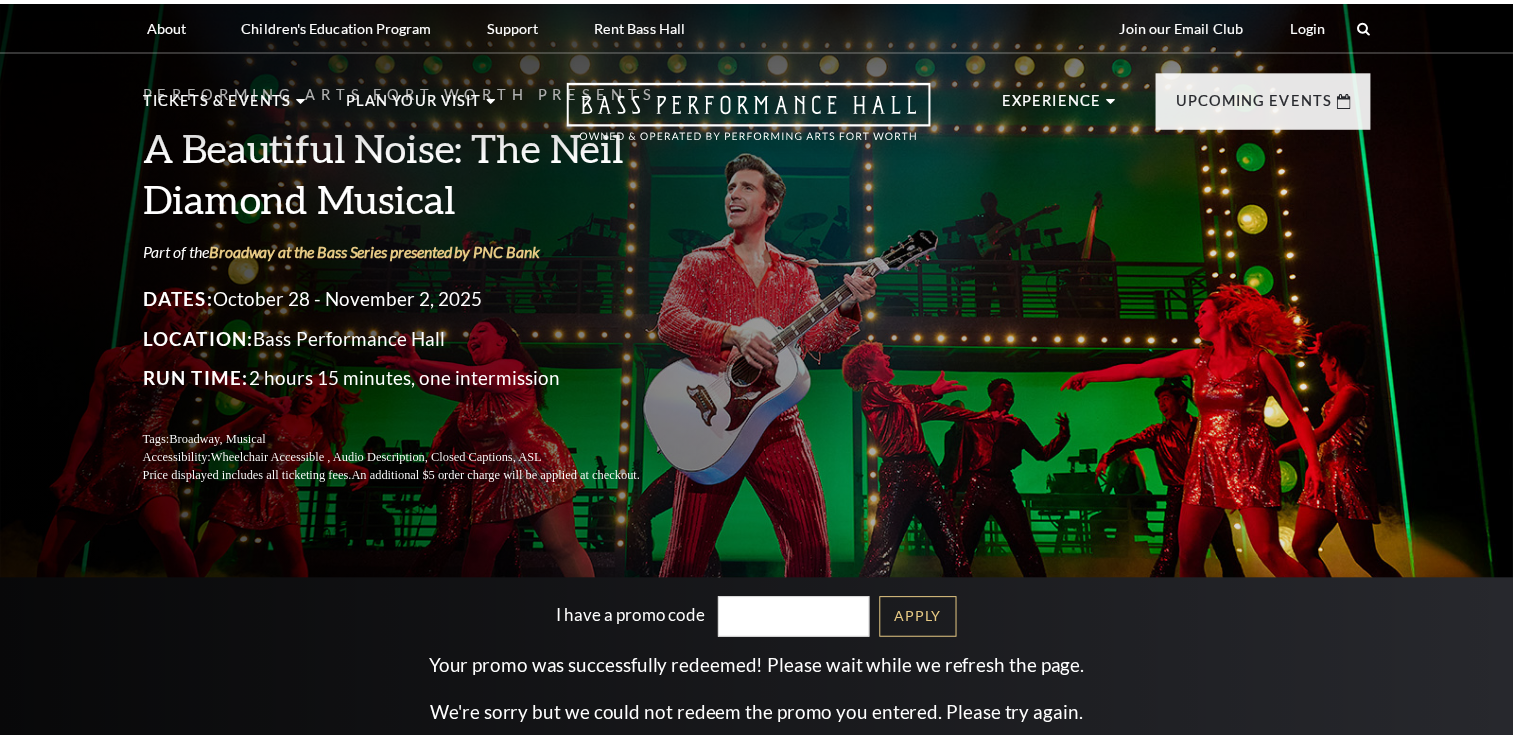 scroll, scrollTop: 0, scrollLeft: 0, axis: both 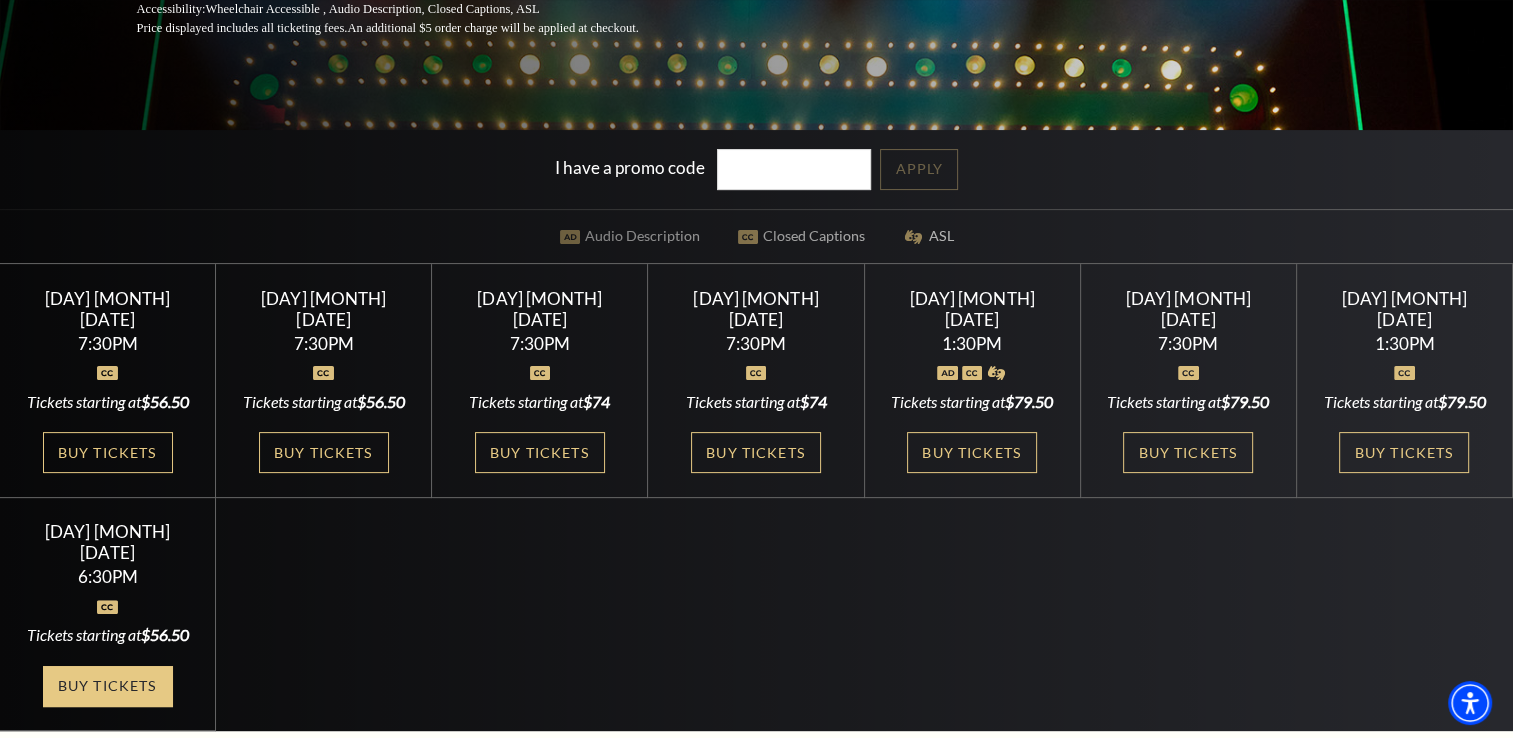 click on "Buy Tickets" at bounding box center [108, 686] 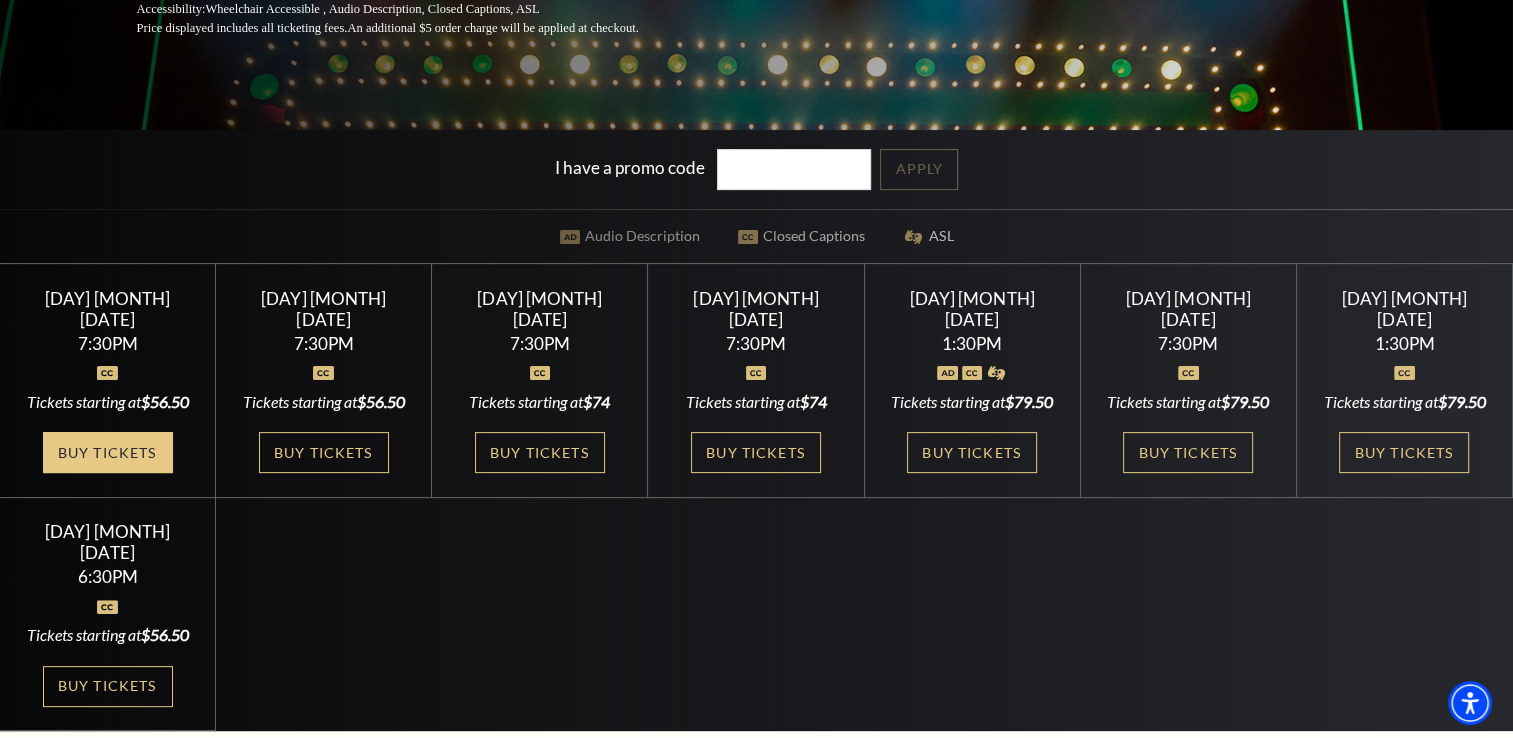 click on "Buy Tickets" at bounding box center [108, 452] 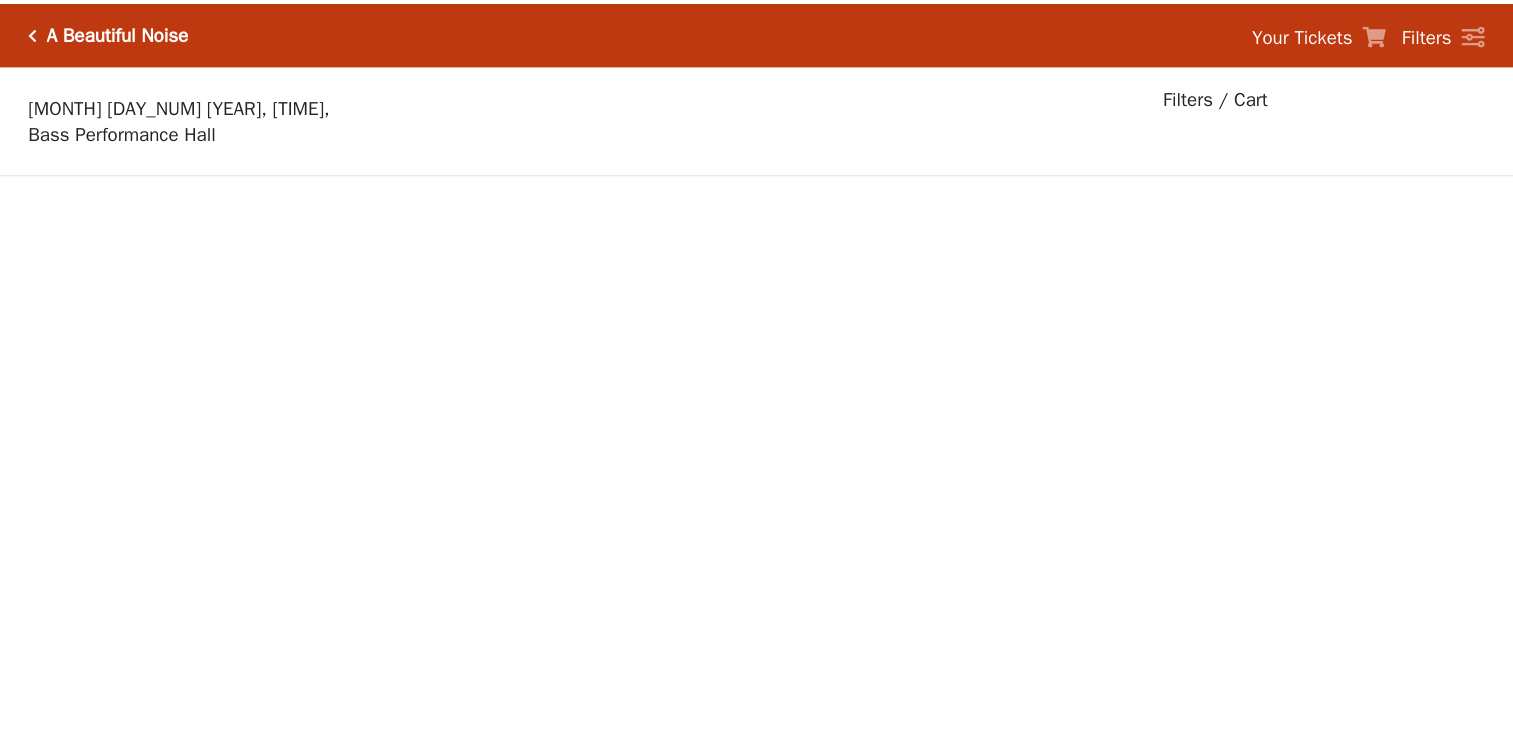 scroll, scrollTop: 0, scrollLeft: 0, axis: both 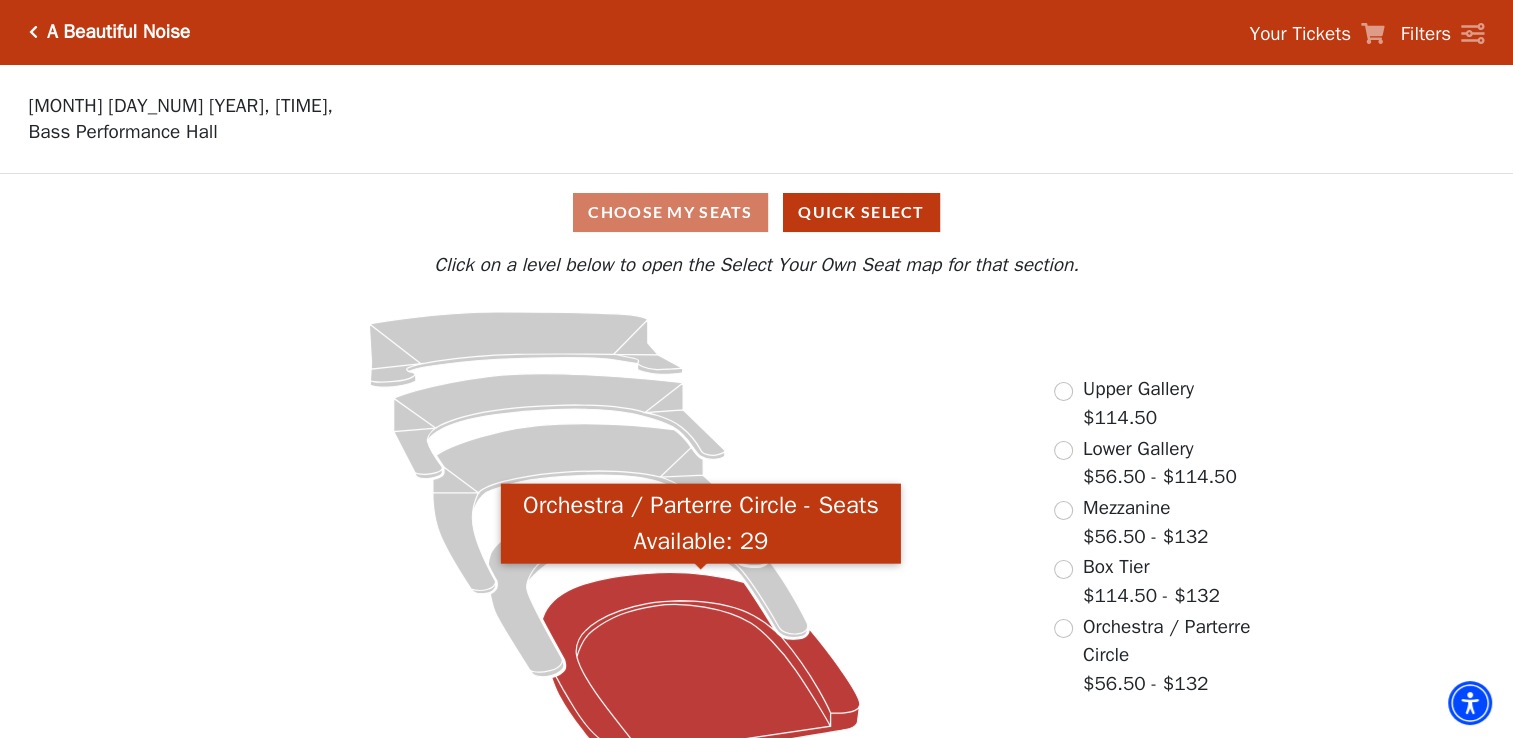 click 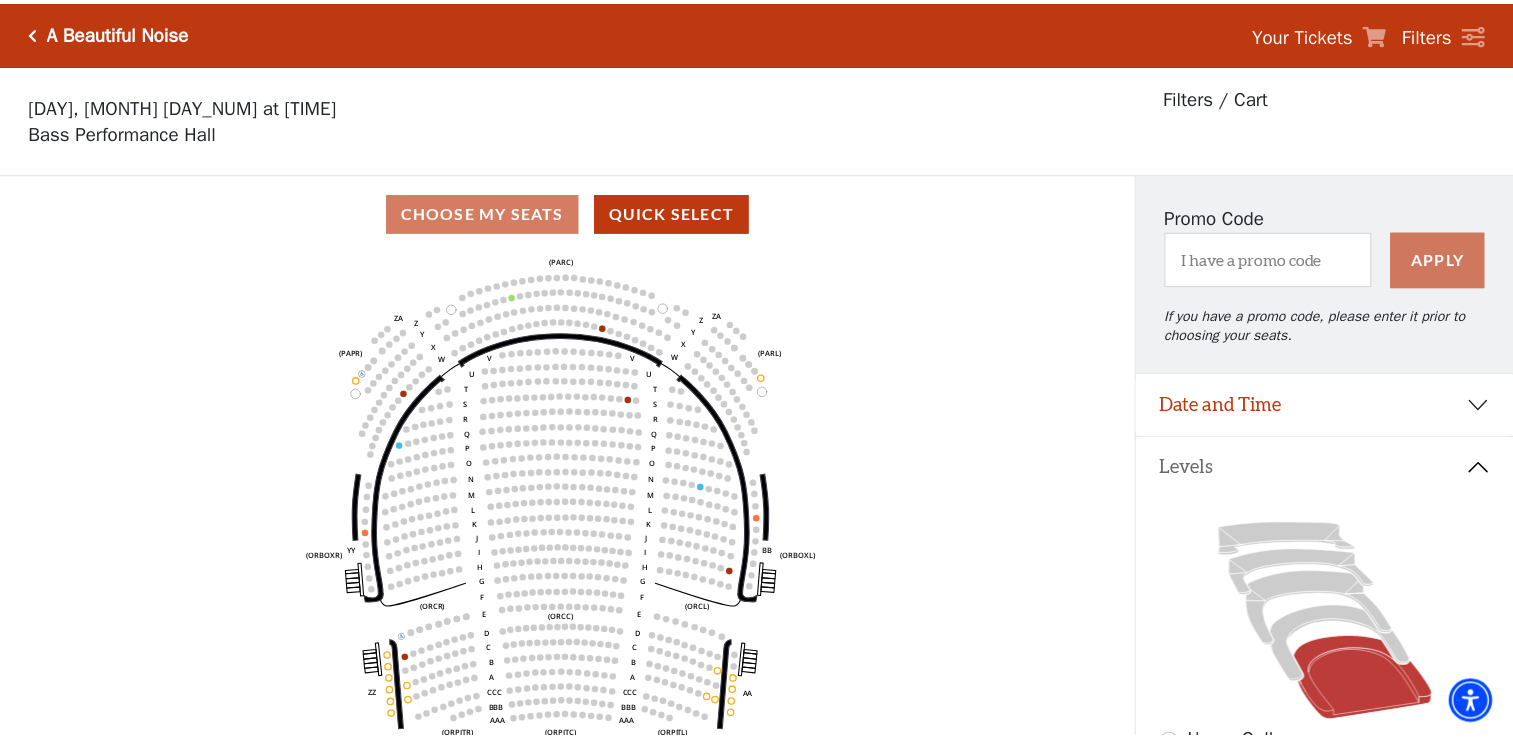 scroll, scrollTop: 92, scrollLeft: 0, axis: vertical 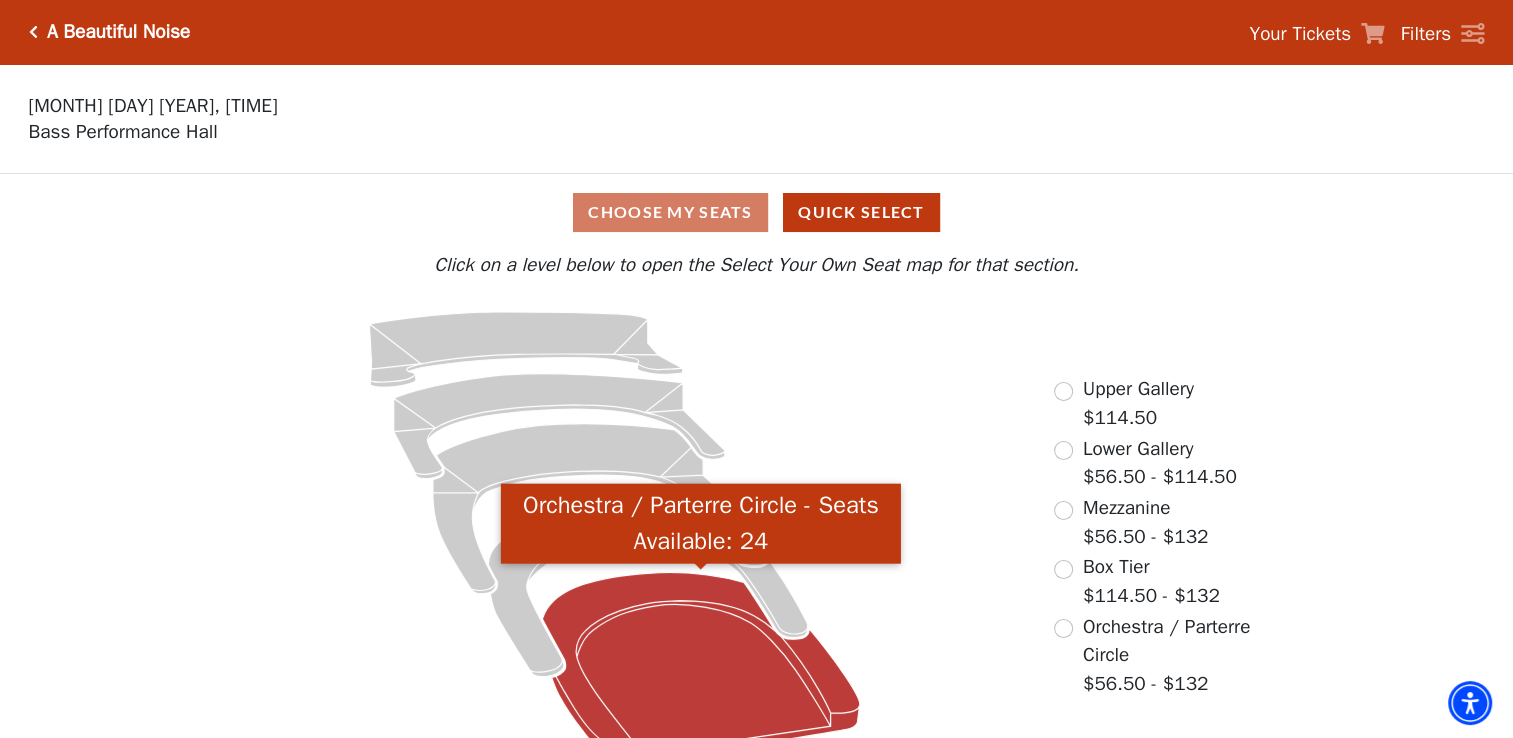 click 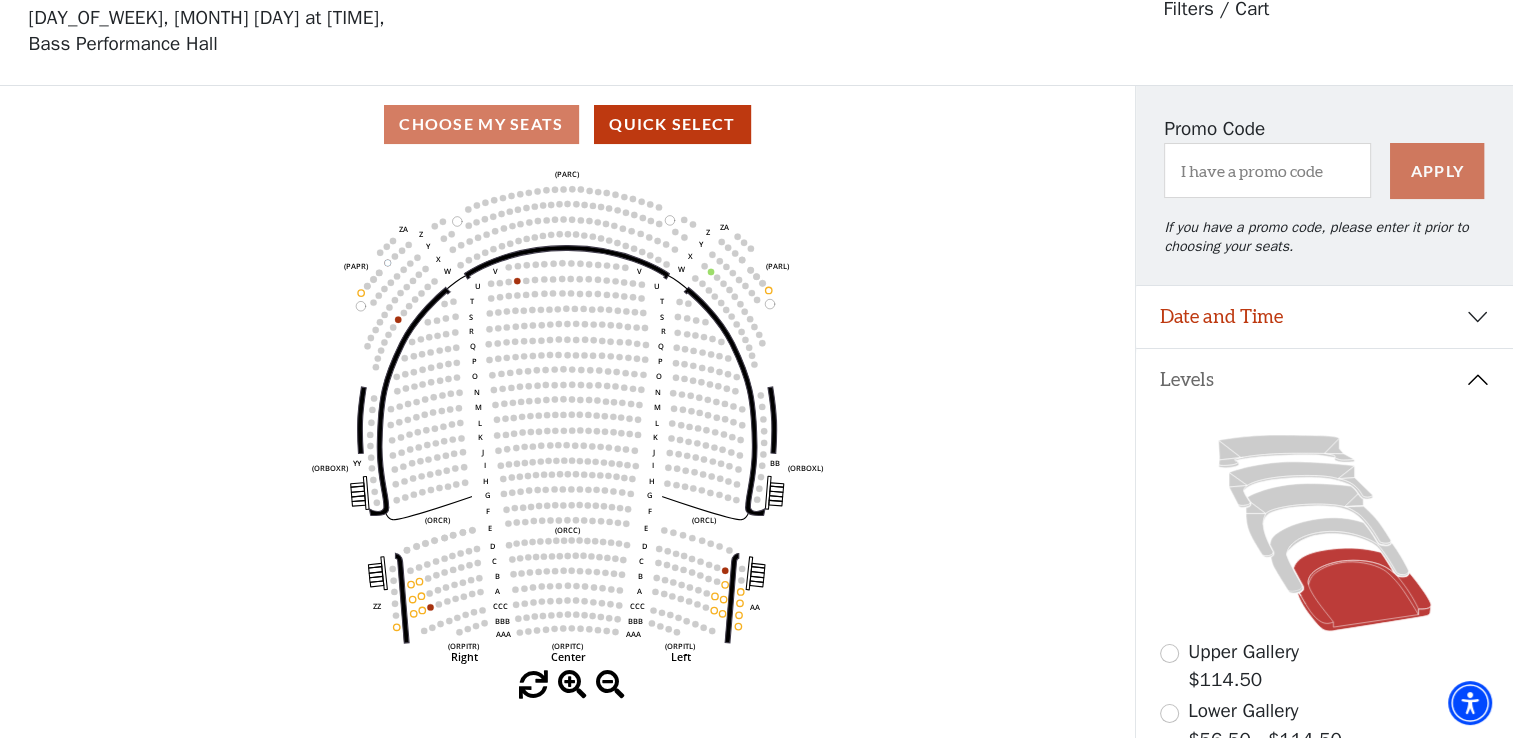scroll, scrollTop: 92, scrollLeft: 0, axis: vertical 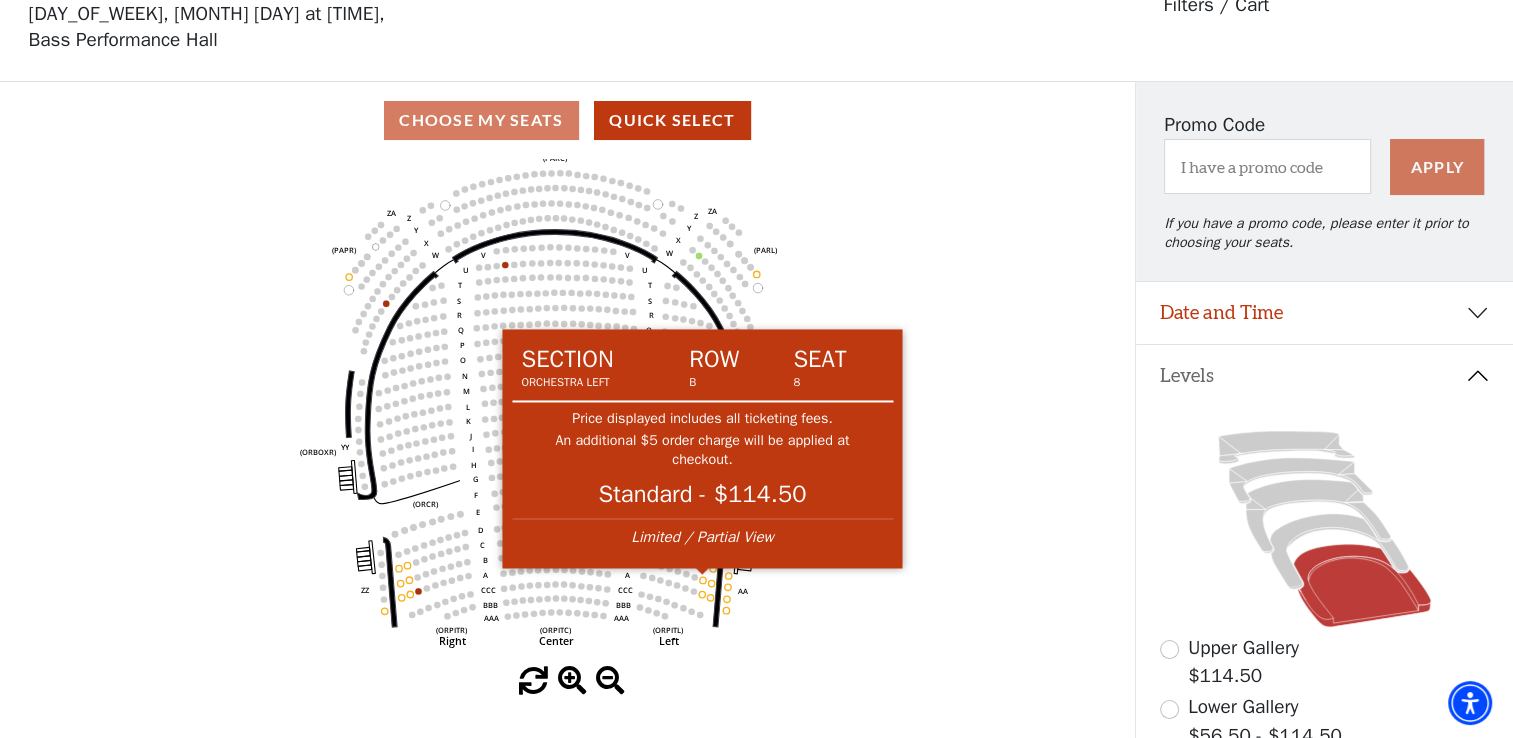 drag, startPoint x: 714, startPoint y: 590, endPoint x: 701, endPoint y: 577, distance: 18.384777 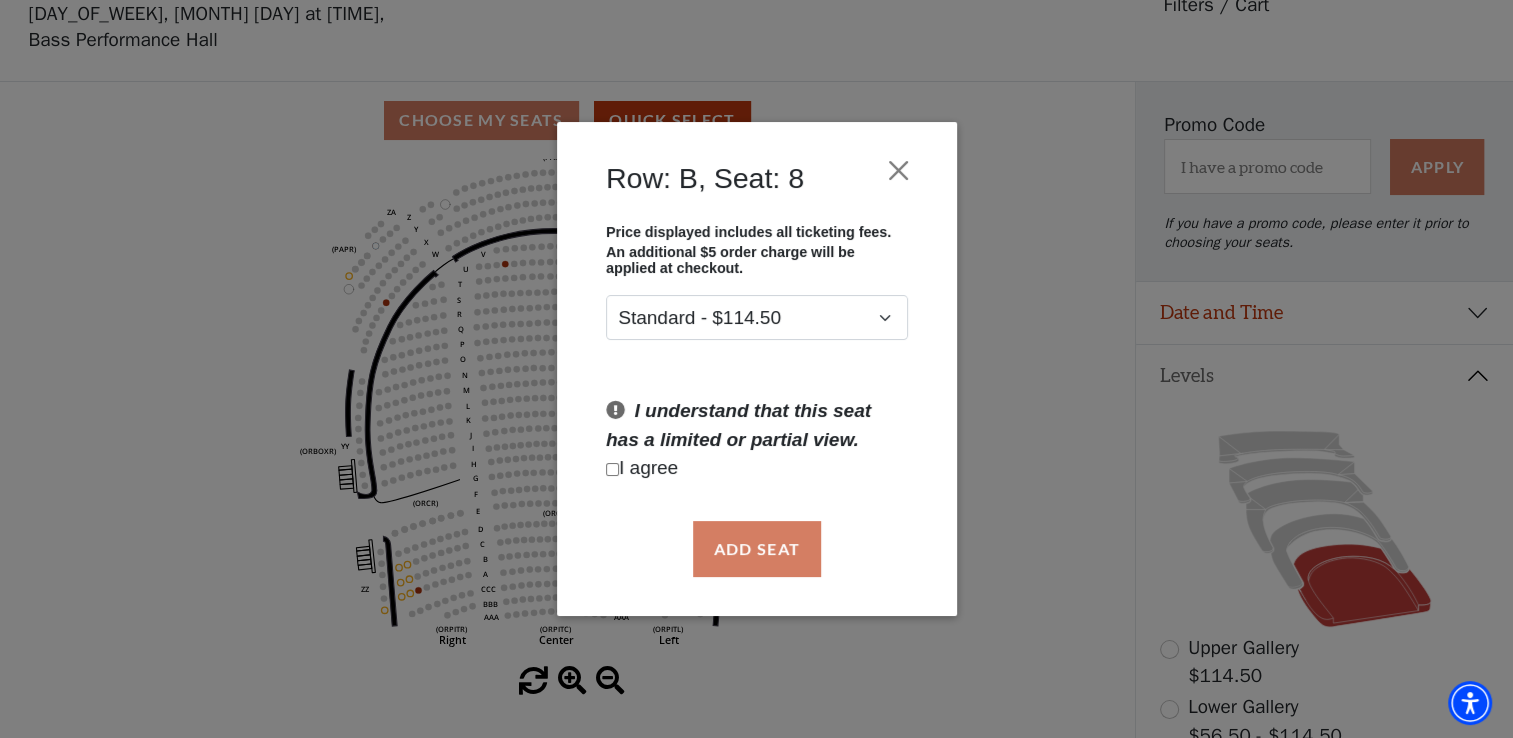 click on "Row: B, Seat: 8
Price displayed includes all ticketing fees.
An additional $5 order charge will be applied at checkout.
Standard - $114.50    I understand that this seat has a limited or partial view.    I agree
Add Seat" at bounding box center [756, 369] 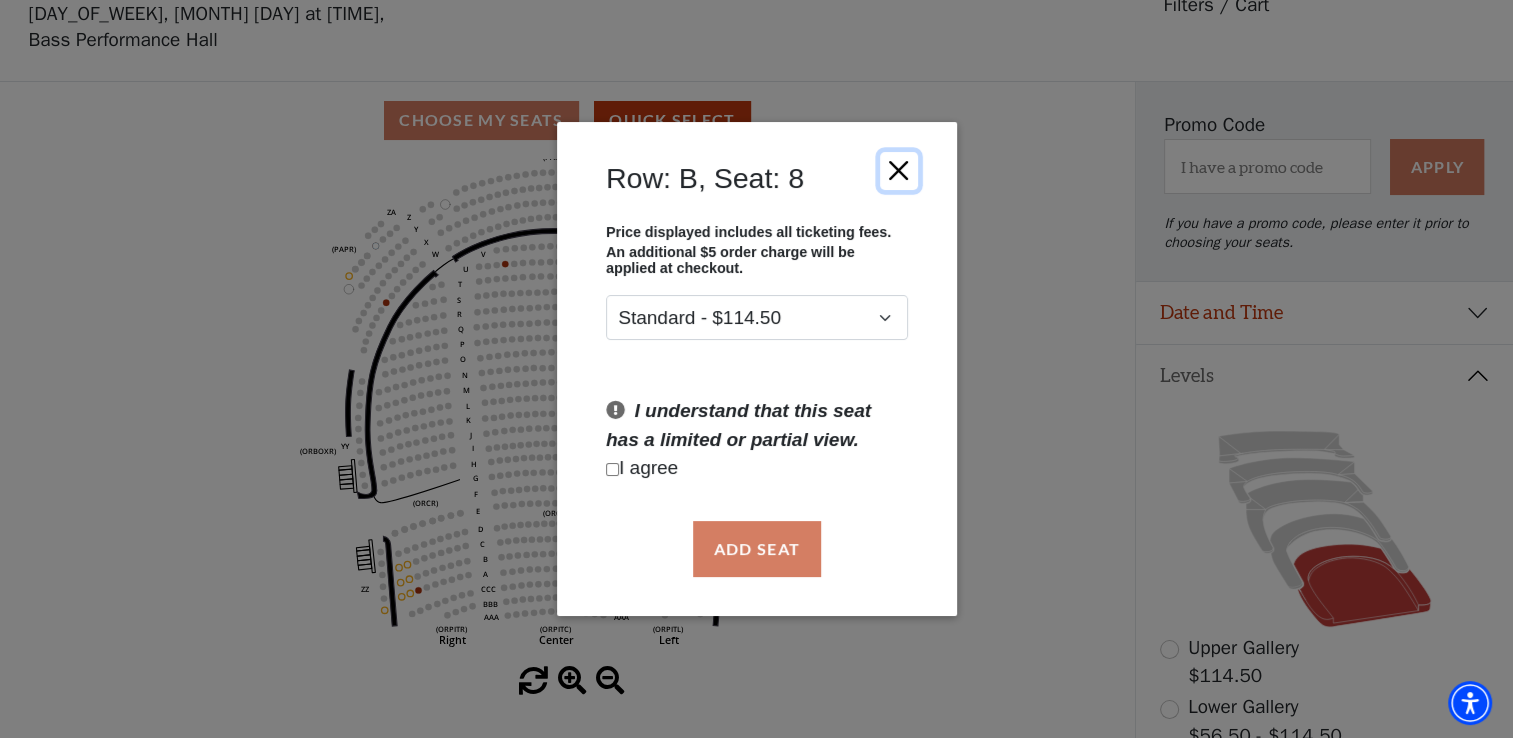click at bounding box center (898, 170) 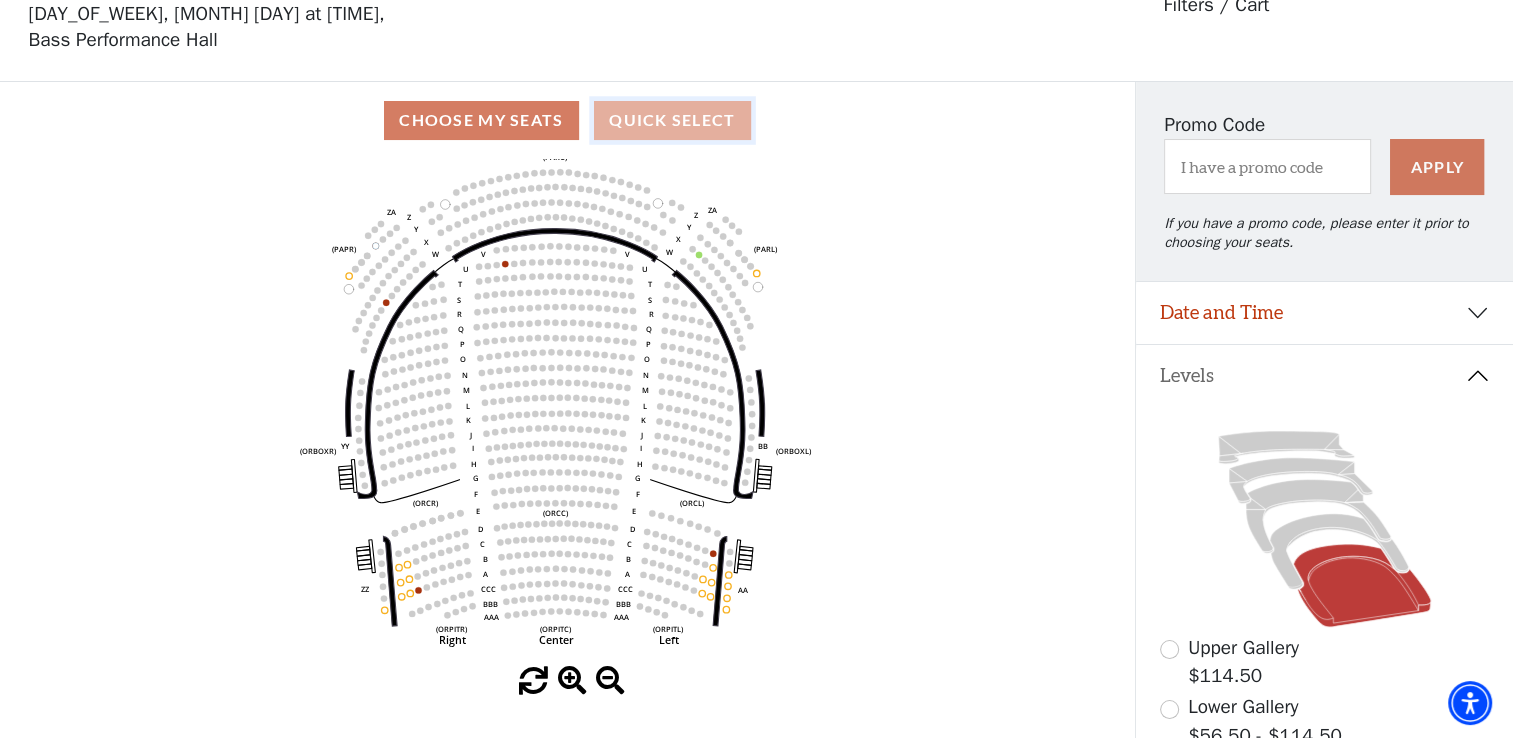 click on "Quick Select" at bounding box center [672, 120] 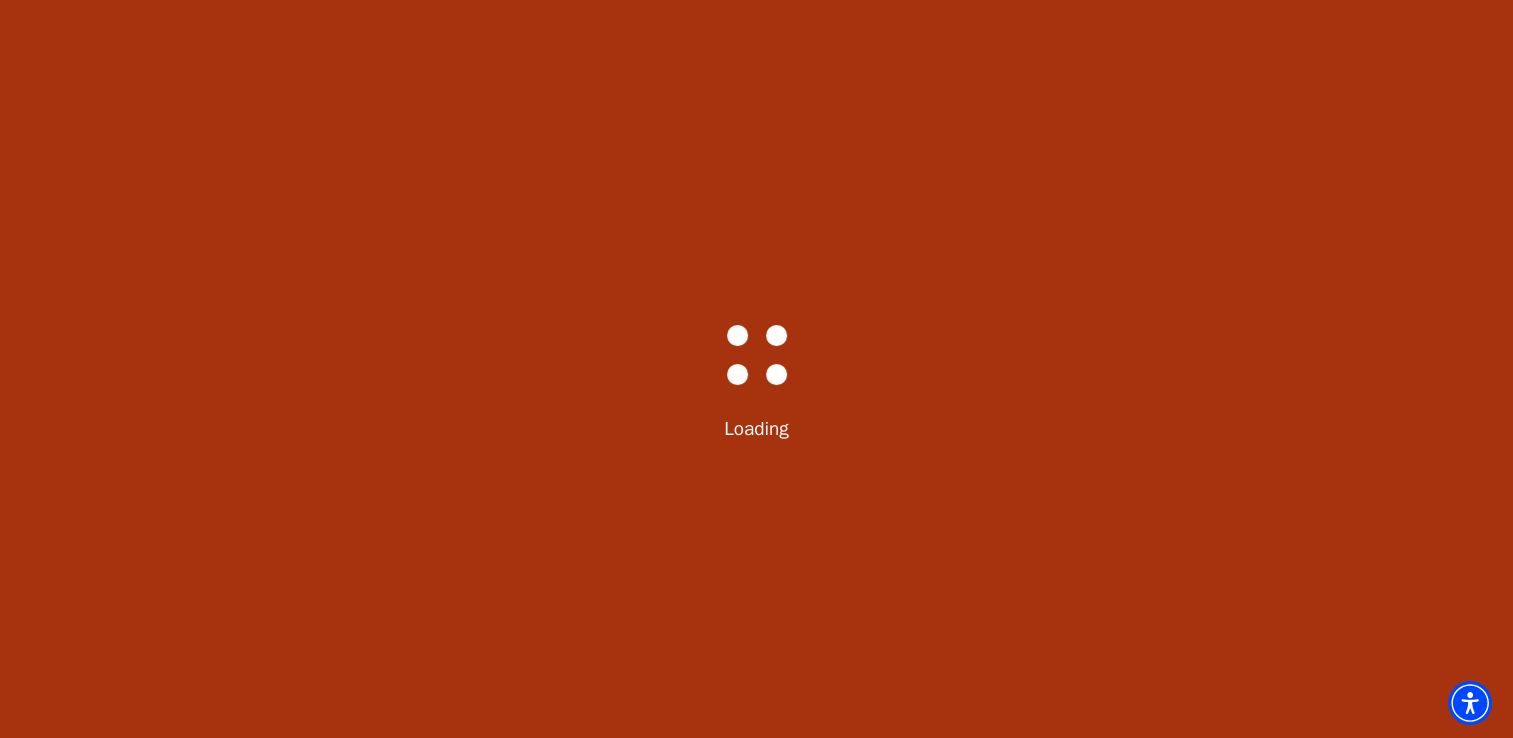 scroll, scrollTop: 0, scrollLeft: 0, axis: both 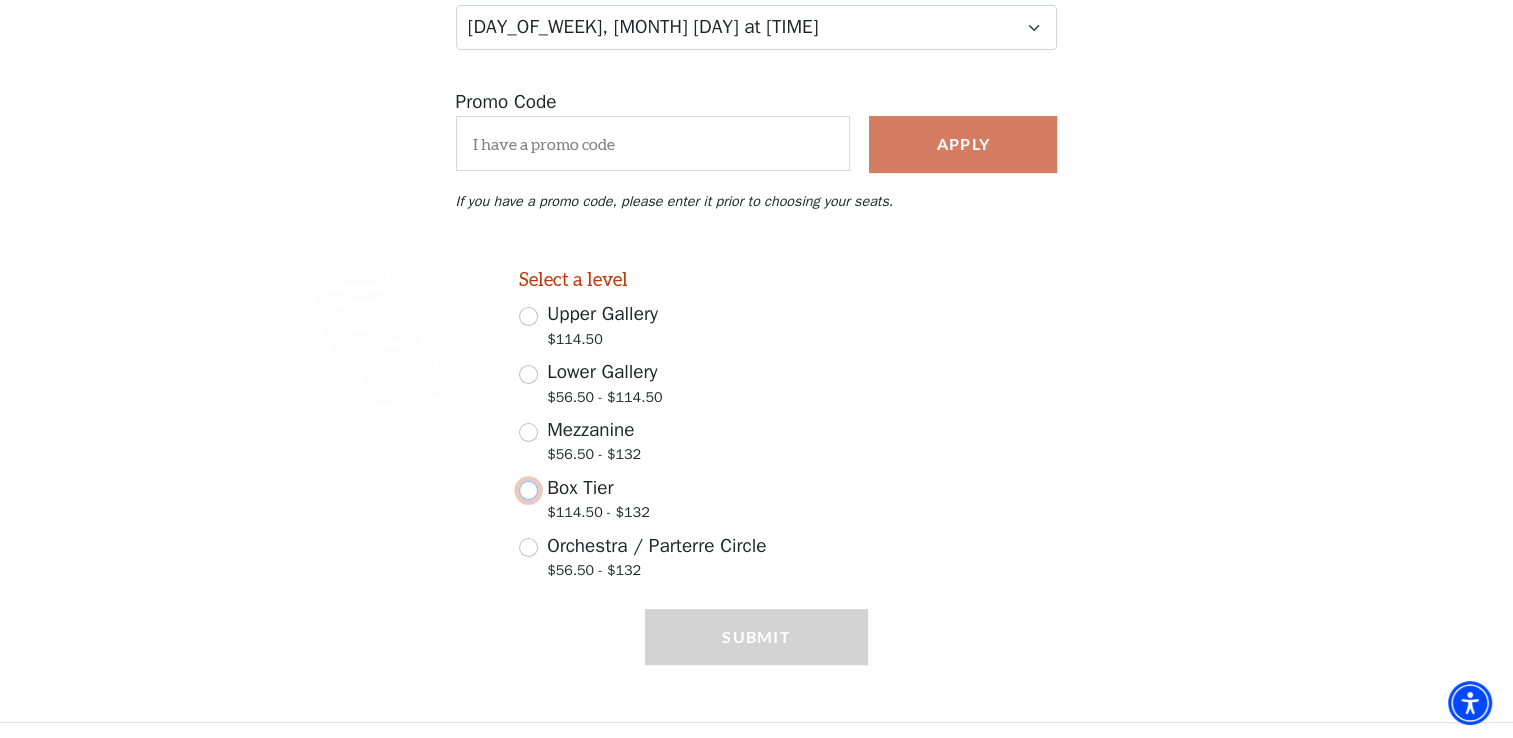 click on "Box Tier     $114.50 - $132" at bounding box center (528, 490) 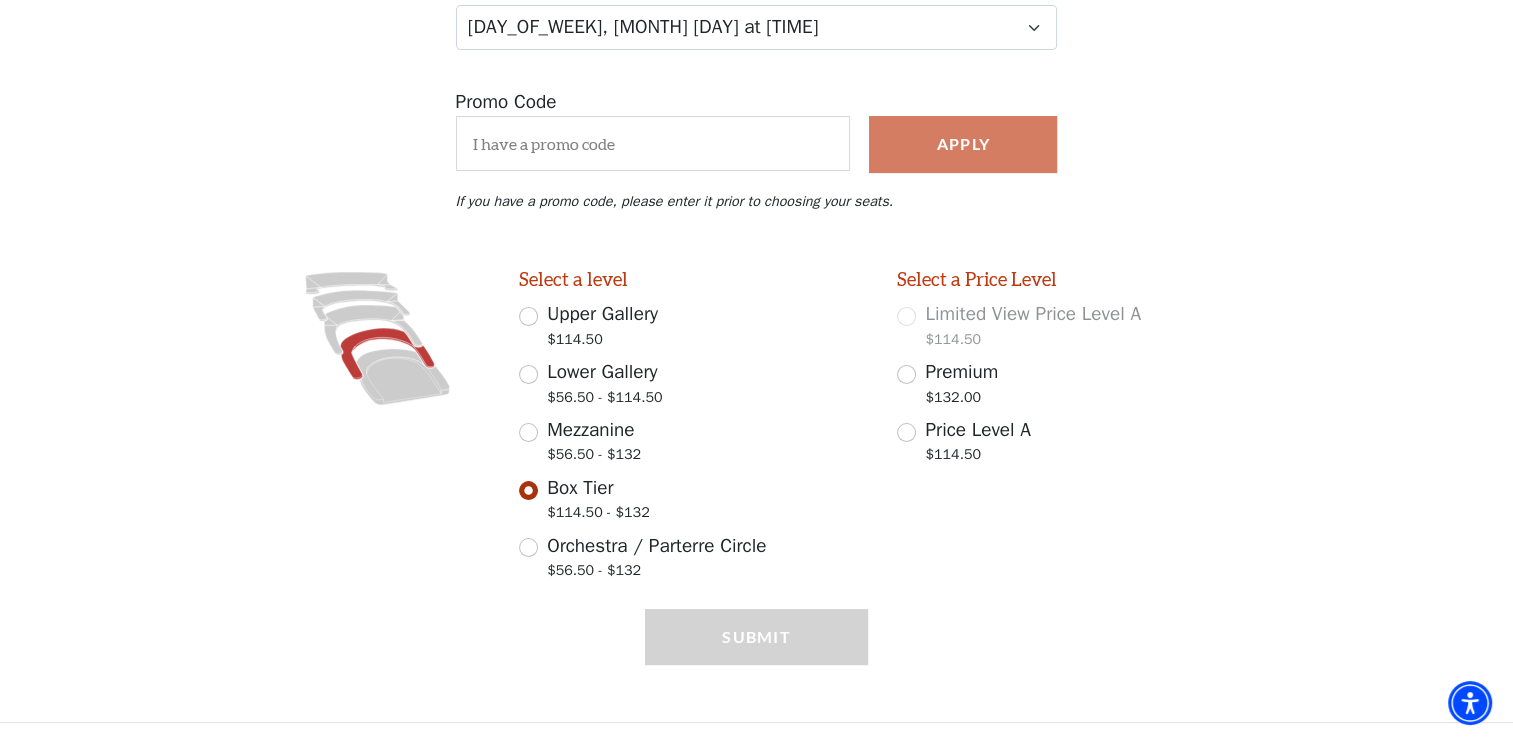 click on "Submit" at bounding box center [757, 665] 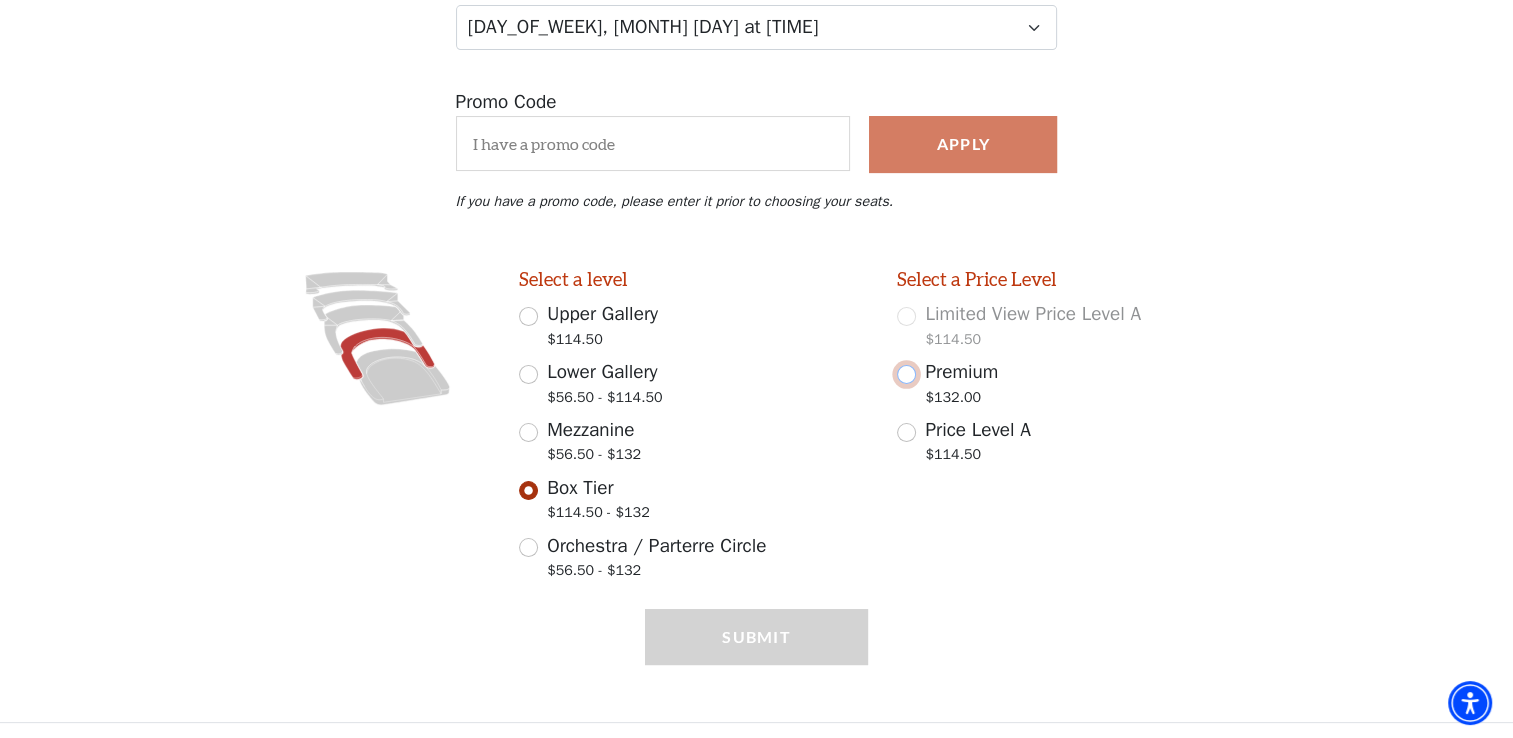 click on "Premium $132.00" at bounding box center (906, 374) 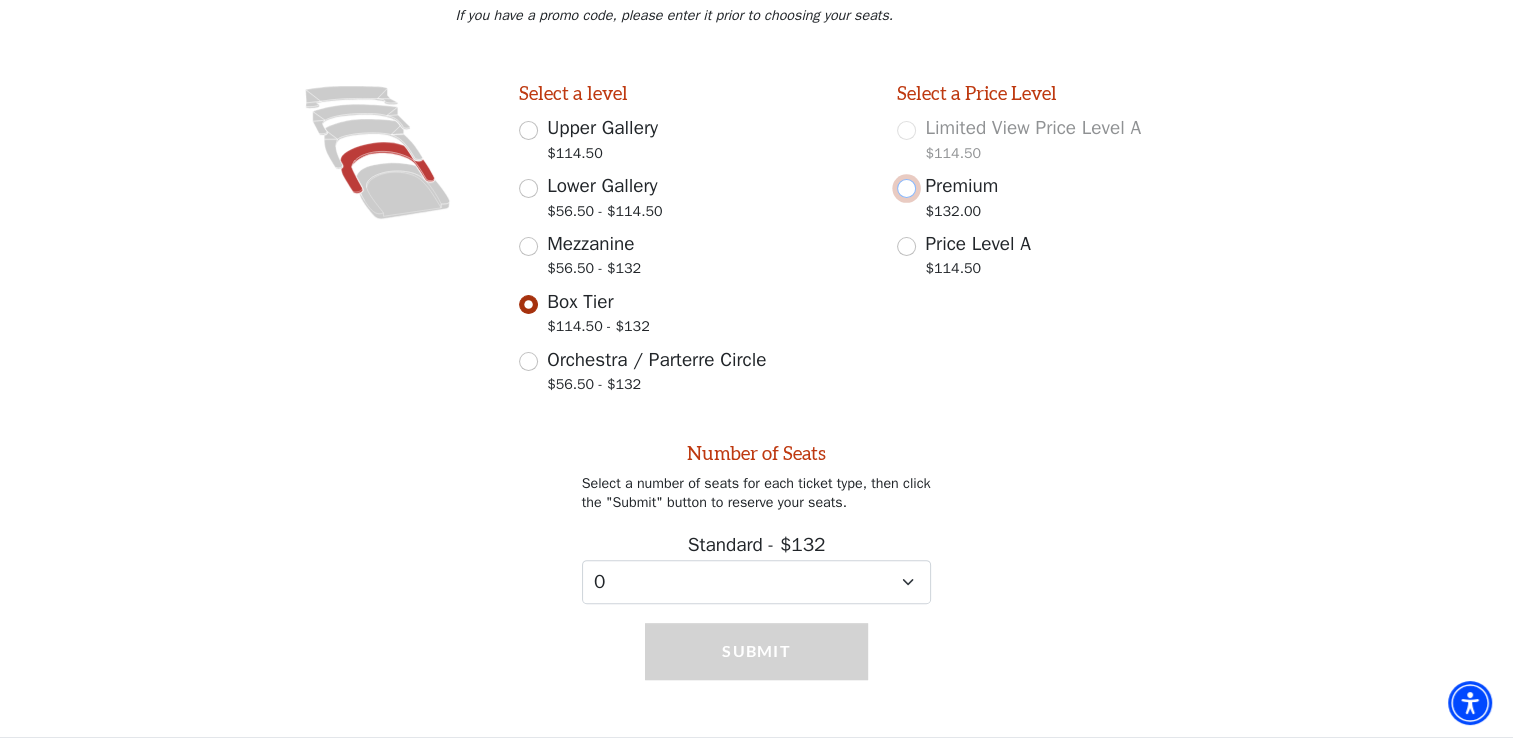 scroll, scrollTop: 511, scrollLeft: 0, axis: vertical 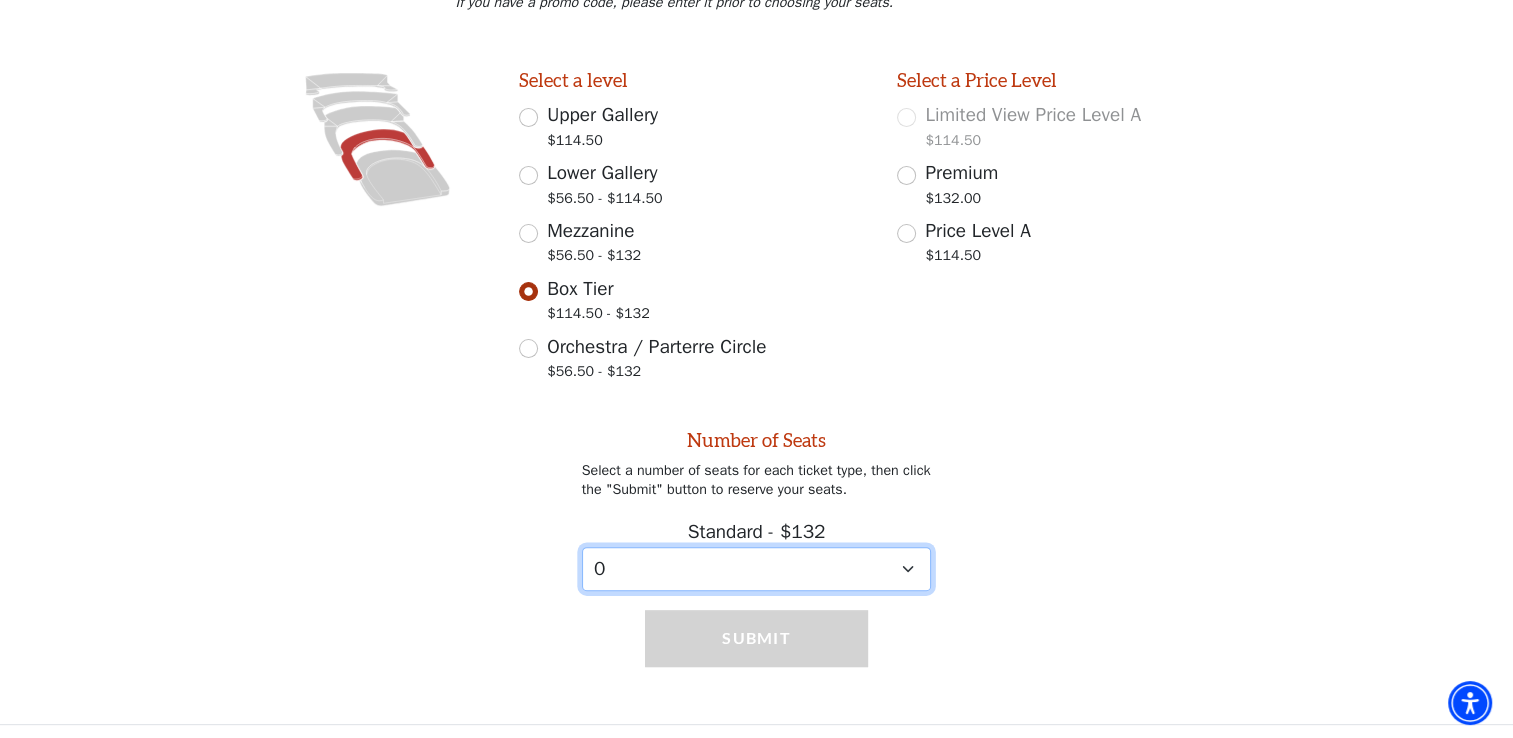 click on "0 1 2 3 4 5" at bounding box center (757, 569) 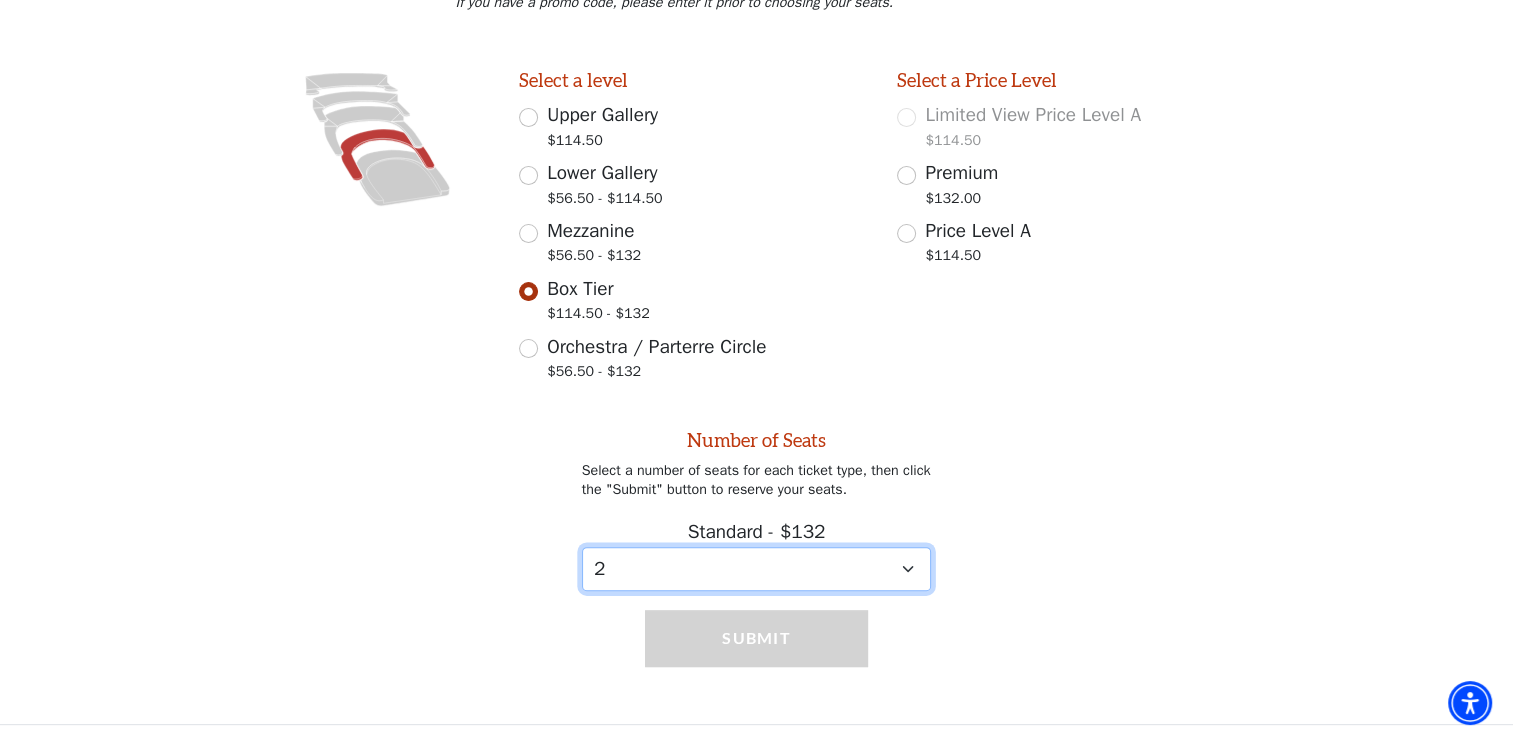 click on "0 1 2 3 4 5" at bounding box center (757, 569) 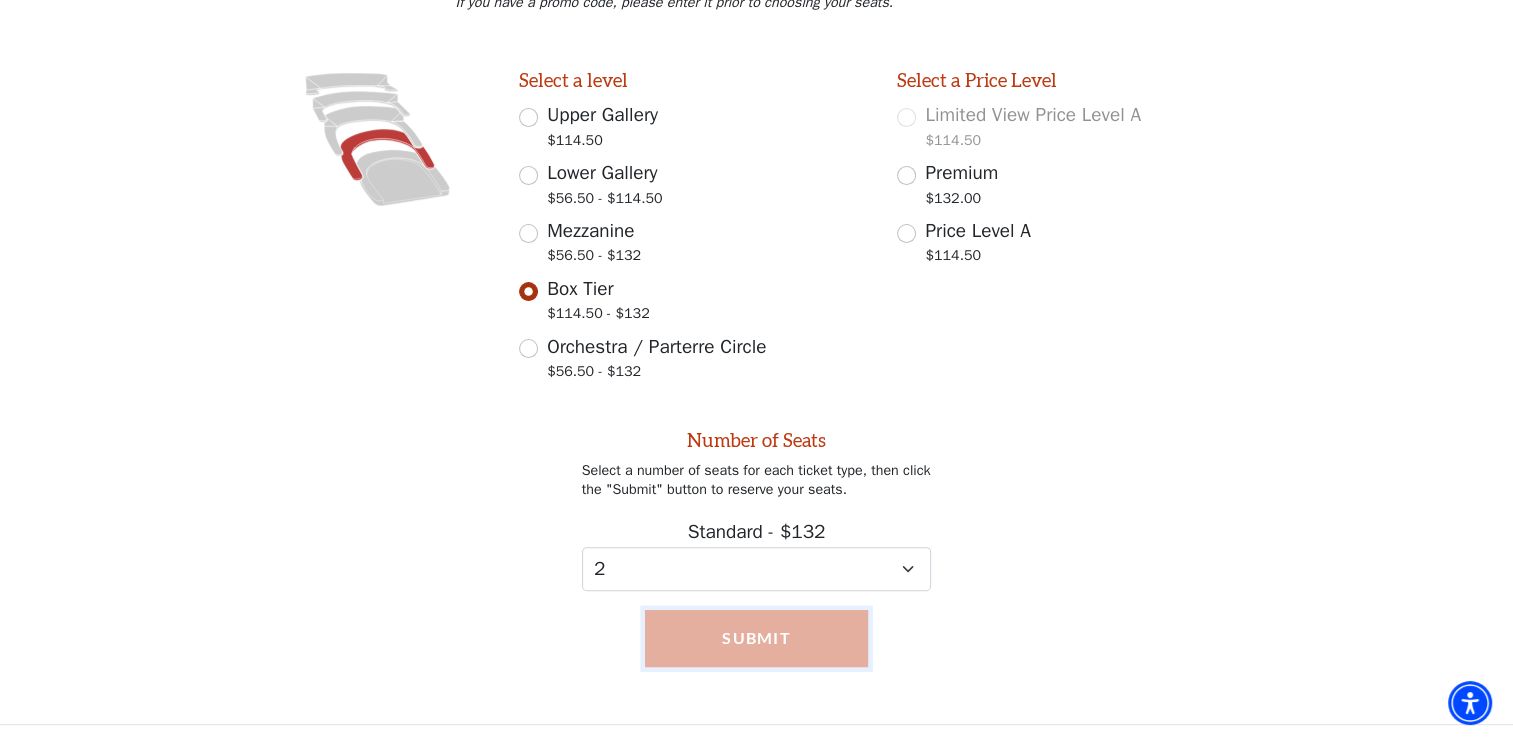 click on "Submit" at bounding box center (757, 638) 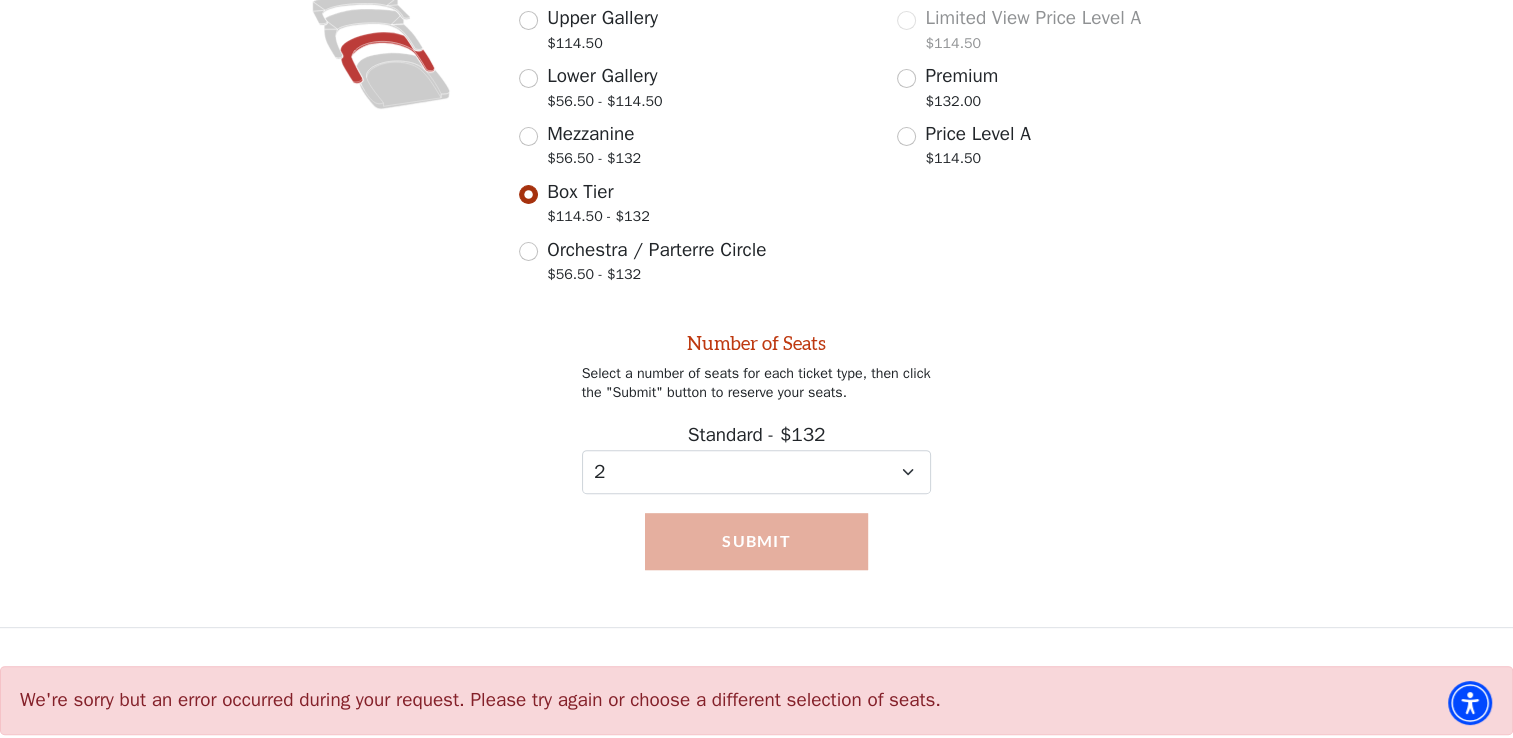 scroll, scrollTop: 617, scrollLeft: 0, axis: vertical 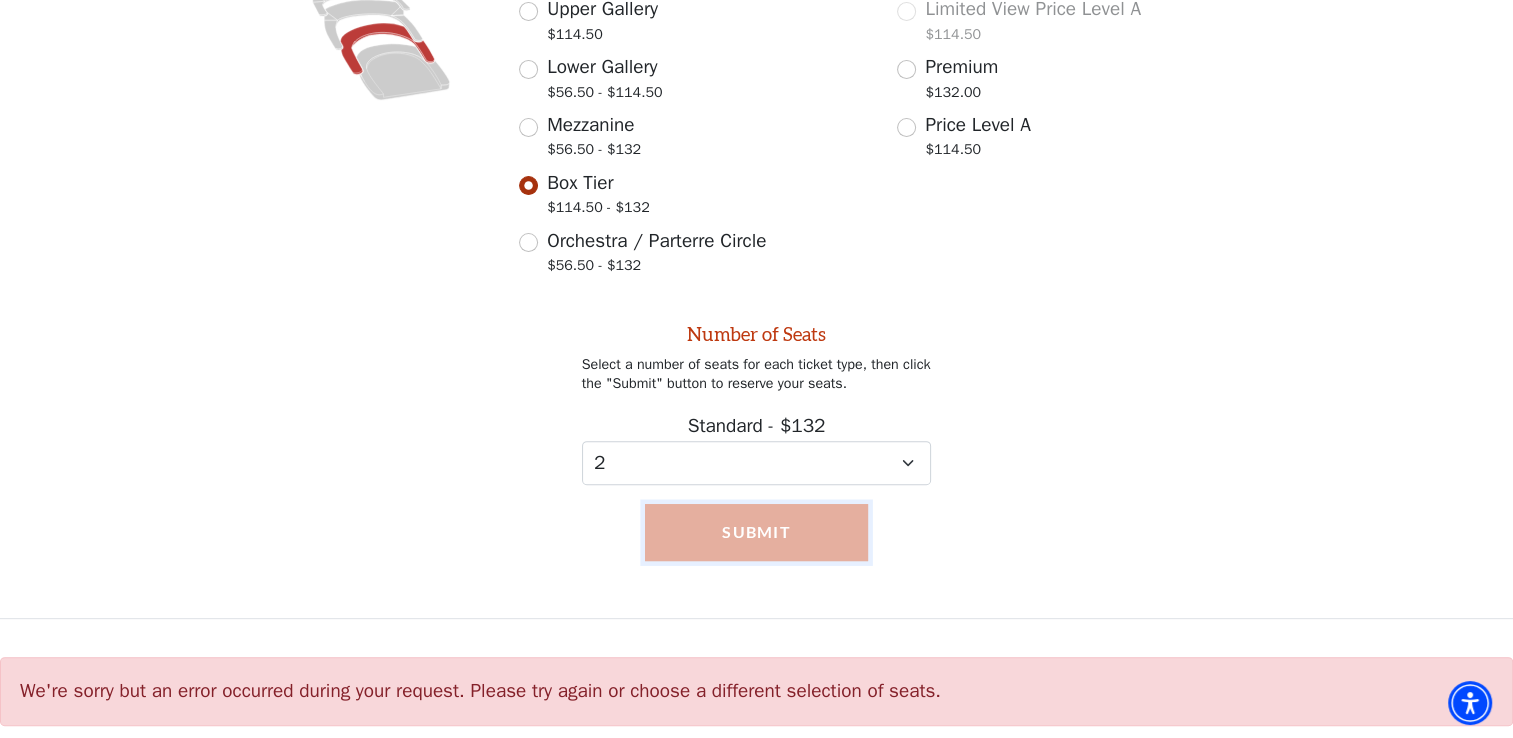 click on "Submit" at bounding box center [757, 532] 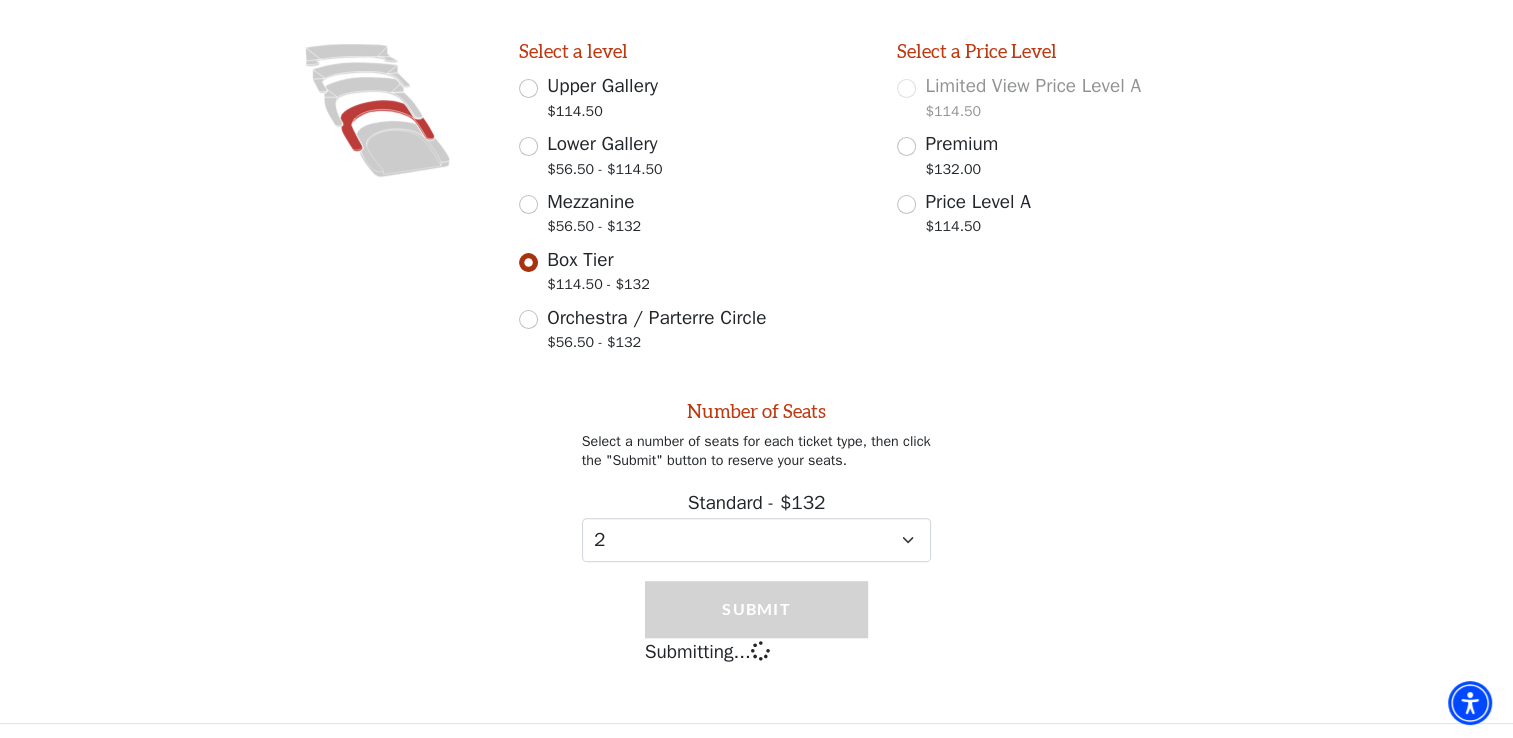 scroll, scrollTop: 617, scrollLeft: 0, axis: vertical 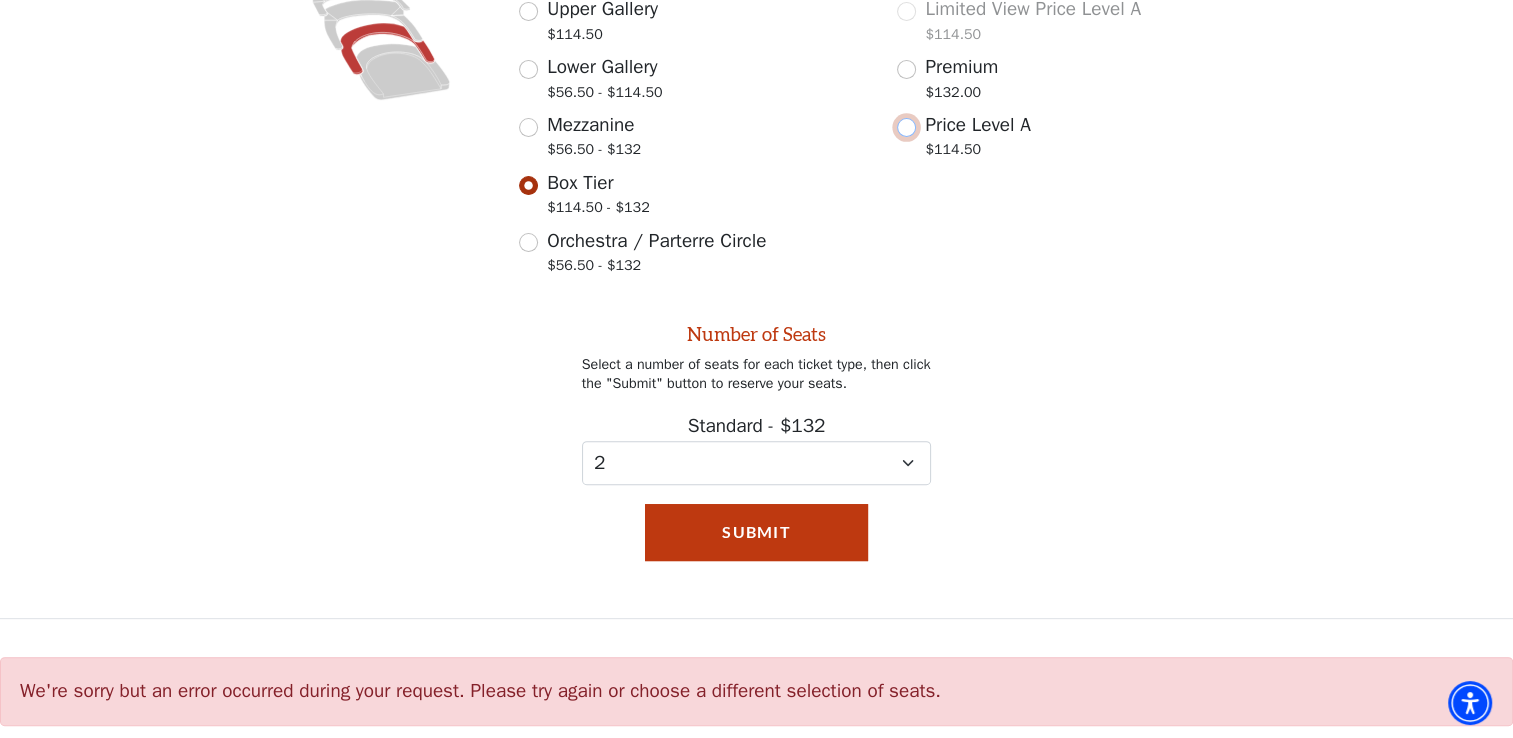 click on "Price Level A $114.50" at bounding box center [906, 127] 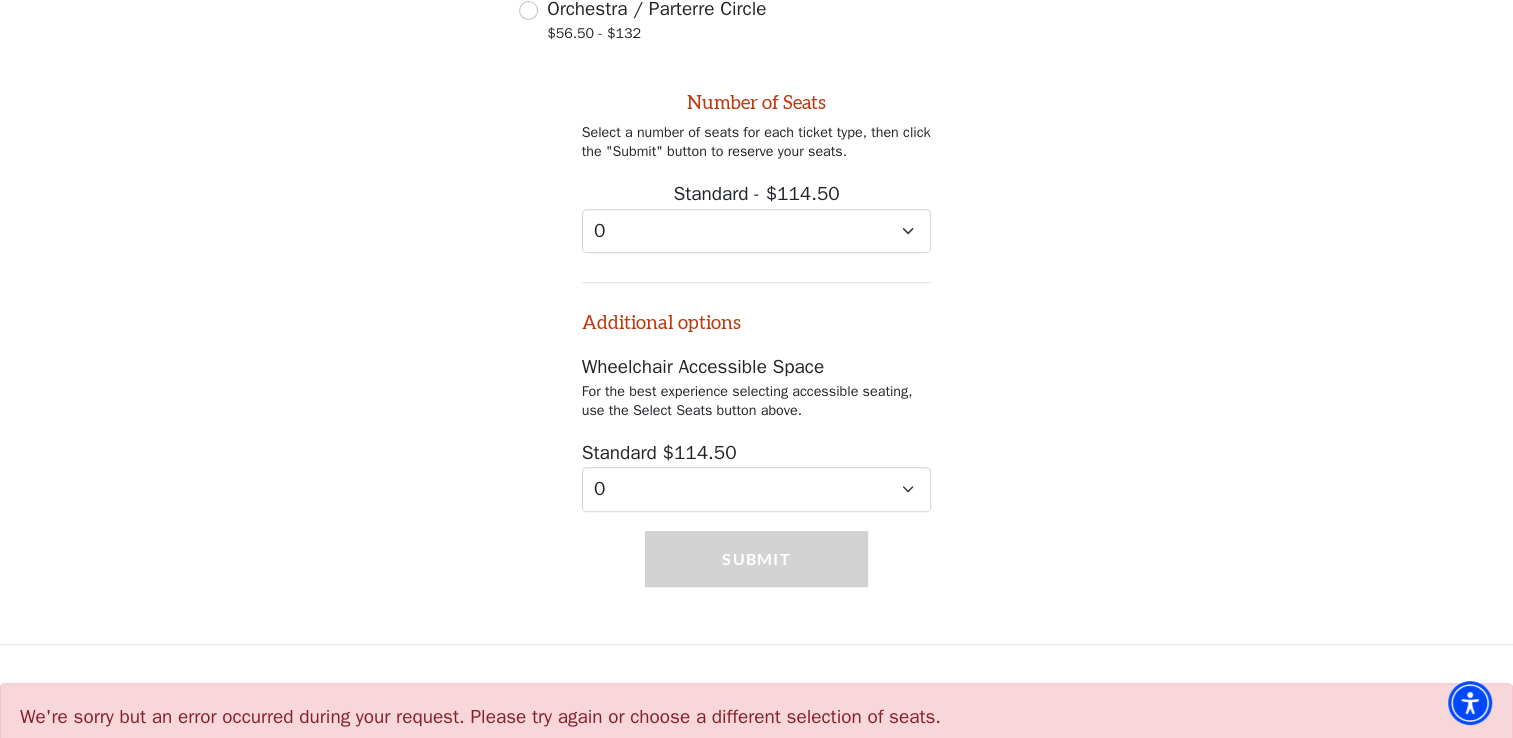 scroll, scrollTop: 874, scrollLeft: 0, axis: vertical 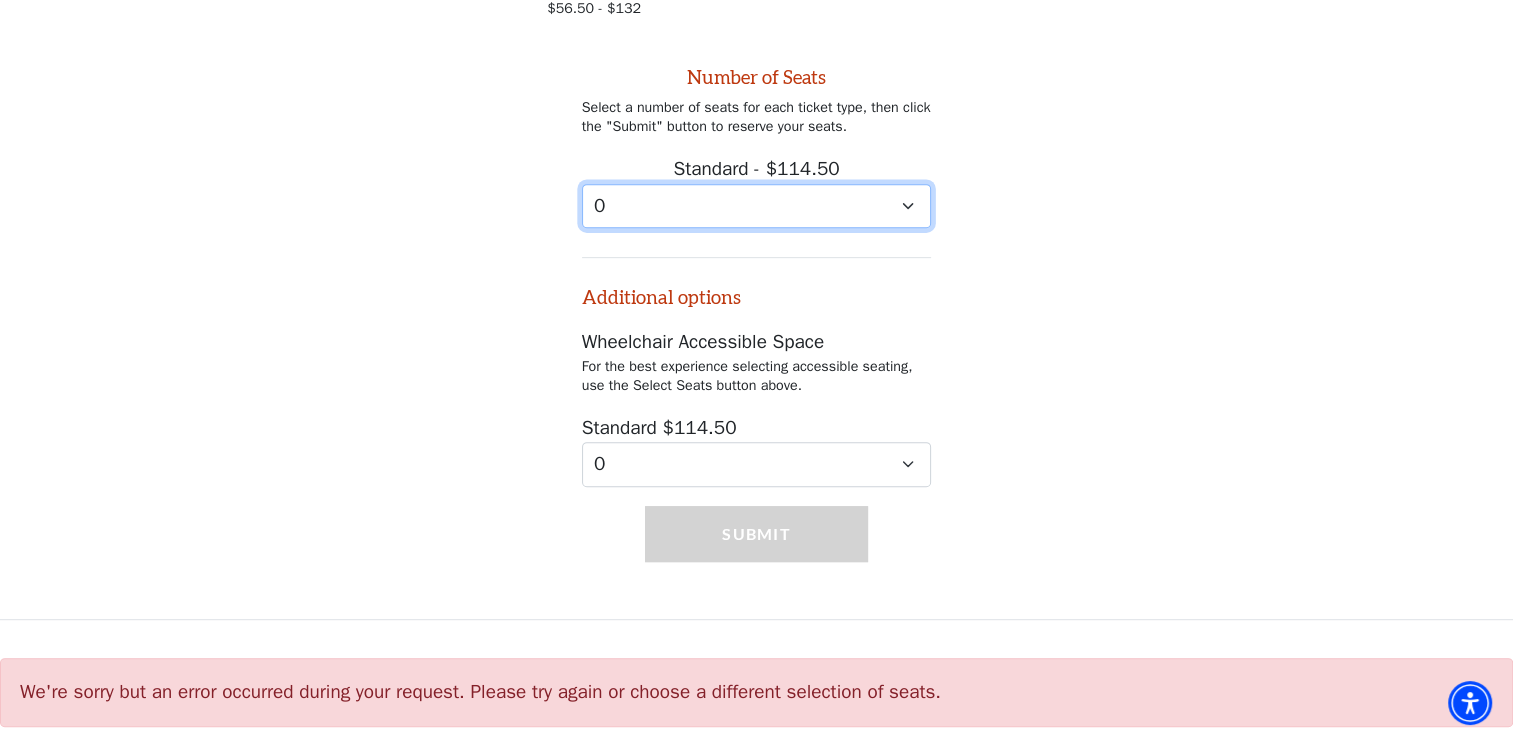 click on "0 1 2 3 4 5 6 7 8 9" at bounding box center [757, 206] 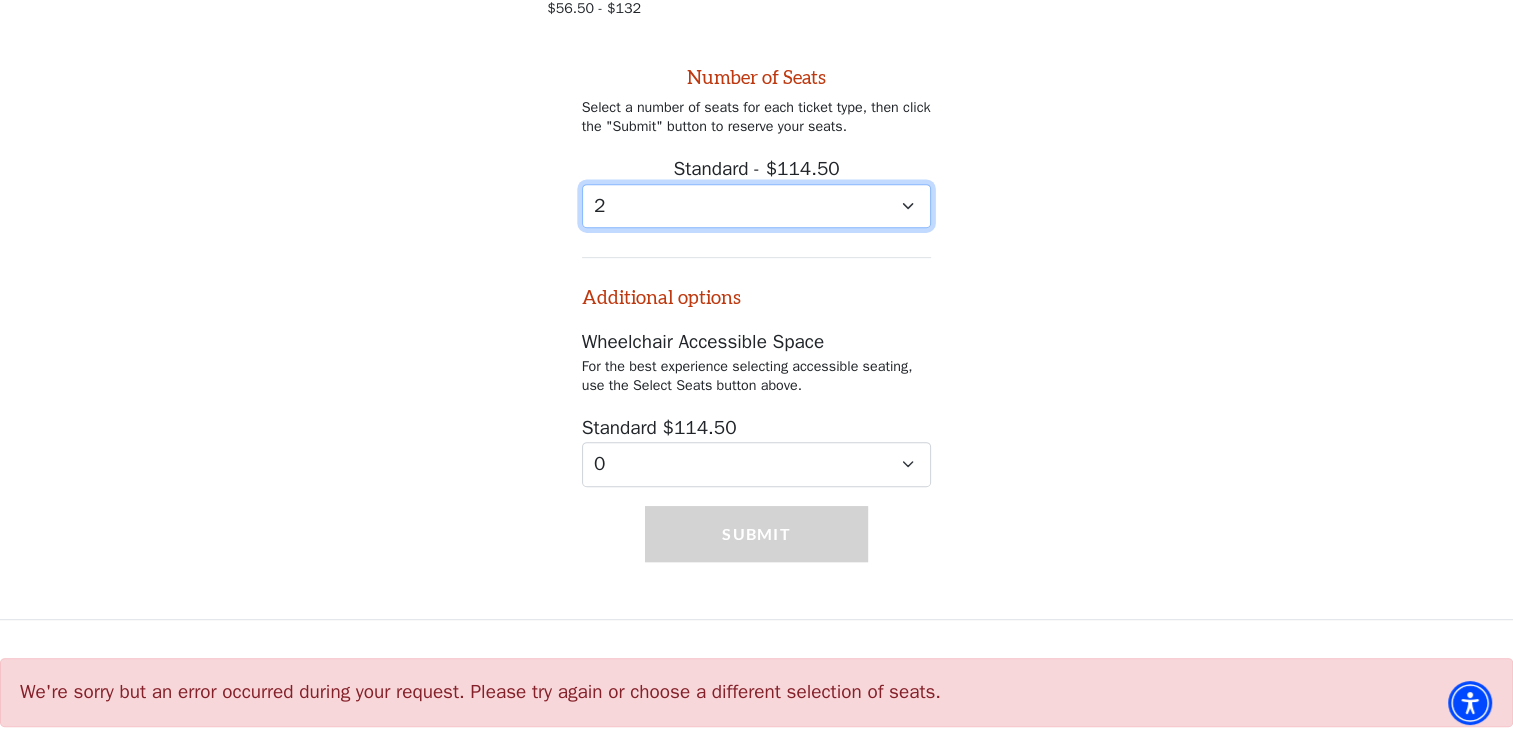 click on "0 1 2 3 4 5 6 7 8 9" at bounding box center (757, 206) 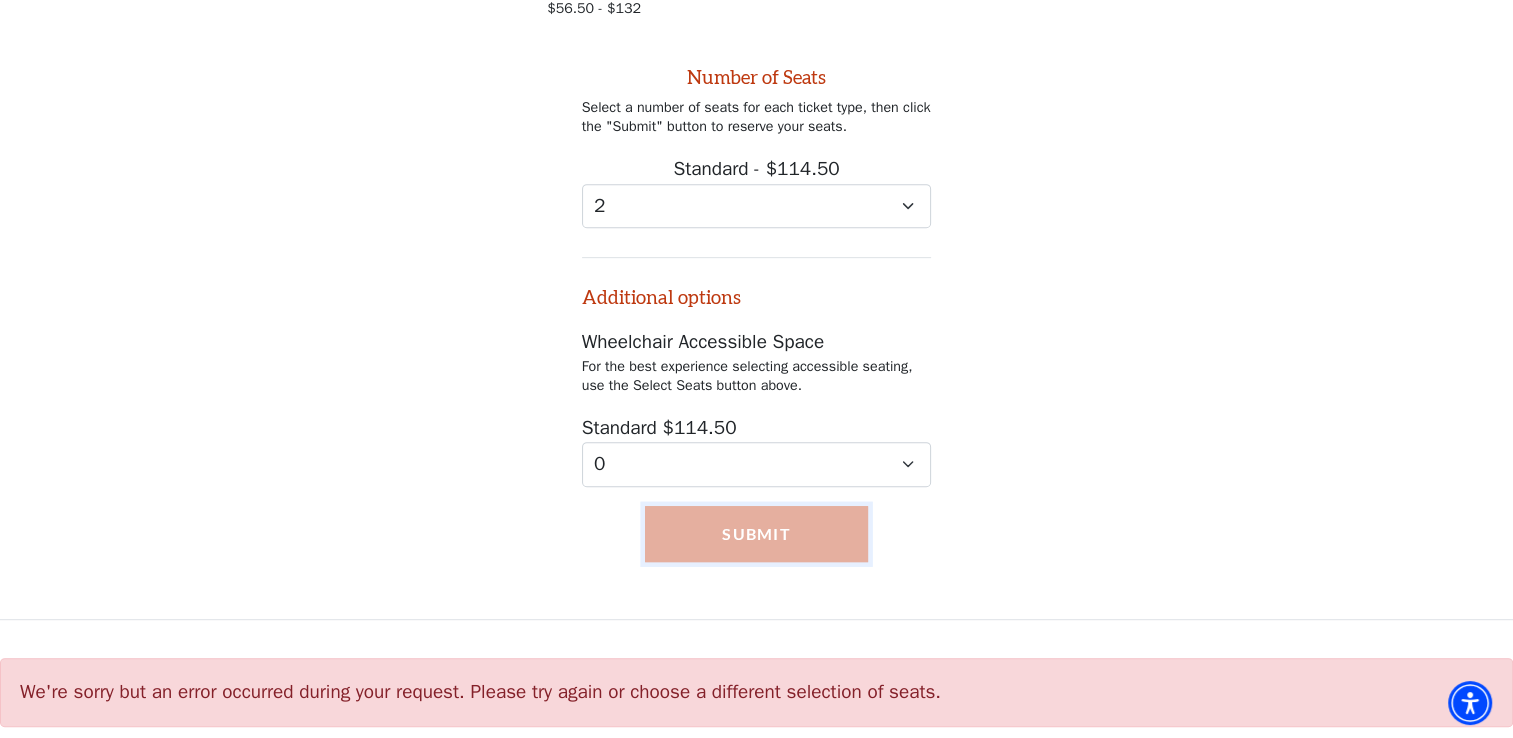 click on "Submit" at bounding box center (757, 534) 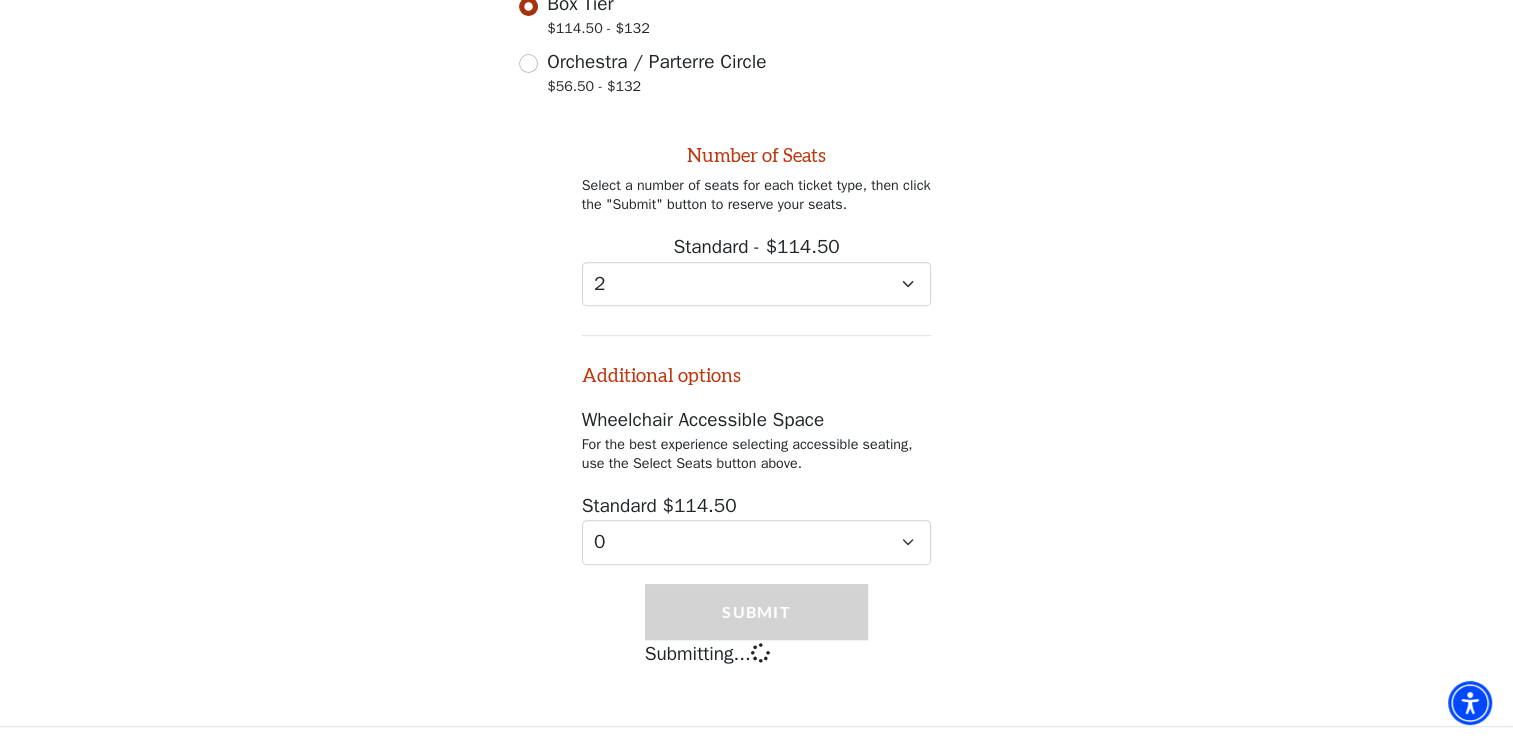 scroll, scrollTop: 874, scrollLeft: 0, axis: vertical 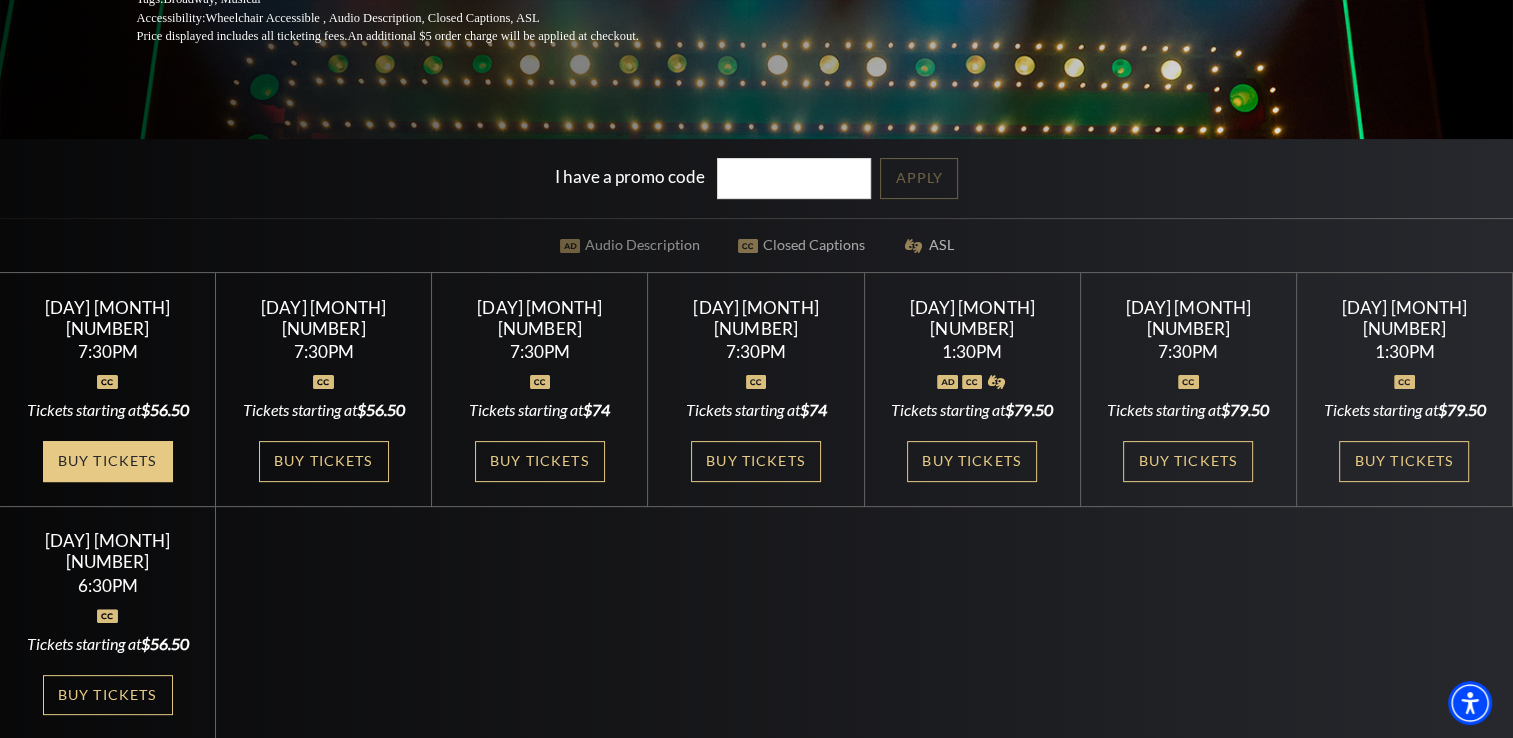 click on "Buy Tickets" at bounding box center [108, 461] 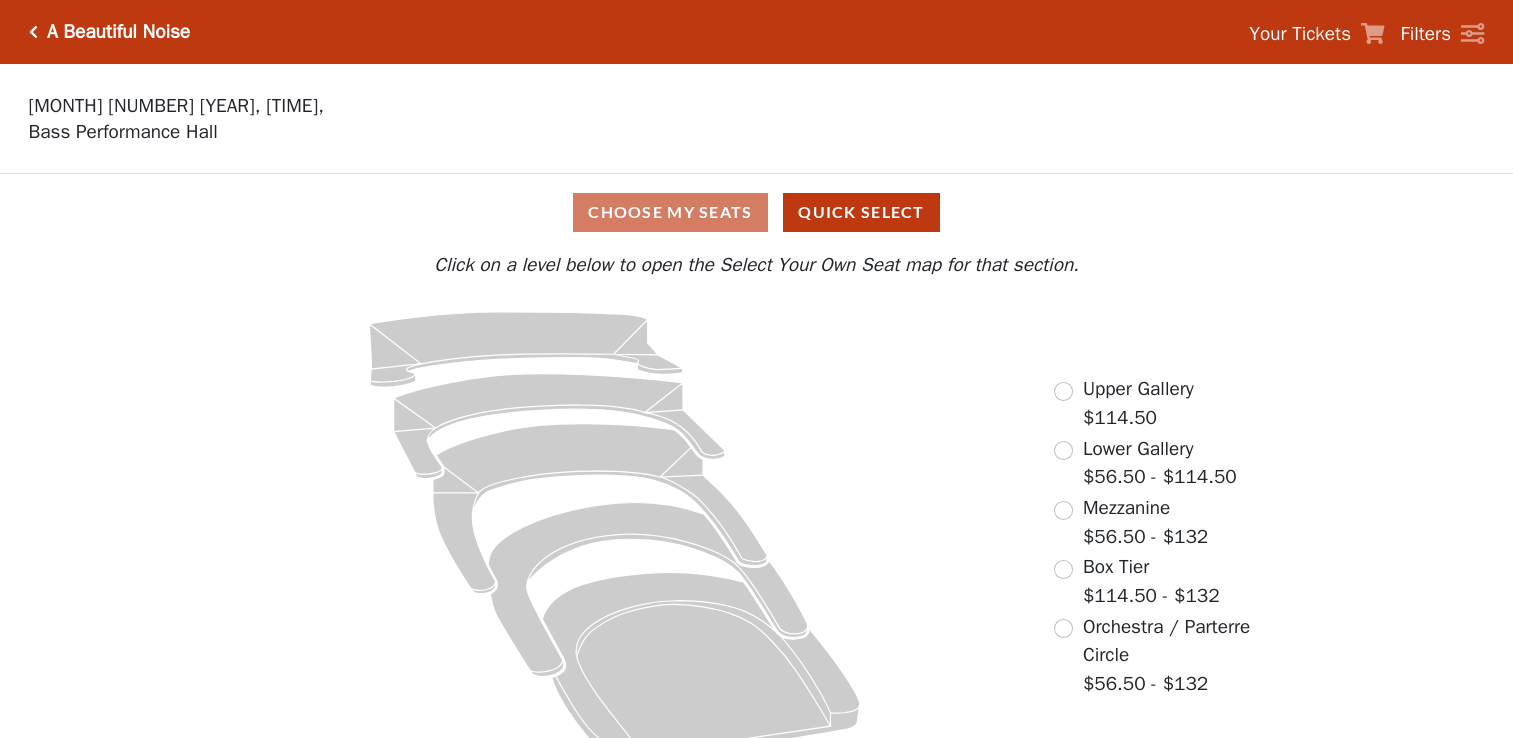 scroll, scrollTop: 0, scrollLeft: 0, axis: both 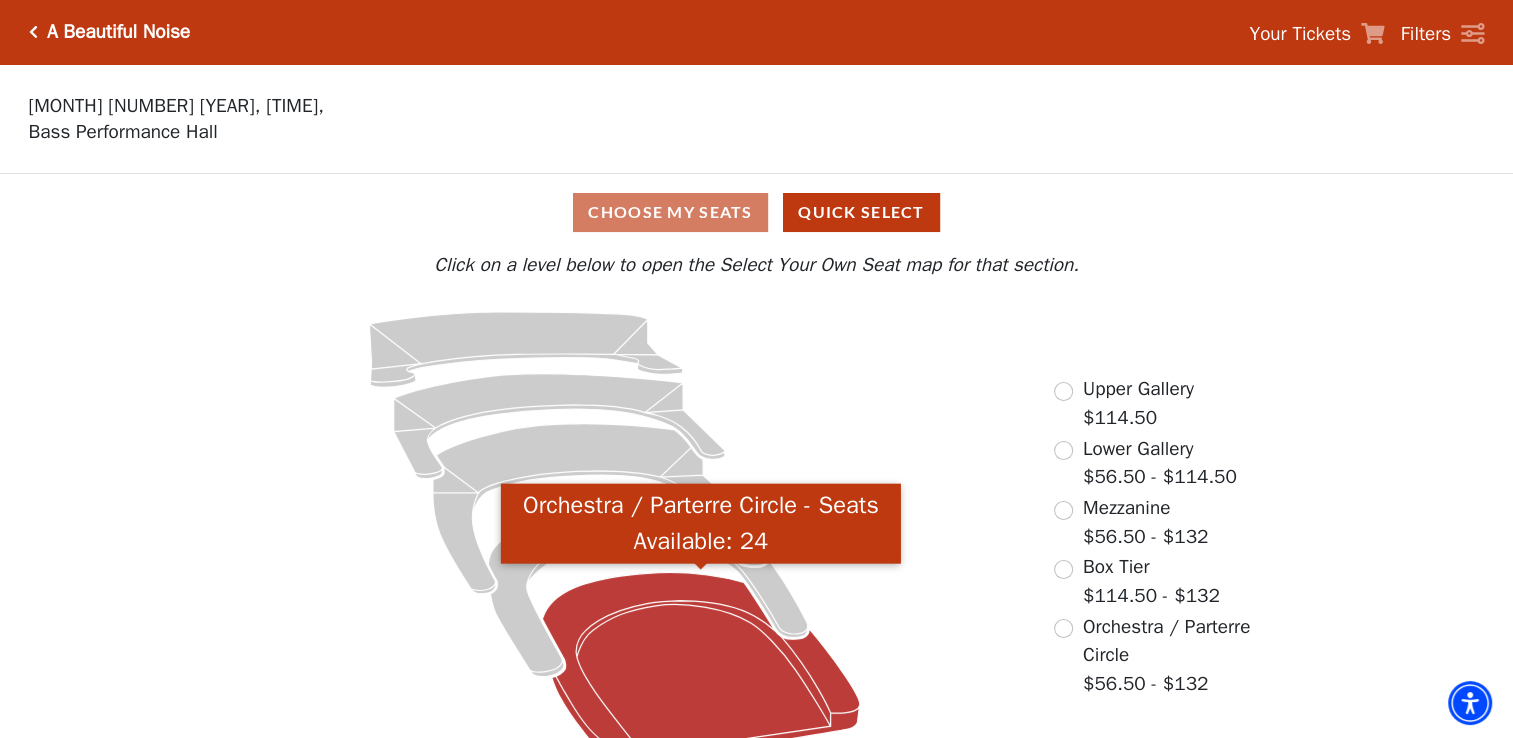 click 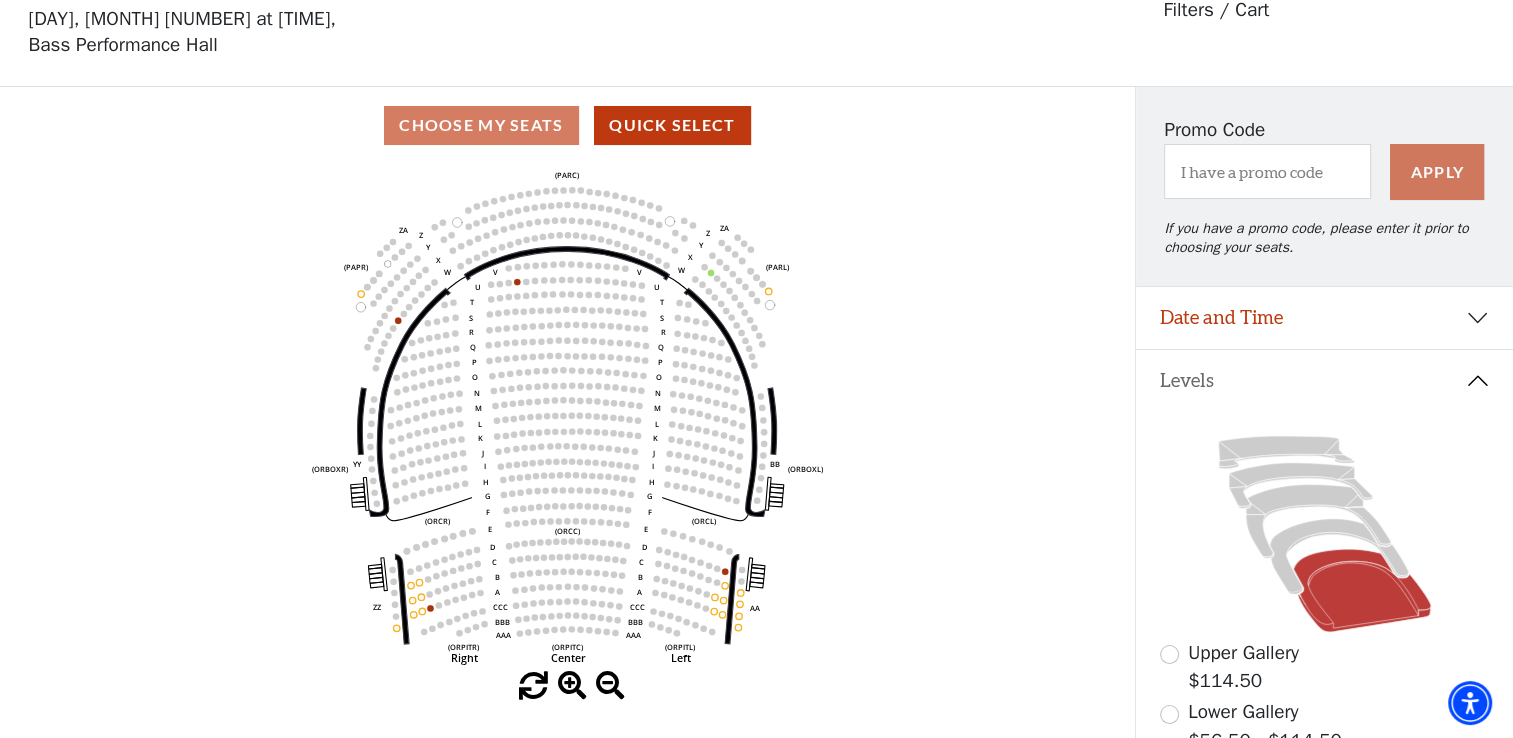 scroll, scrollTop: 92, scrollLeft: 0, axis: vertical 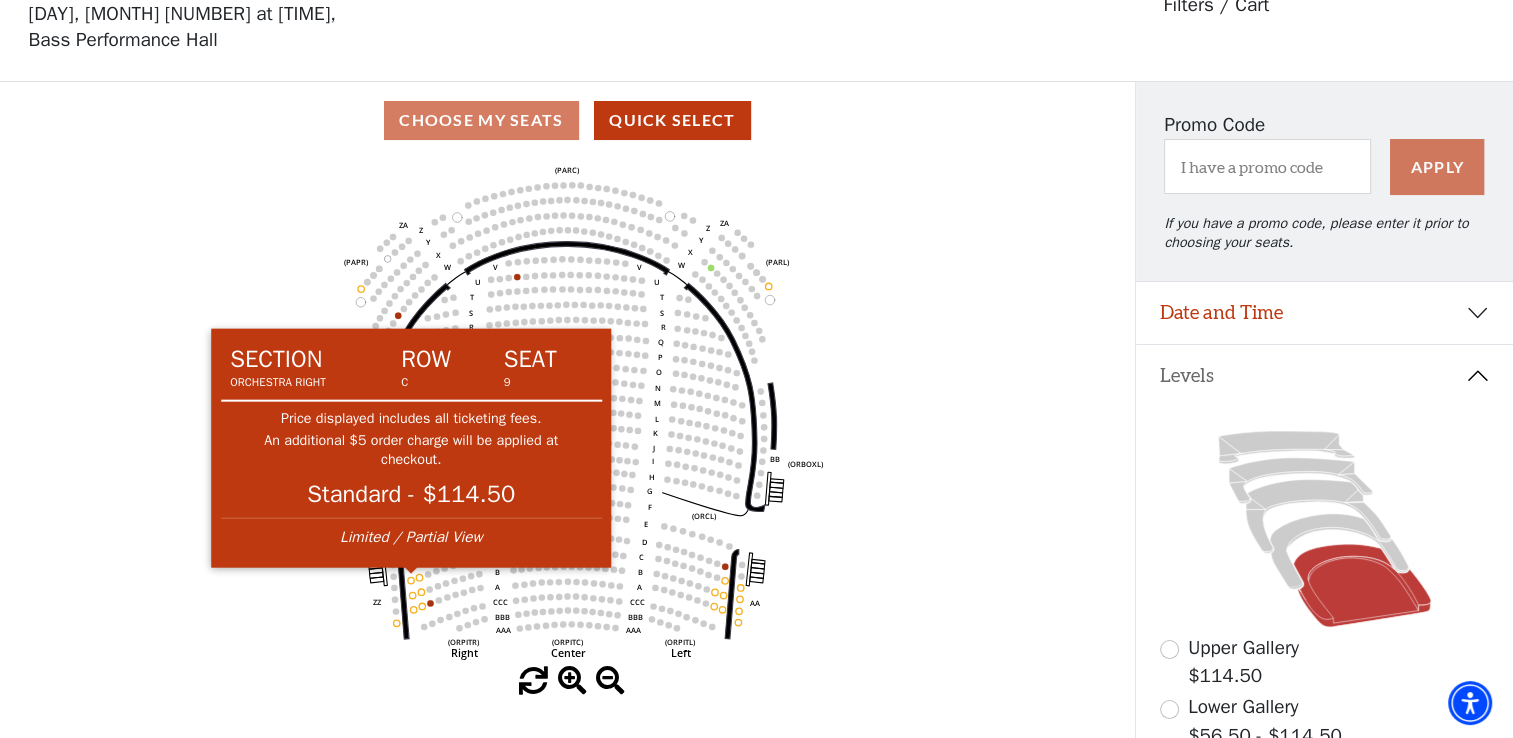 click 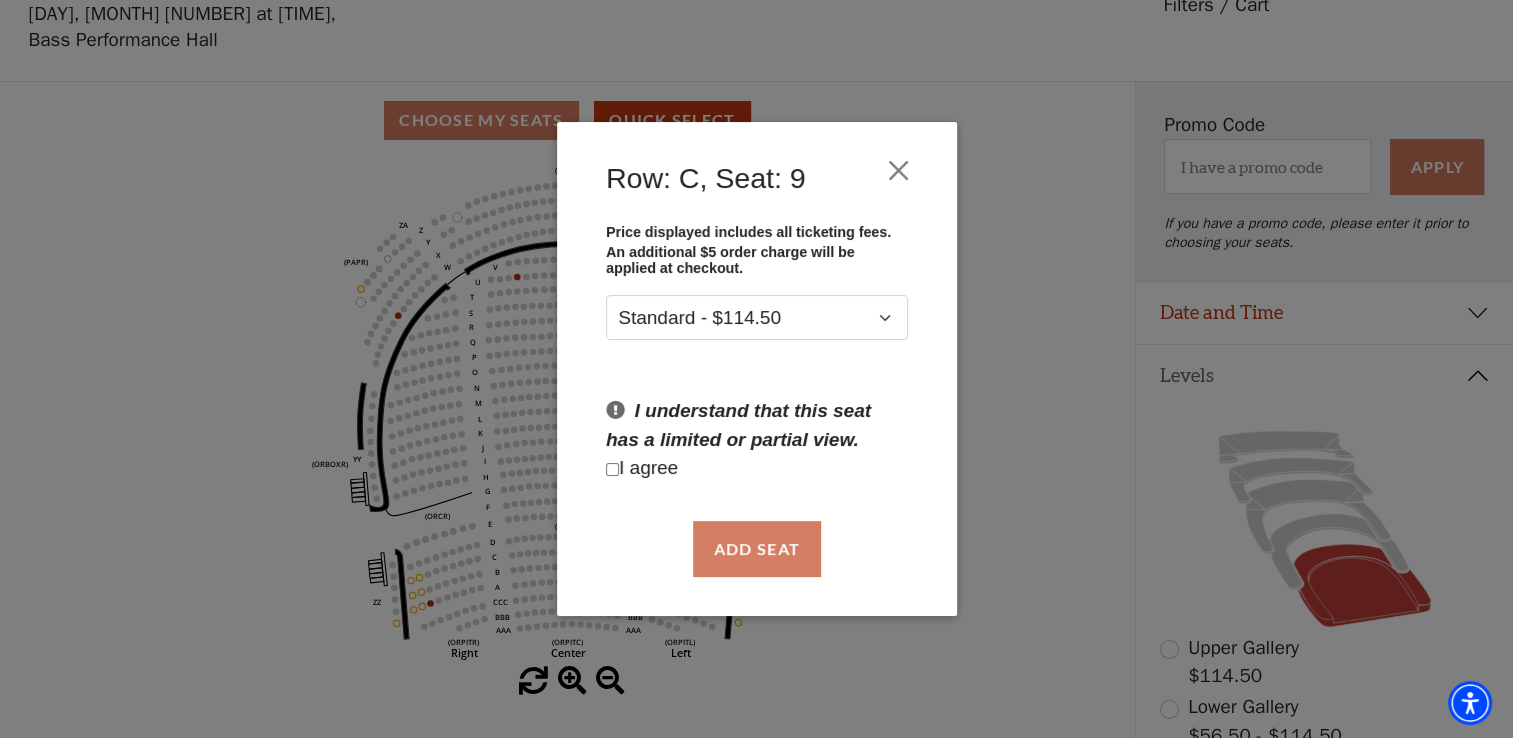 click at bounding box center [612, 469] 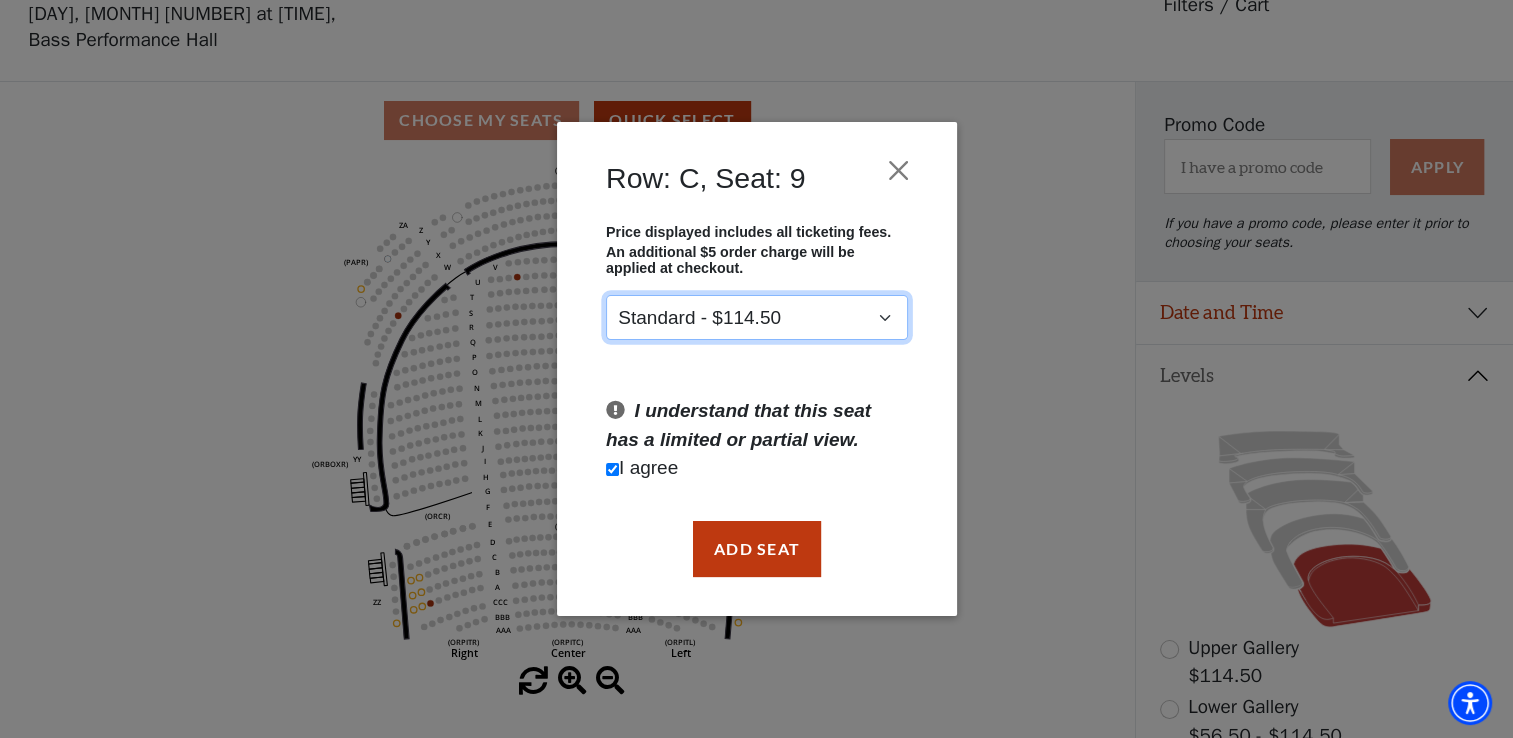 click on "Standard - $114.50" at bounding box center (757, 317) 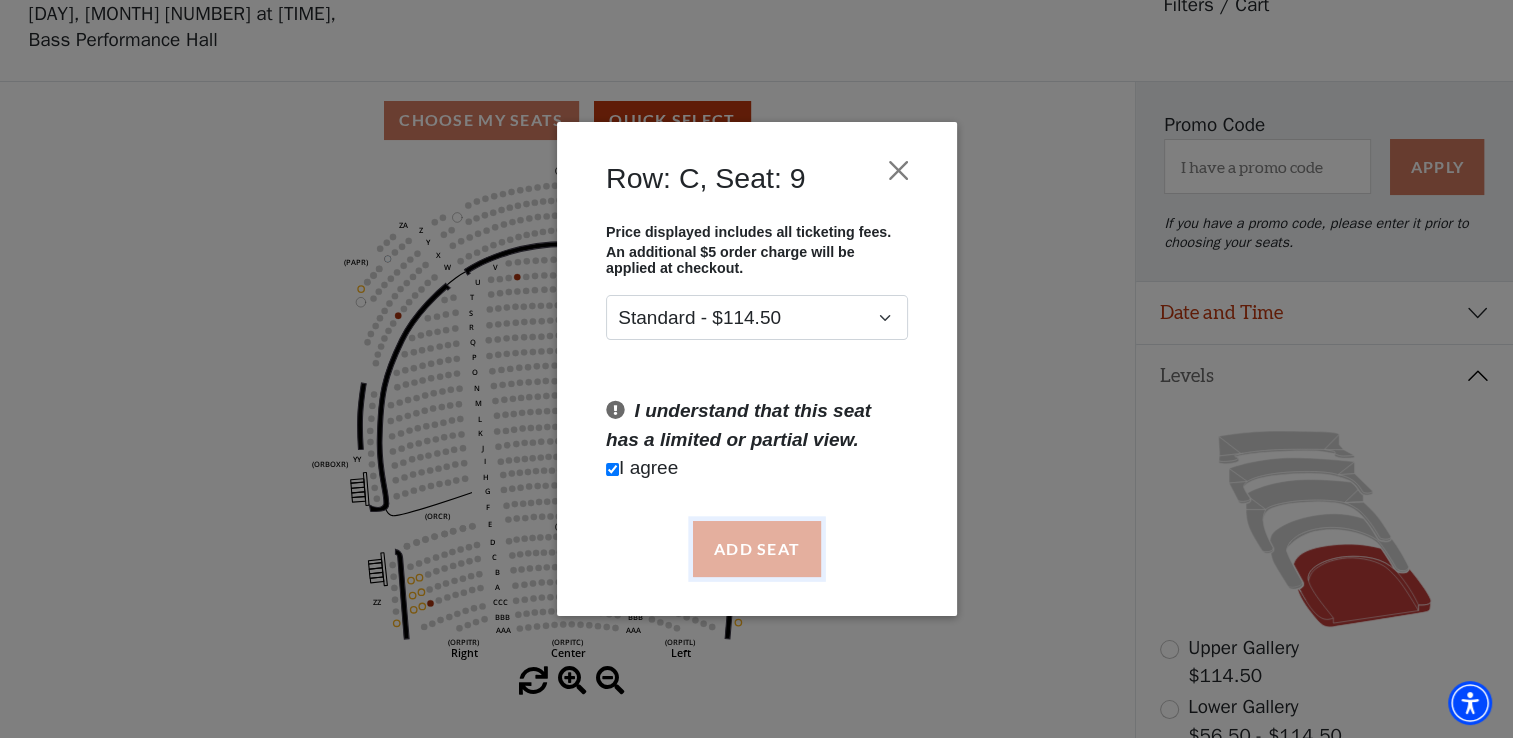 click on "Add Seat" at bounding box center [756, 549] 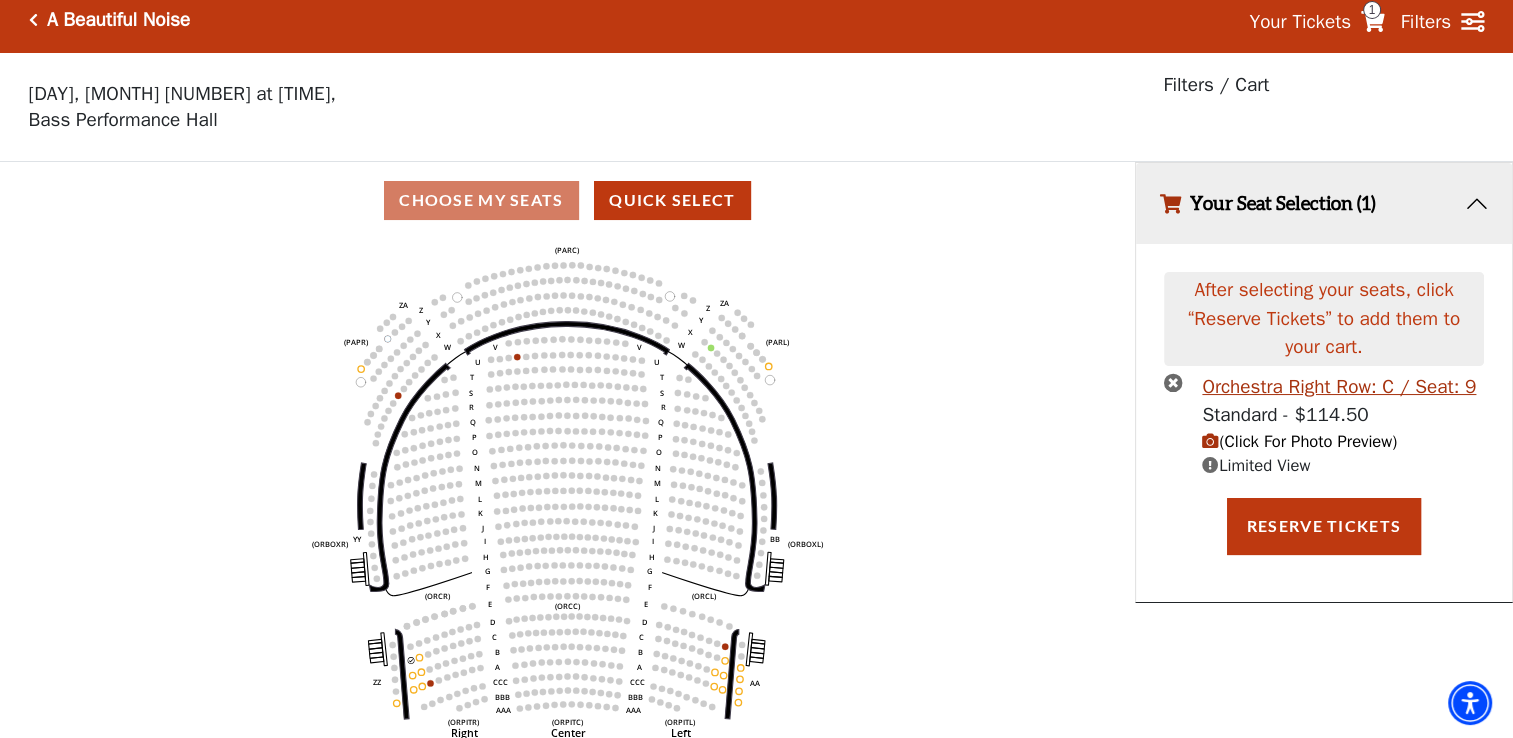 scroll, scrollTop: 0, scrollLeft: 0, axis: both 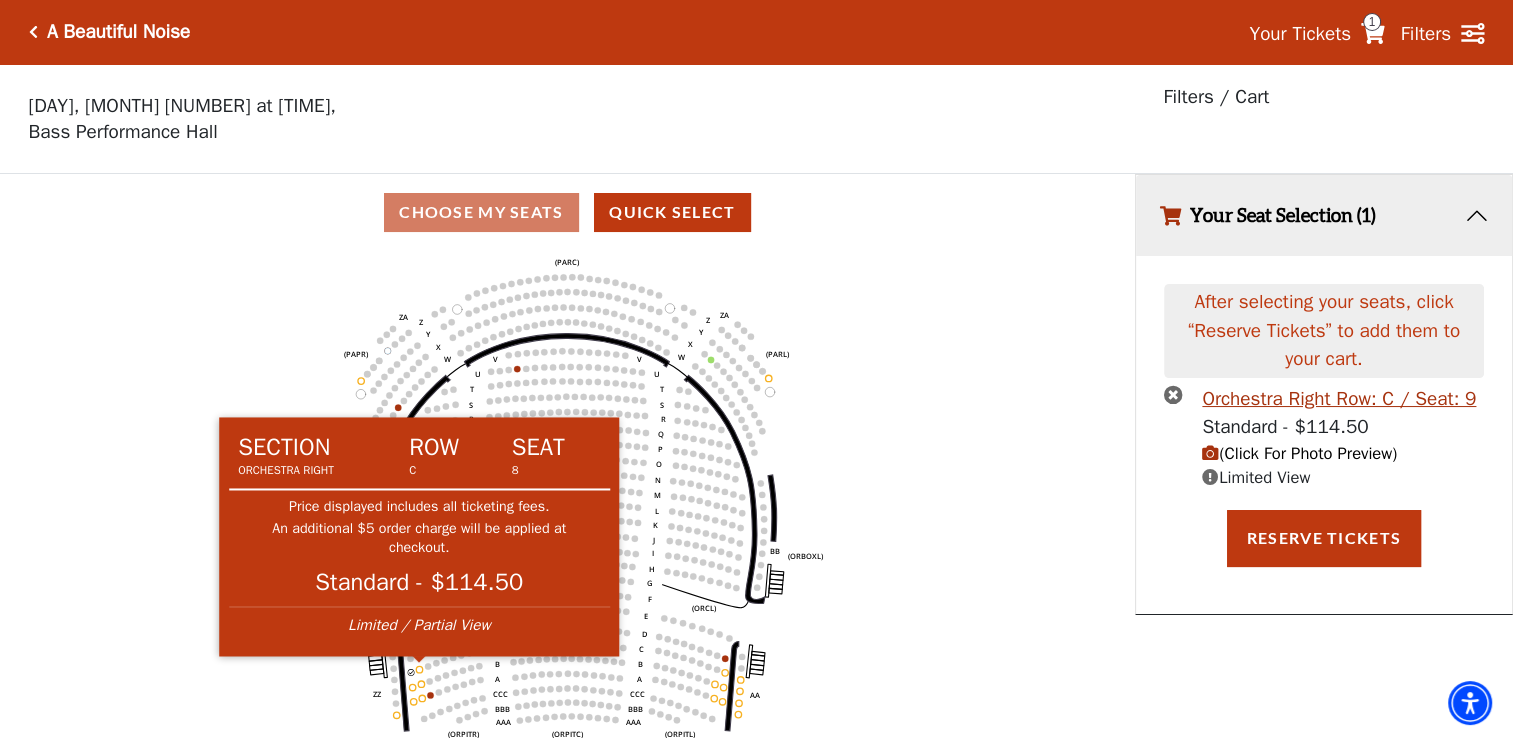 click 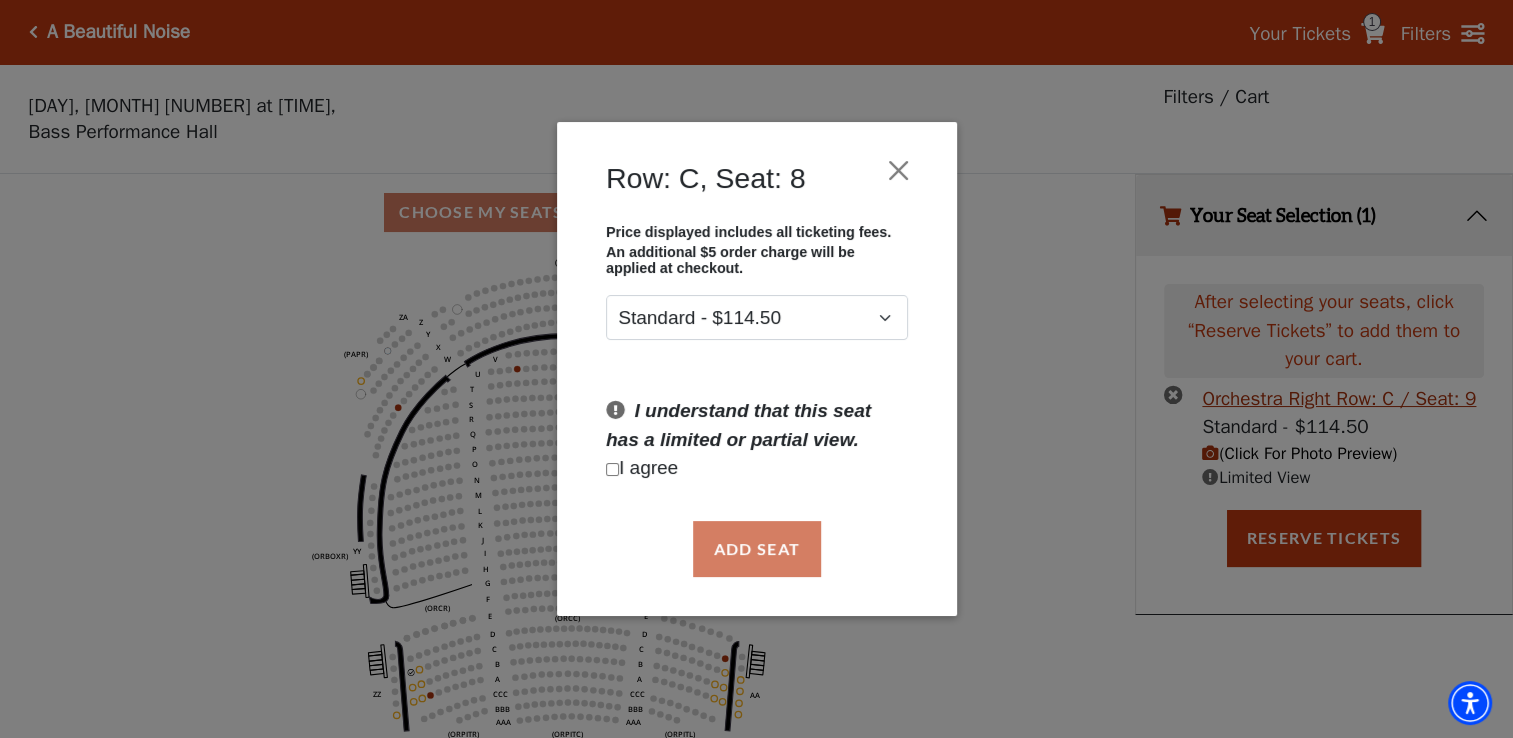 click at bounding box center (612, 469) 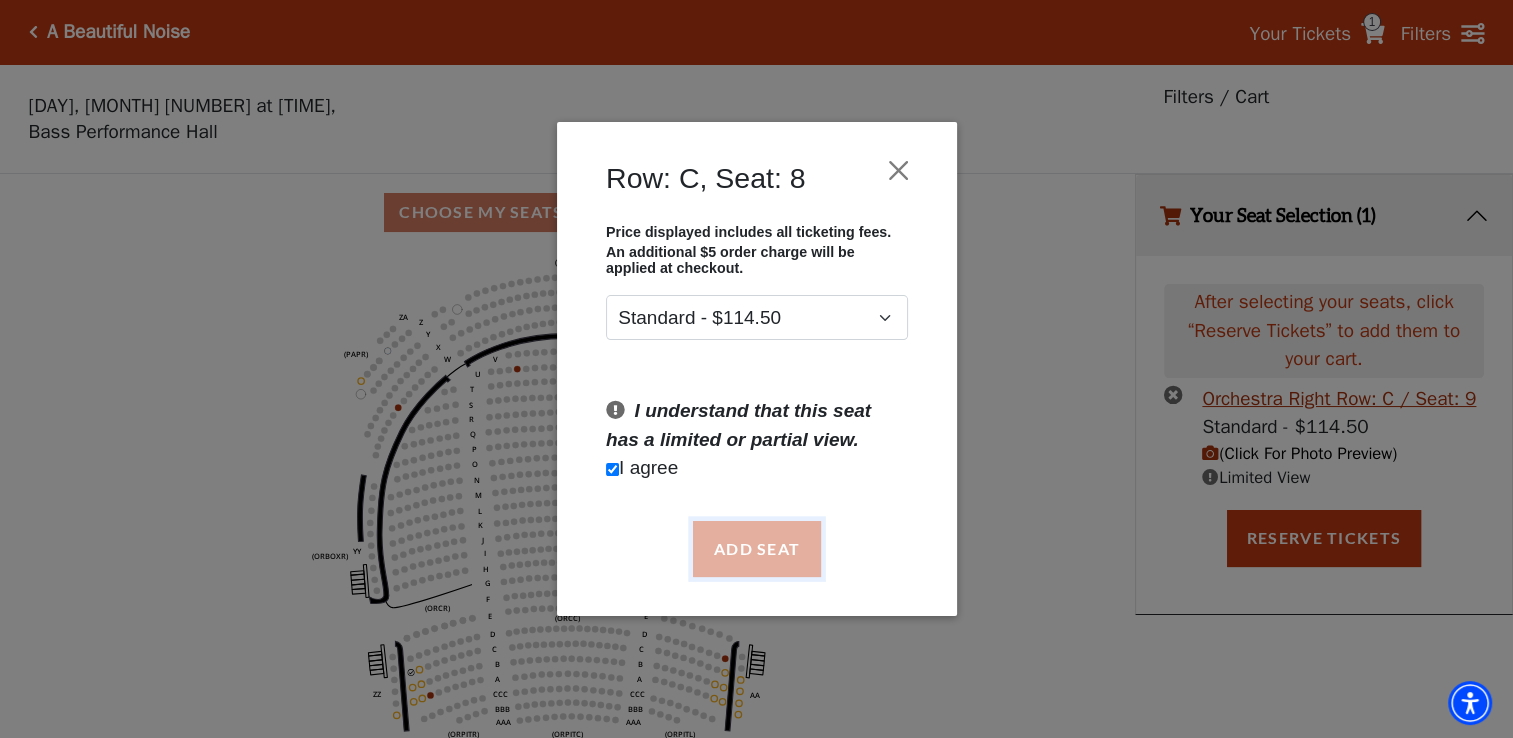 click on "Add Seat" at bounding box center [756, 549] 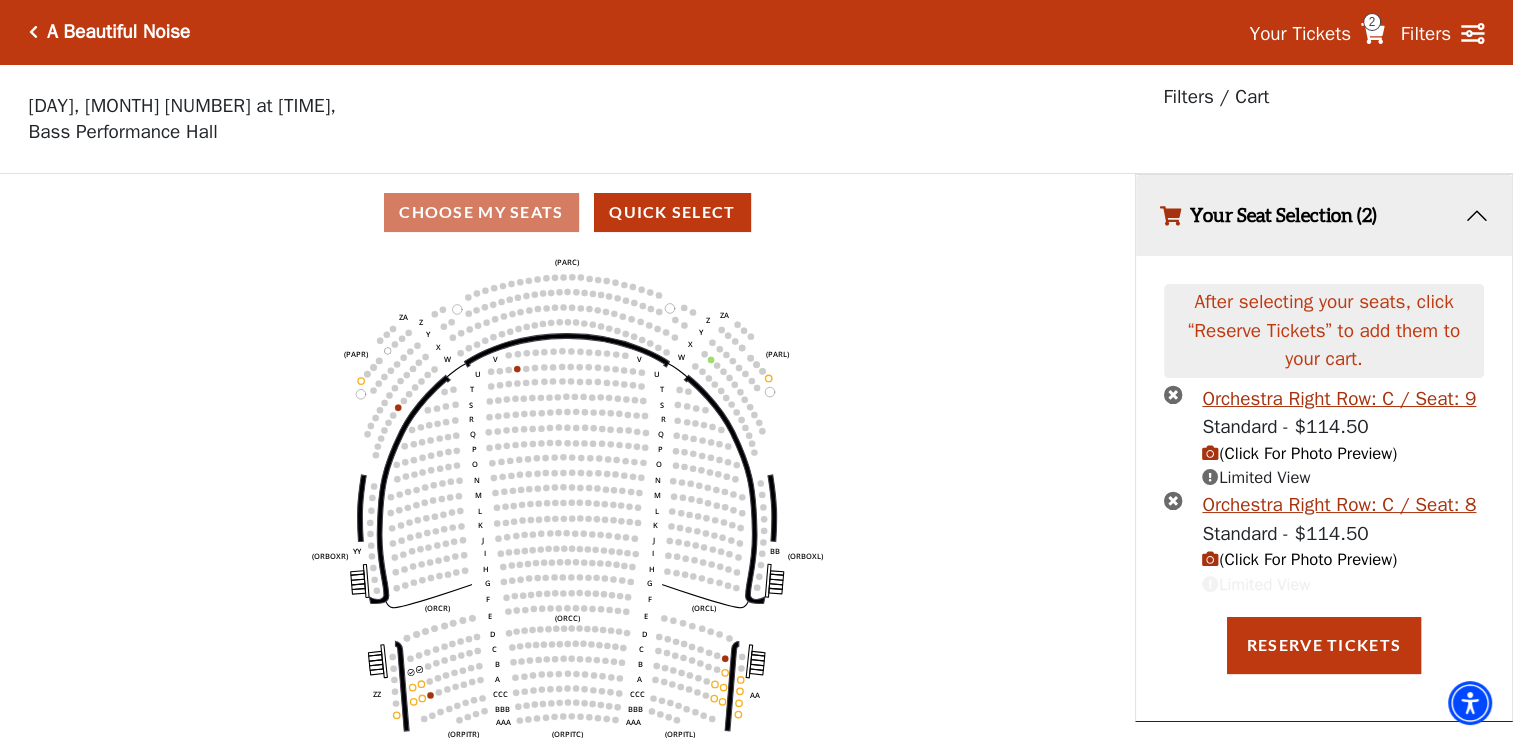 scroll, scrollTop: 48, scrollLeft: 0, axis: vertical 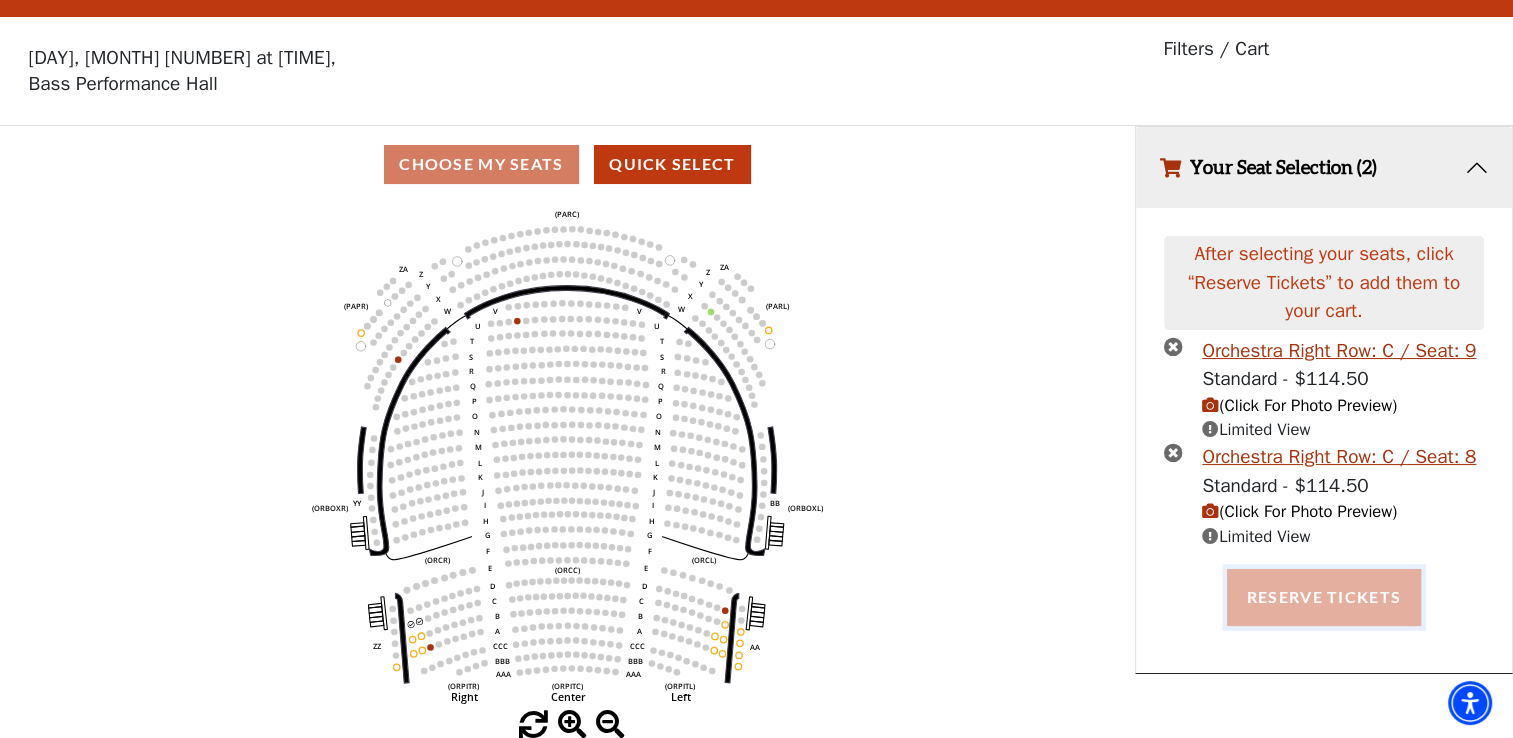 click on "Reserve Tickets" at bounding box center (1324, 597) 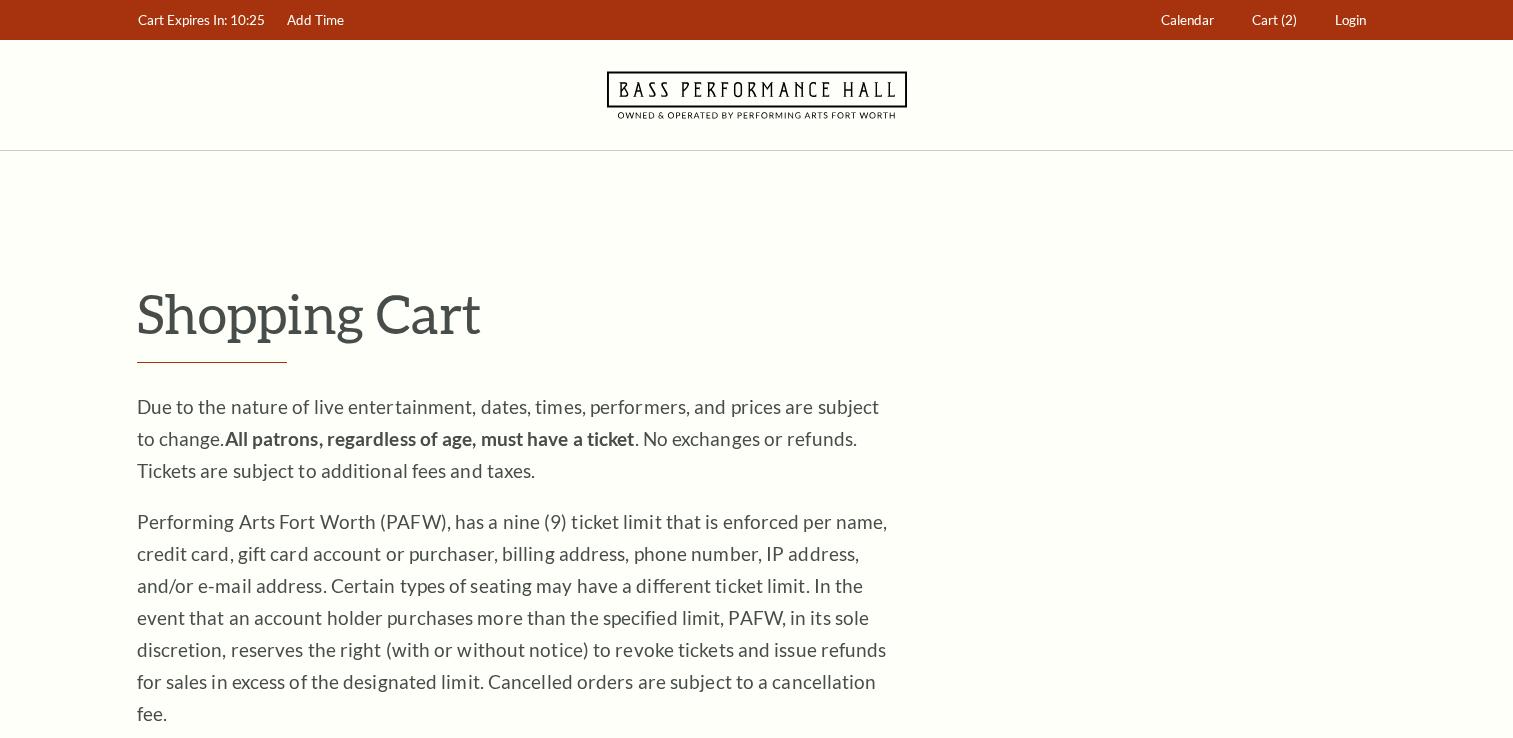 scroll, scrollTop: 0, scrollLeft: 0, axis: both 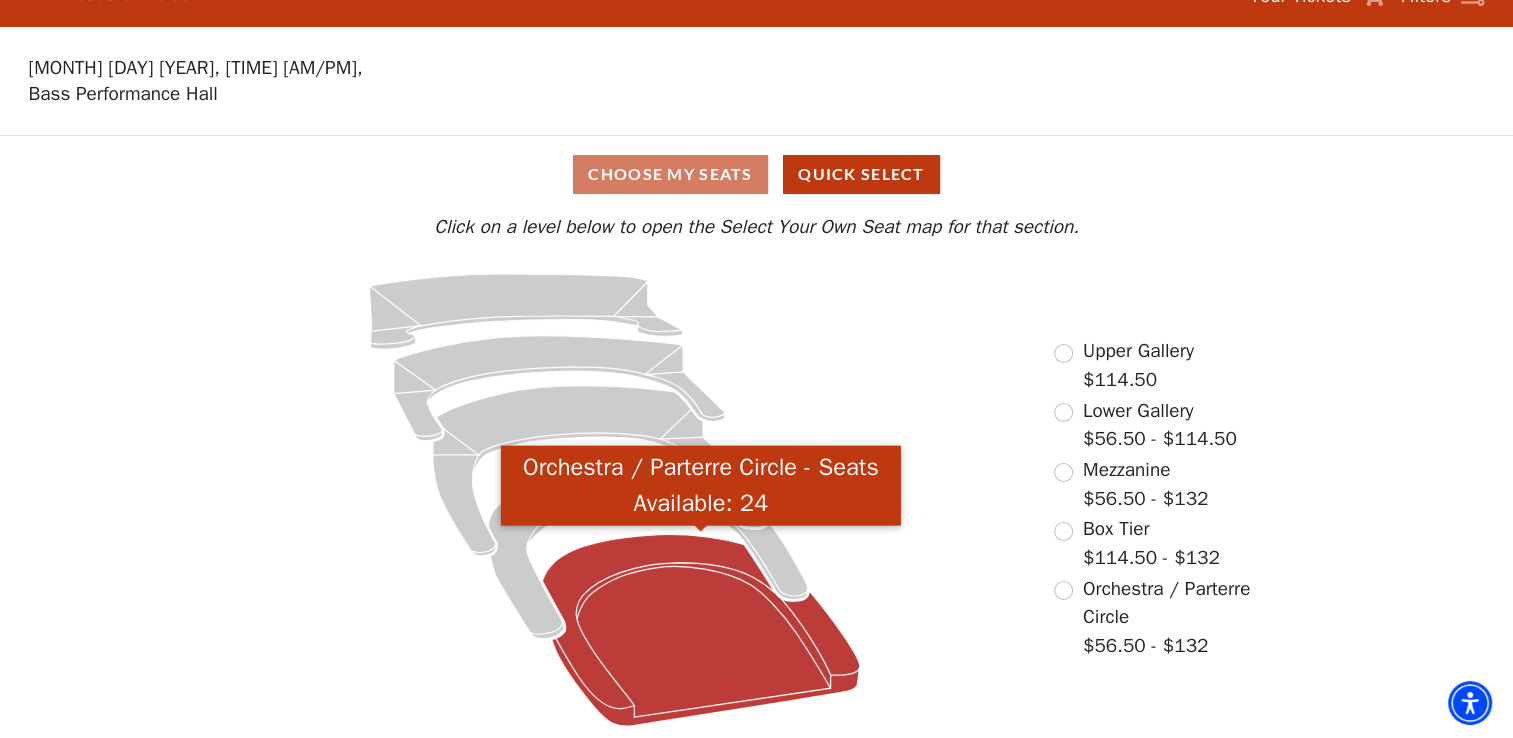 click 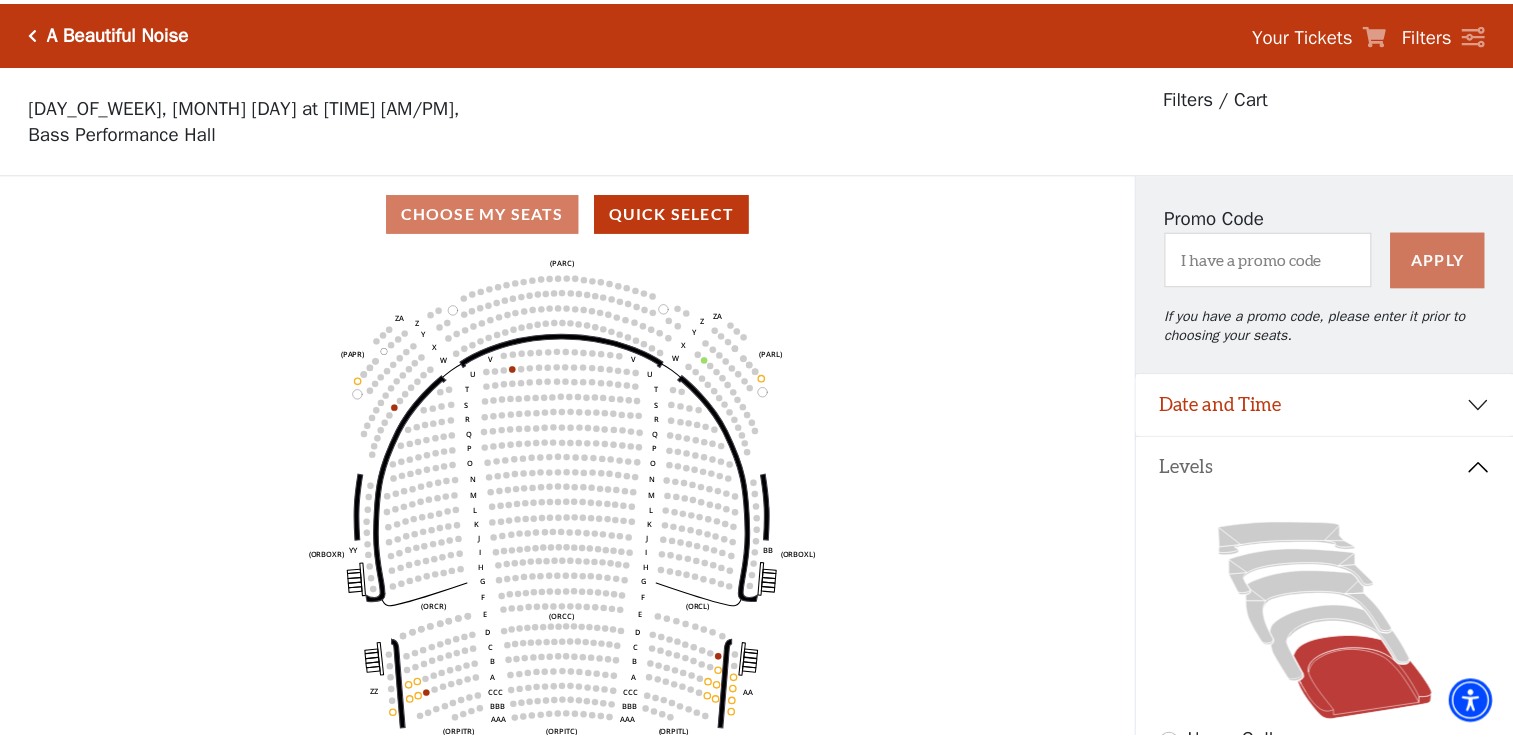 scroll, scrollTop: 92, scrollLeft: 0, axis: vertical 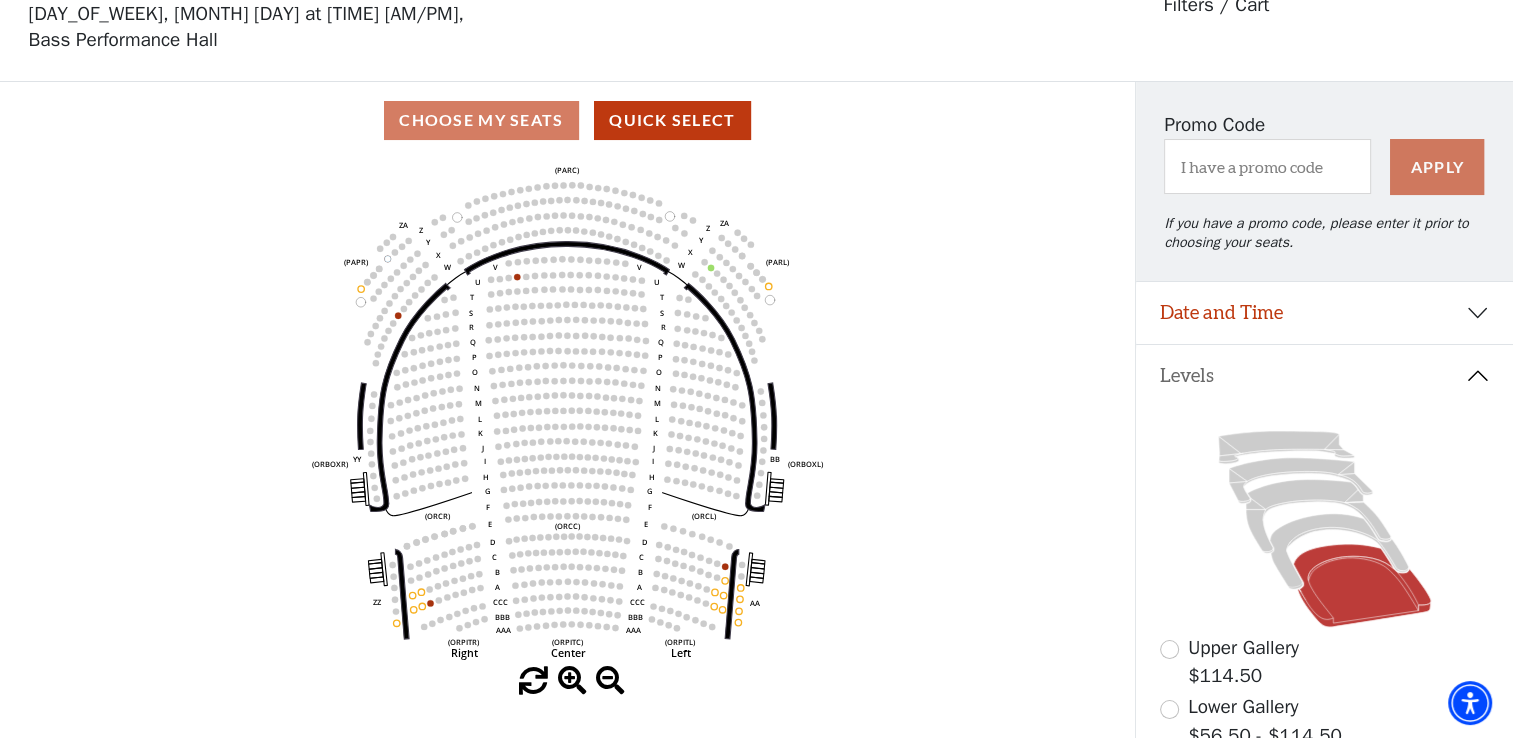 click at bounding box center [572, 681] 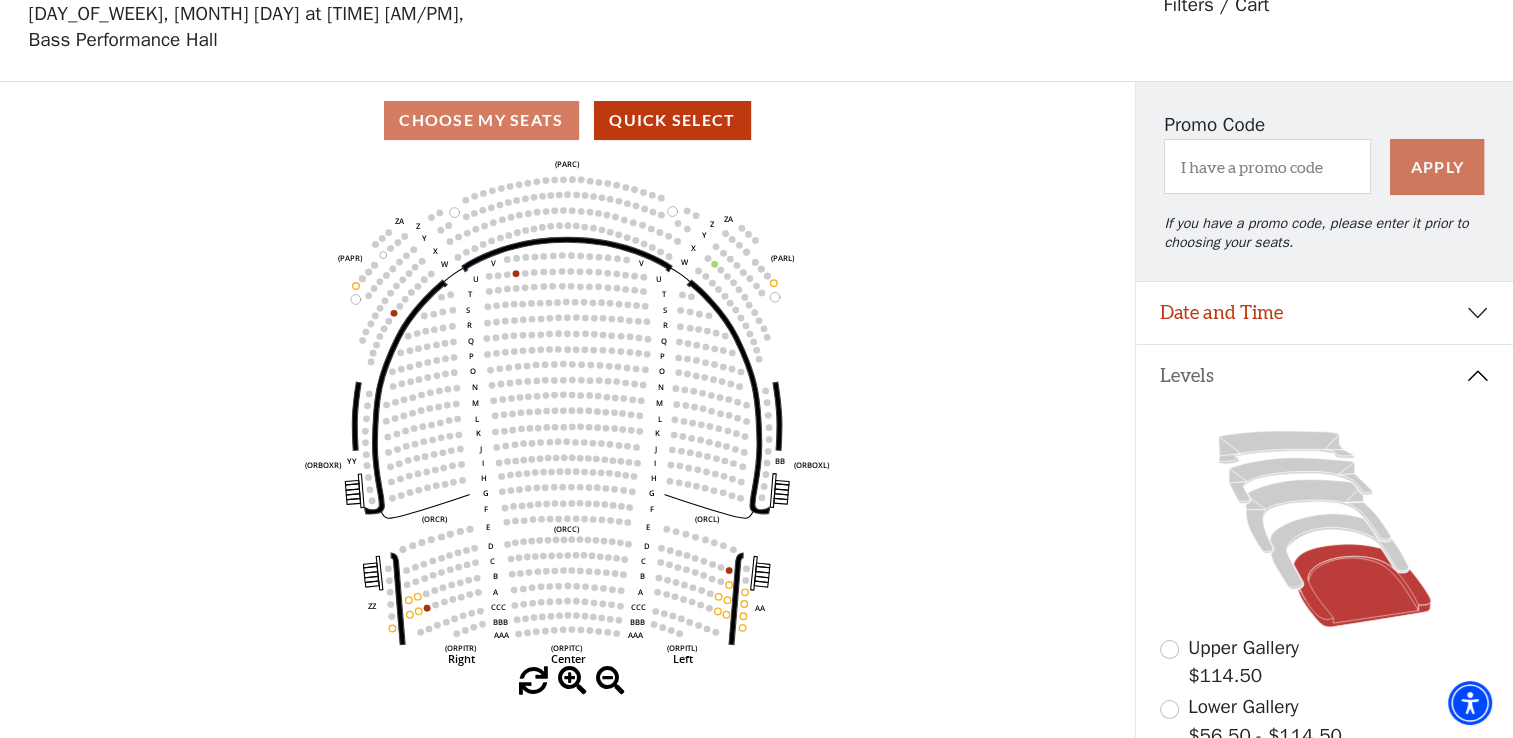 click at bounding box center [572, 681] 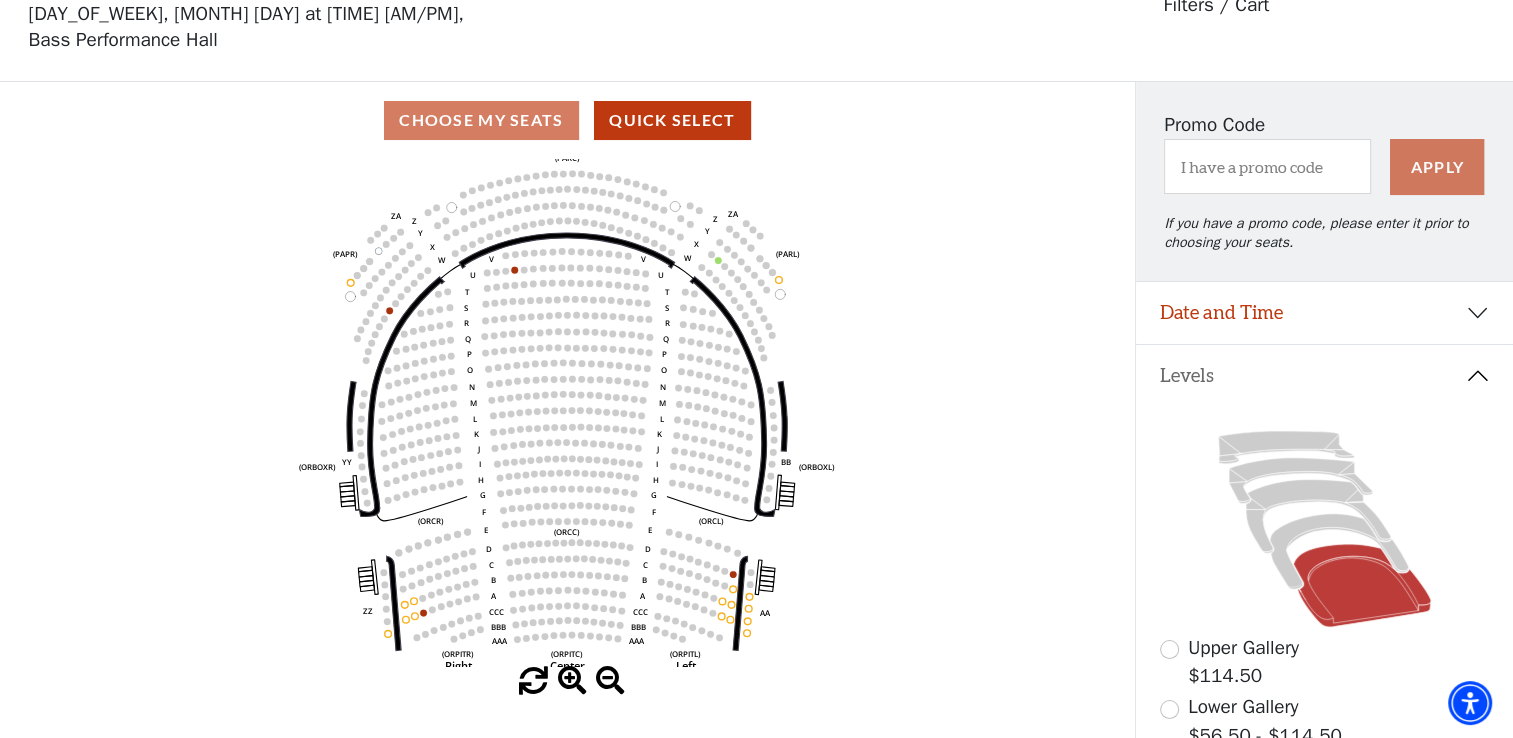 click at bounding box center [572, 681] 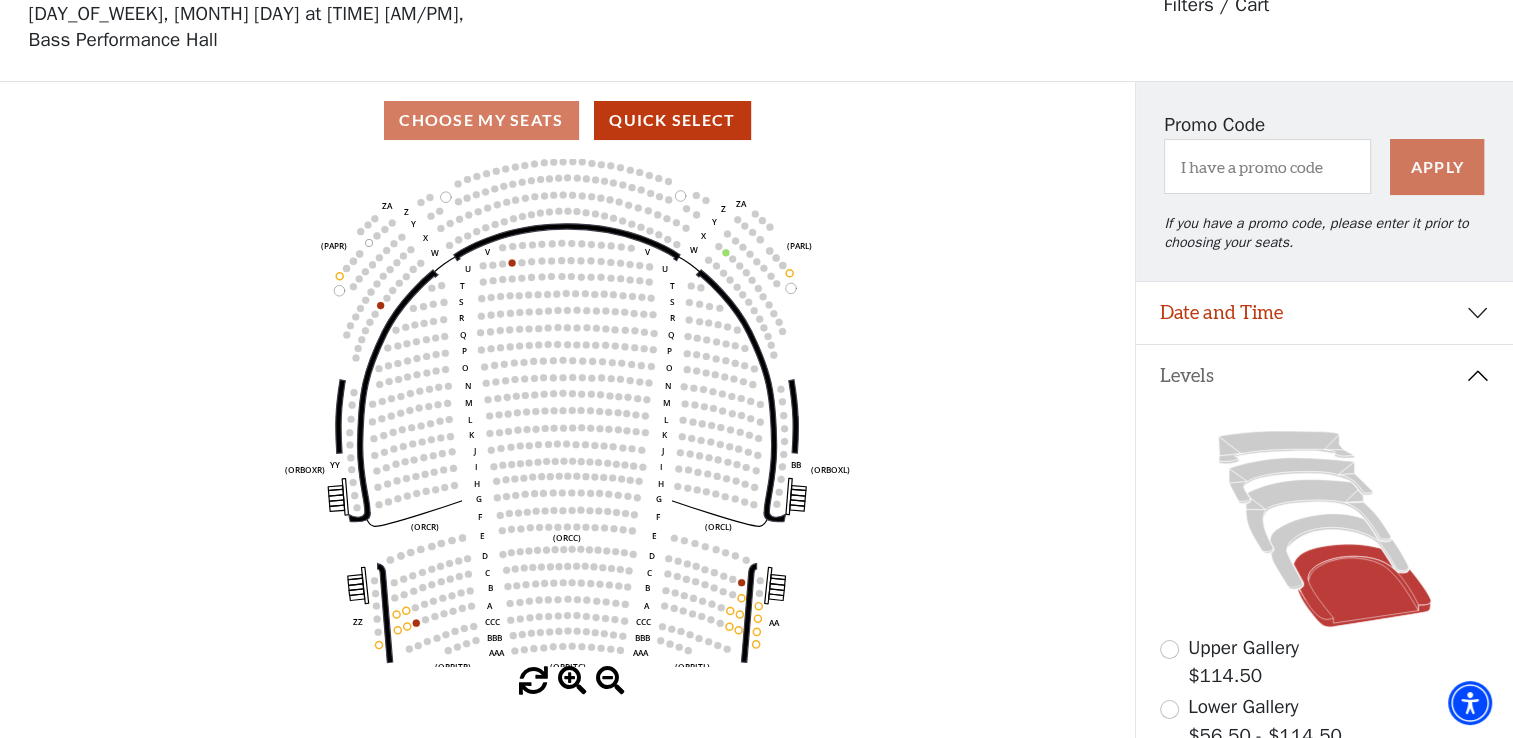 click at bounding box center [572, 681] 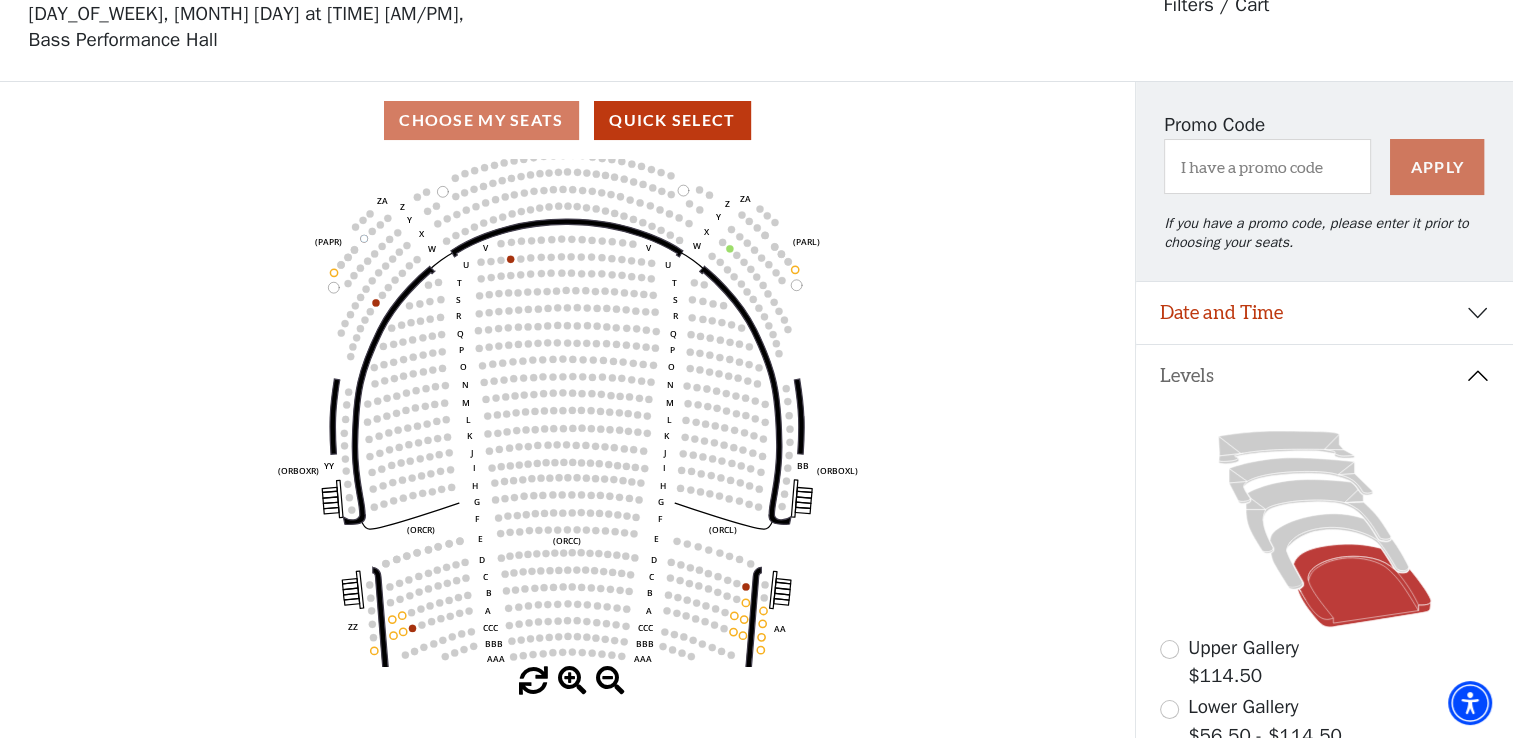 type 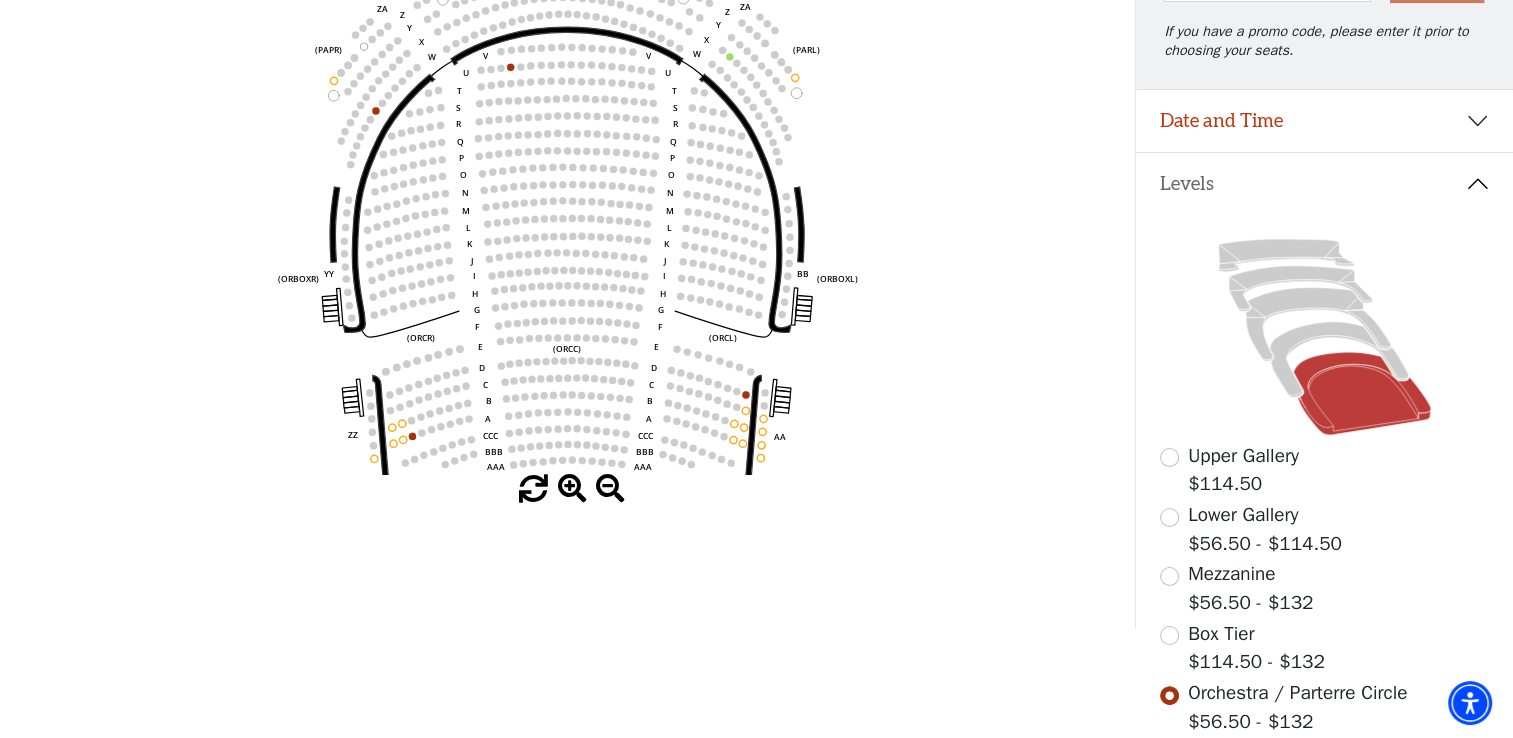 scroll, scrollTop: 292, scrollLeft: 0, axis: vertical 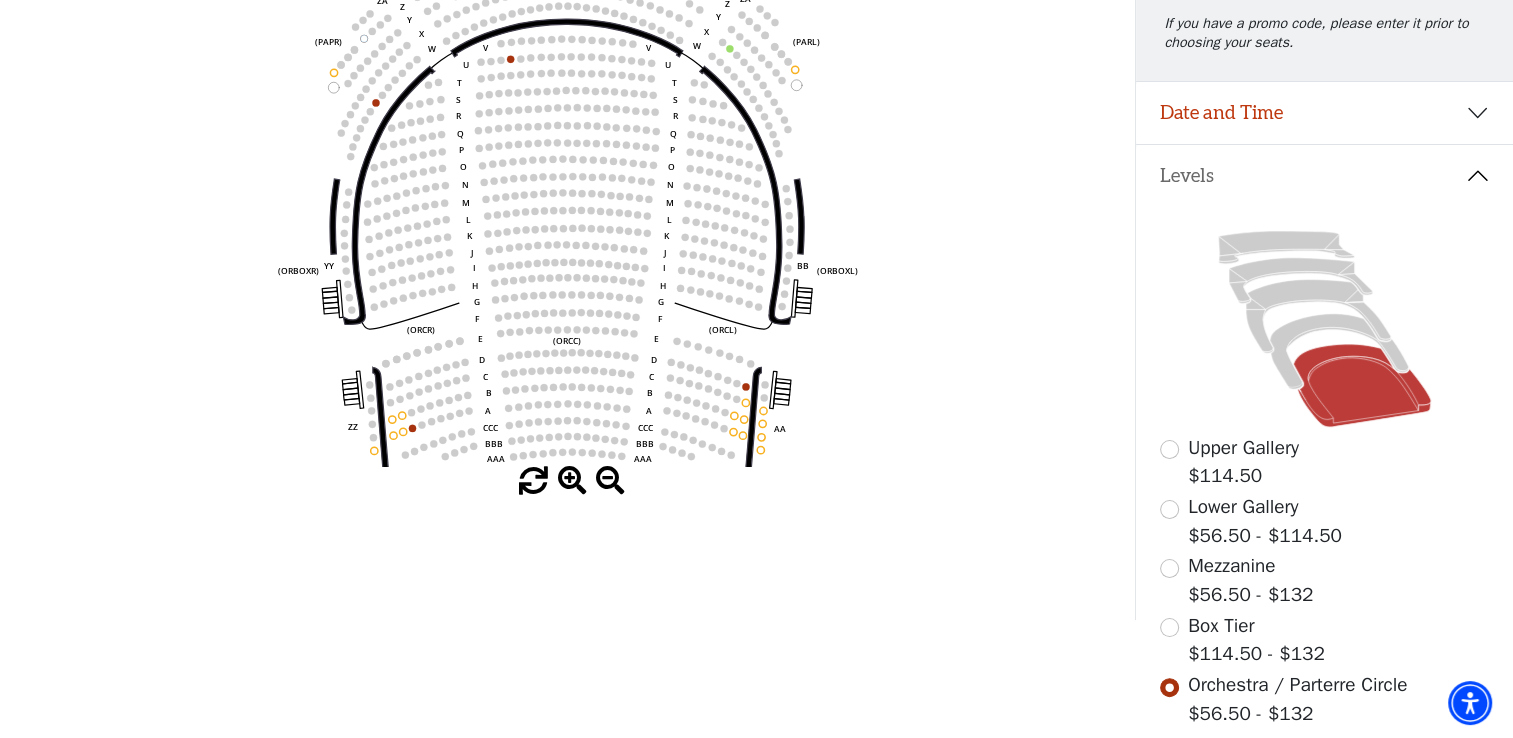 click at bounding box center (572, 481) 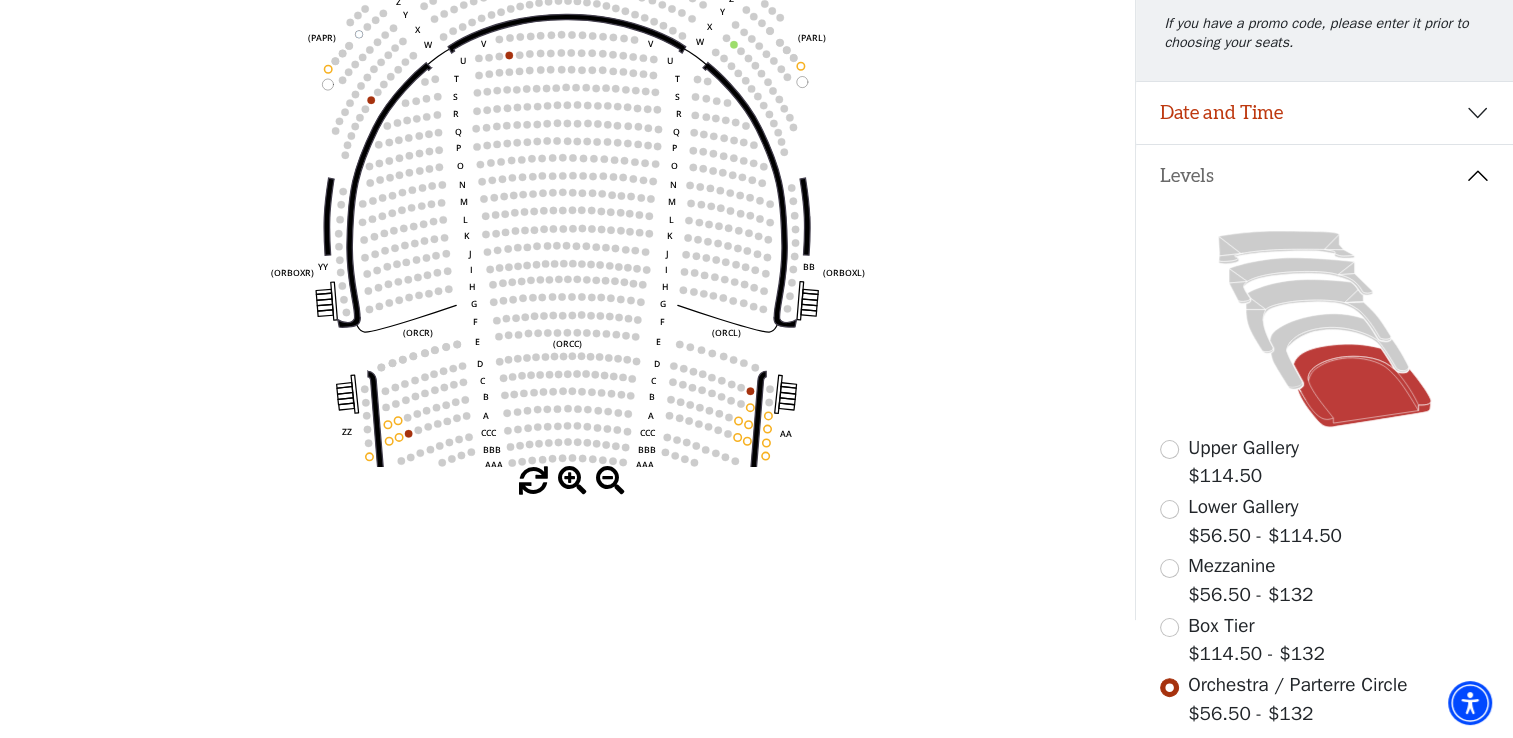 click at bounding box center (572, 481) 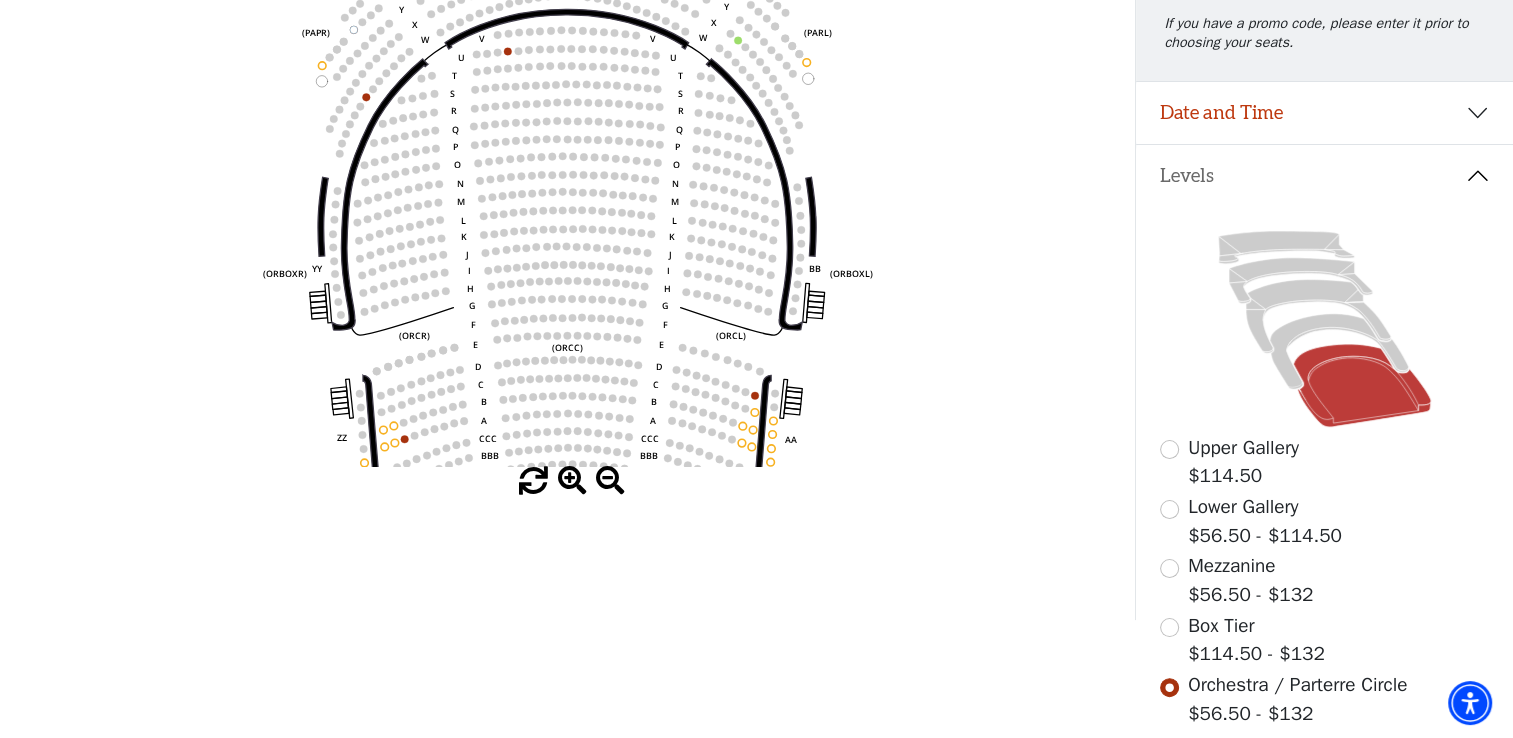 click at bounding box center (572, 481) 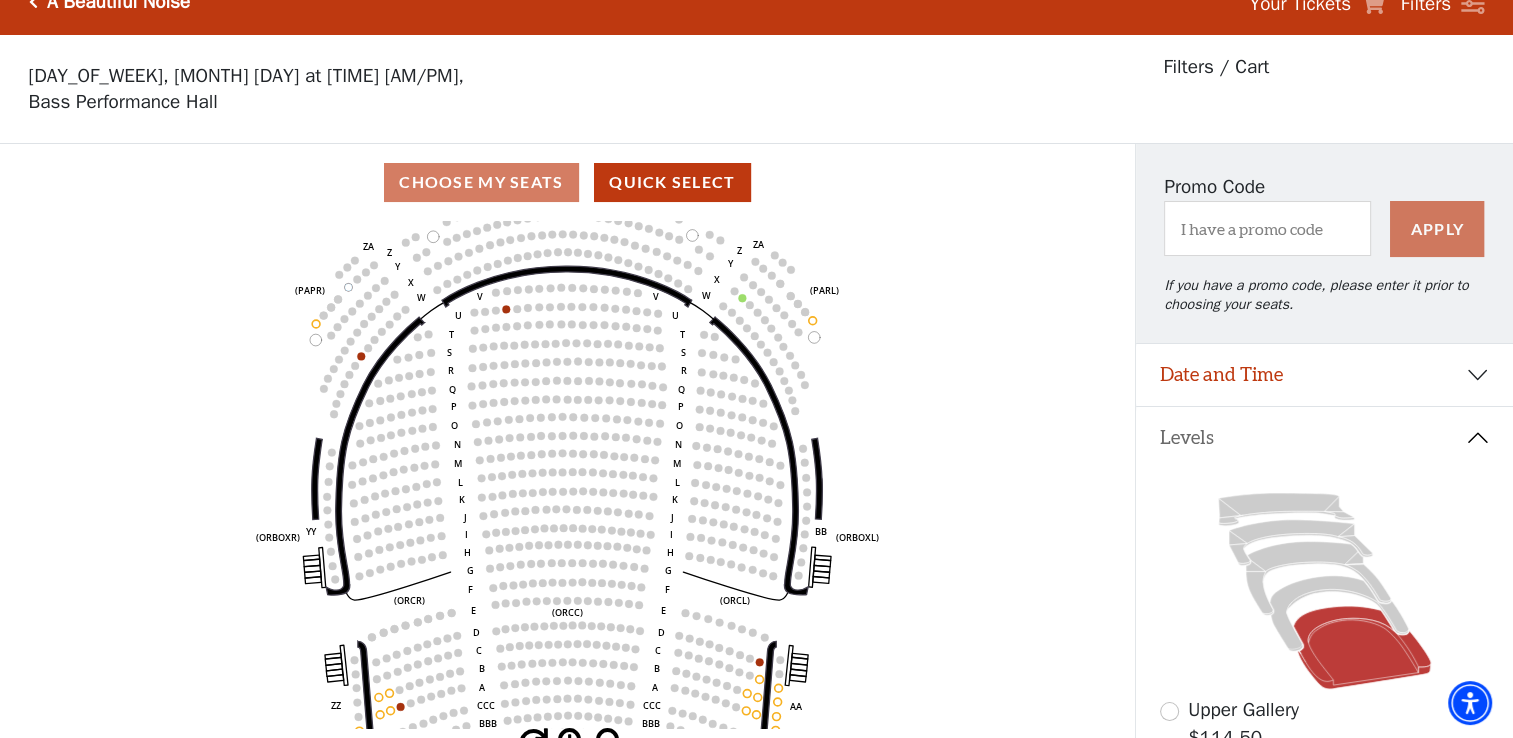 scroll, scrollTop: 0, scrollLeft: 0, axis: both 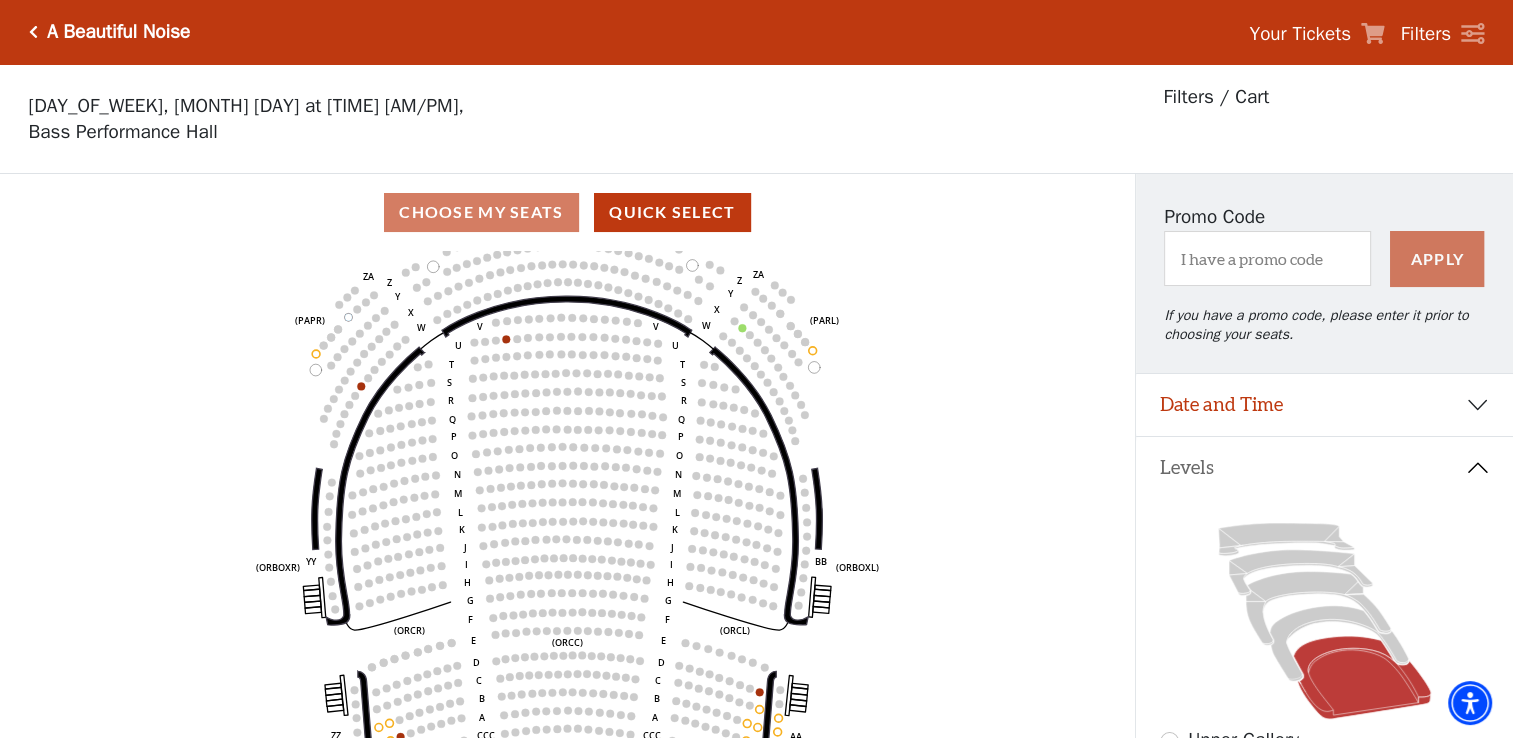 click at bounding box center (33, 32) 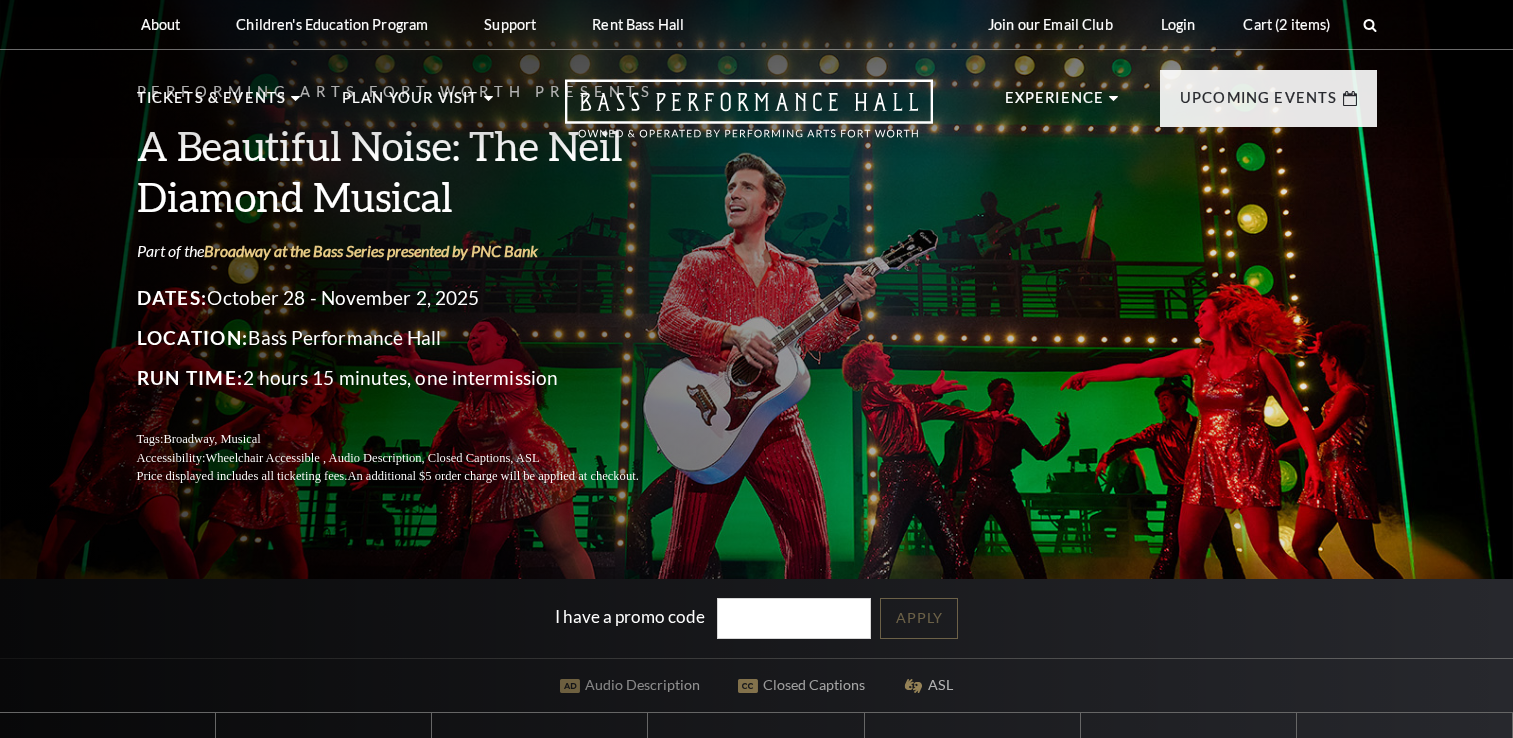 scroll, scrollTop: 0, scrollLeft: 0, axis: both 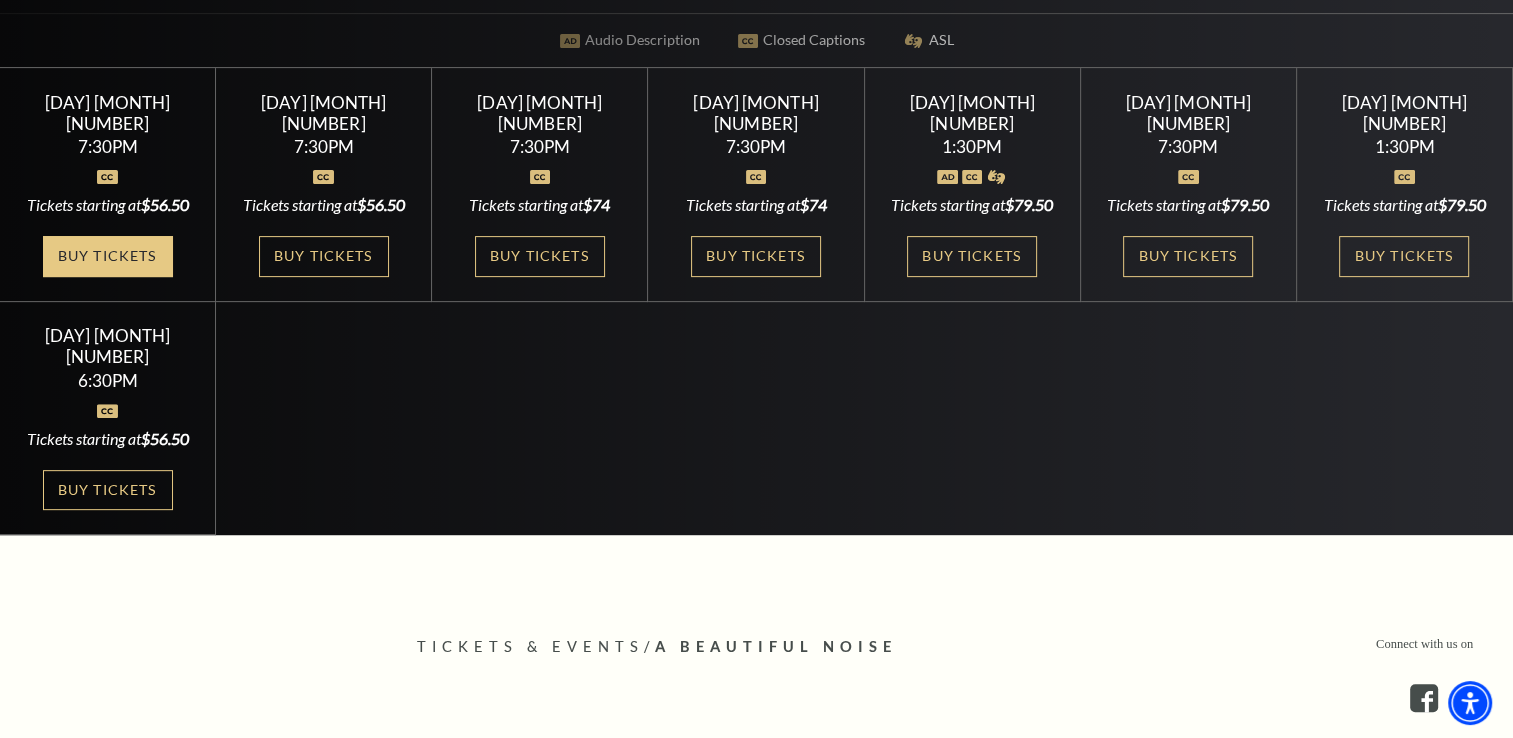 click on "Buy Tickets" at bounding box center [108, 256] 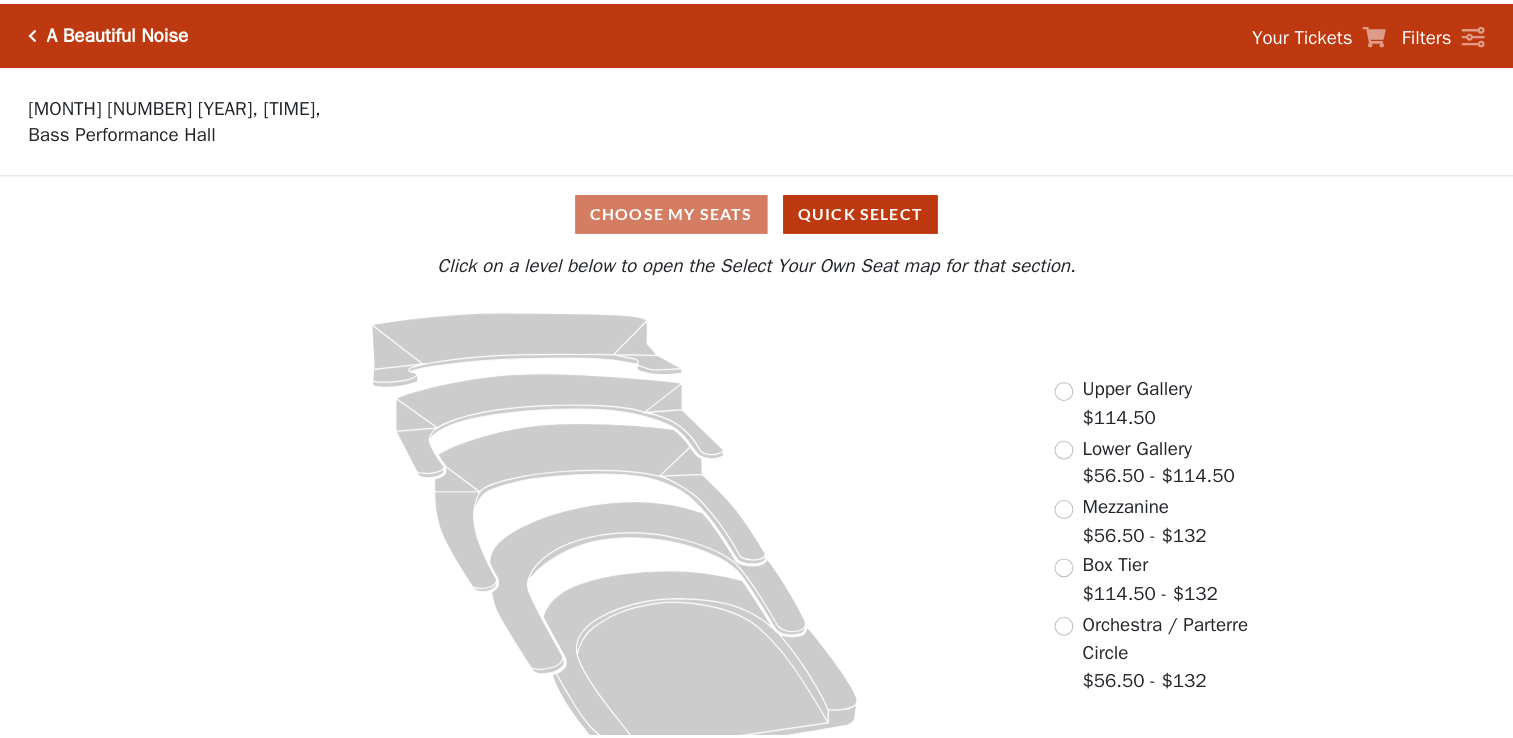 scroll, scrollTop: 0, scrollLeft: 0, axis: both 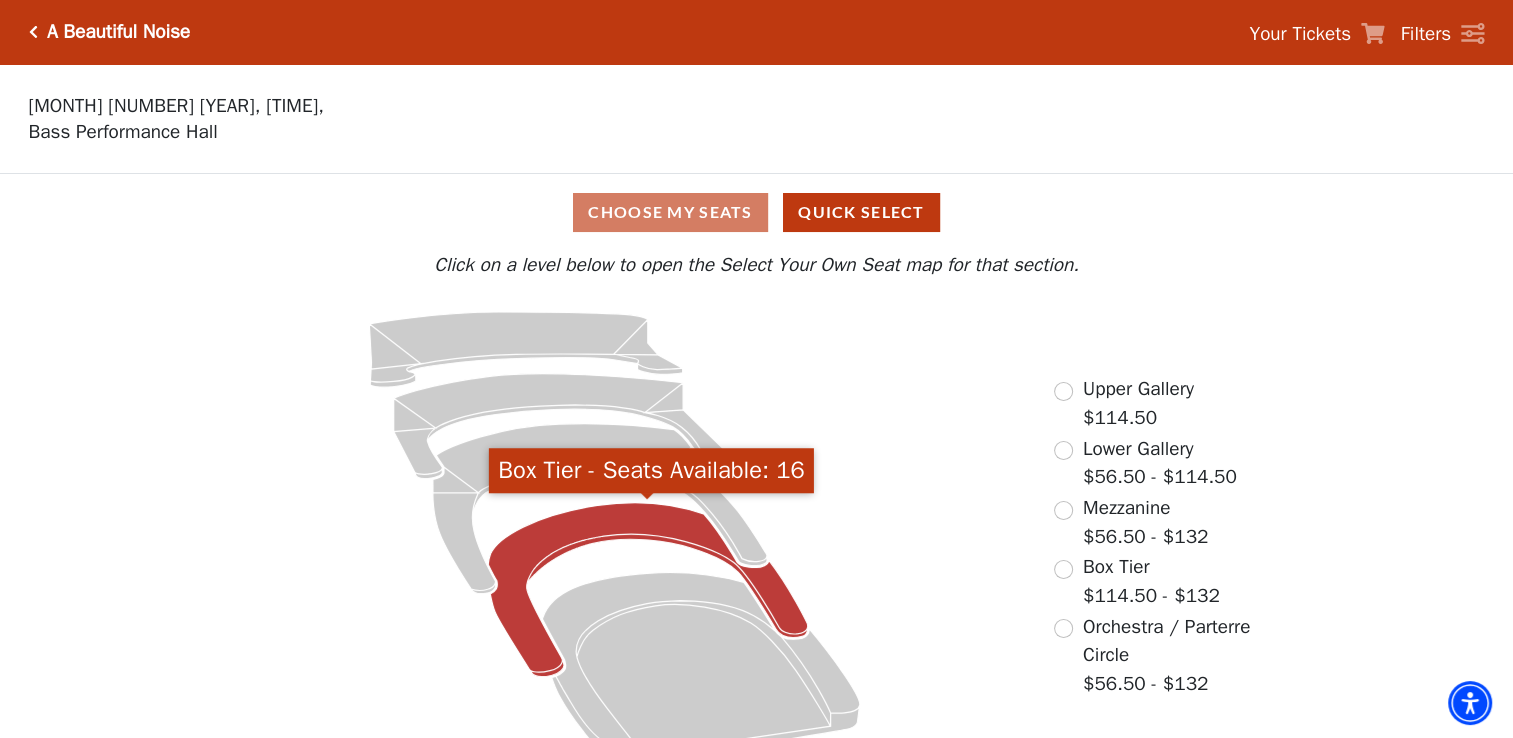 click 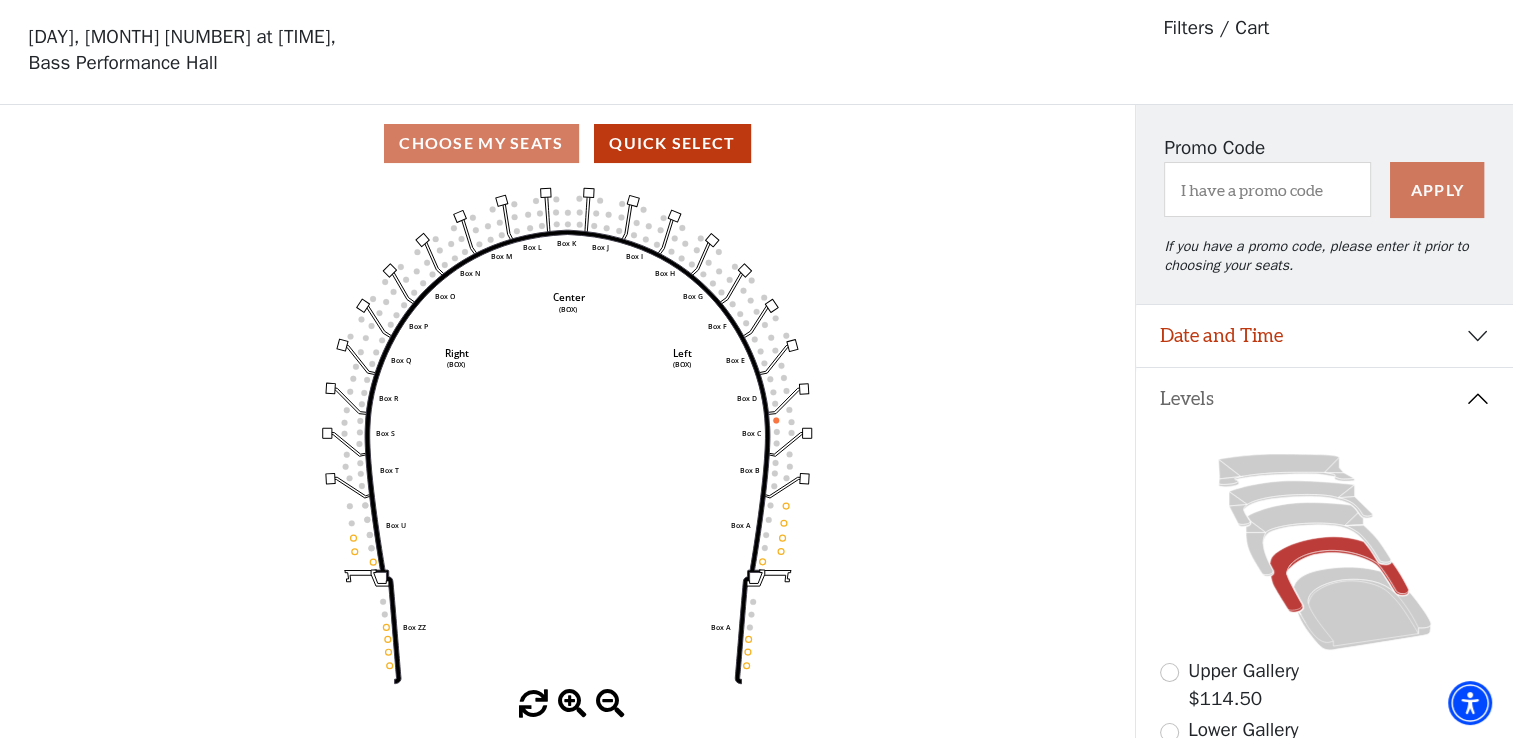 scroll, scrollTop: 92, scrollLeft: 0, axis: vertical 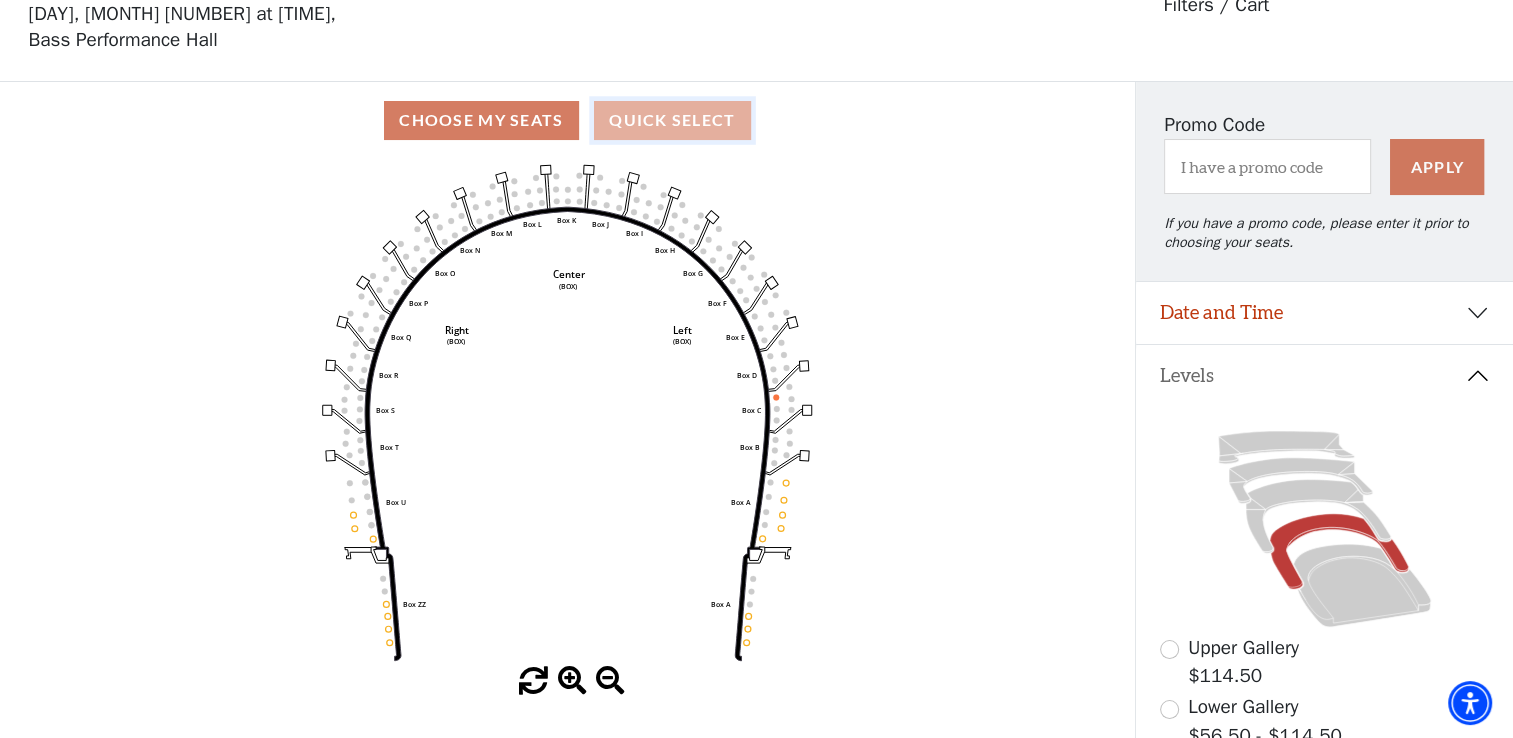 click on "Quick Select" at bounding box center [672, 120] 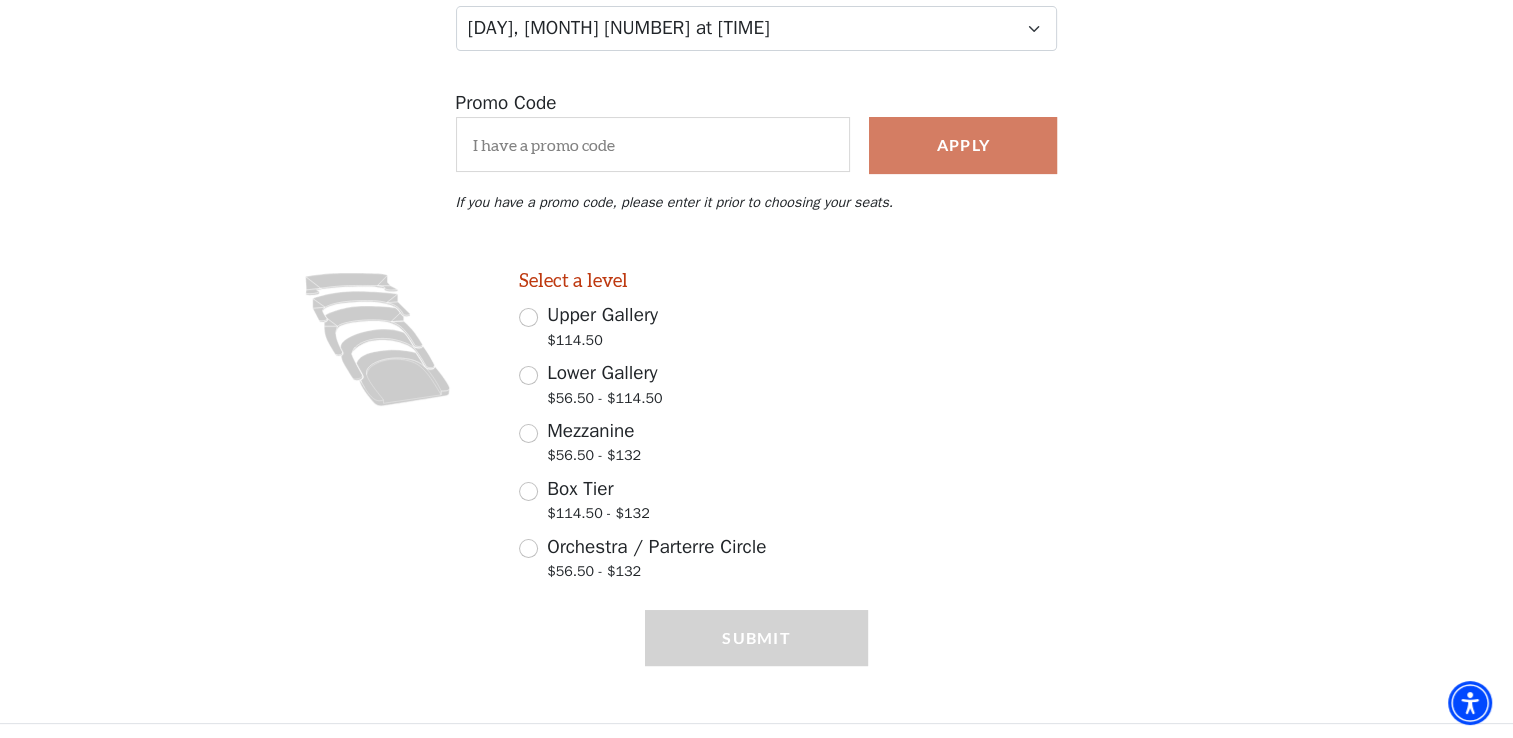 scroll, scrollTop: 312, scrollLeft: 0, axis: vertical 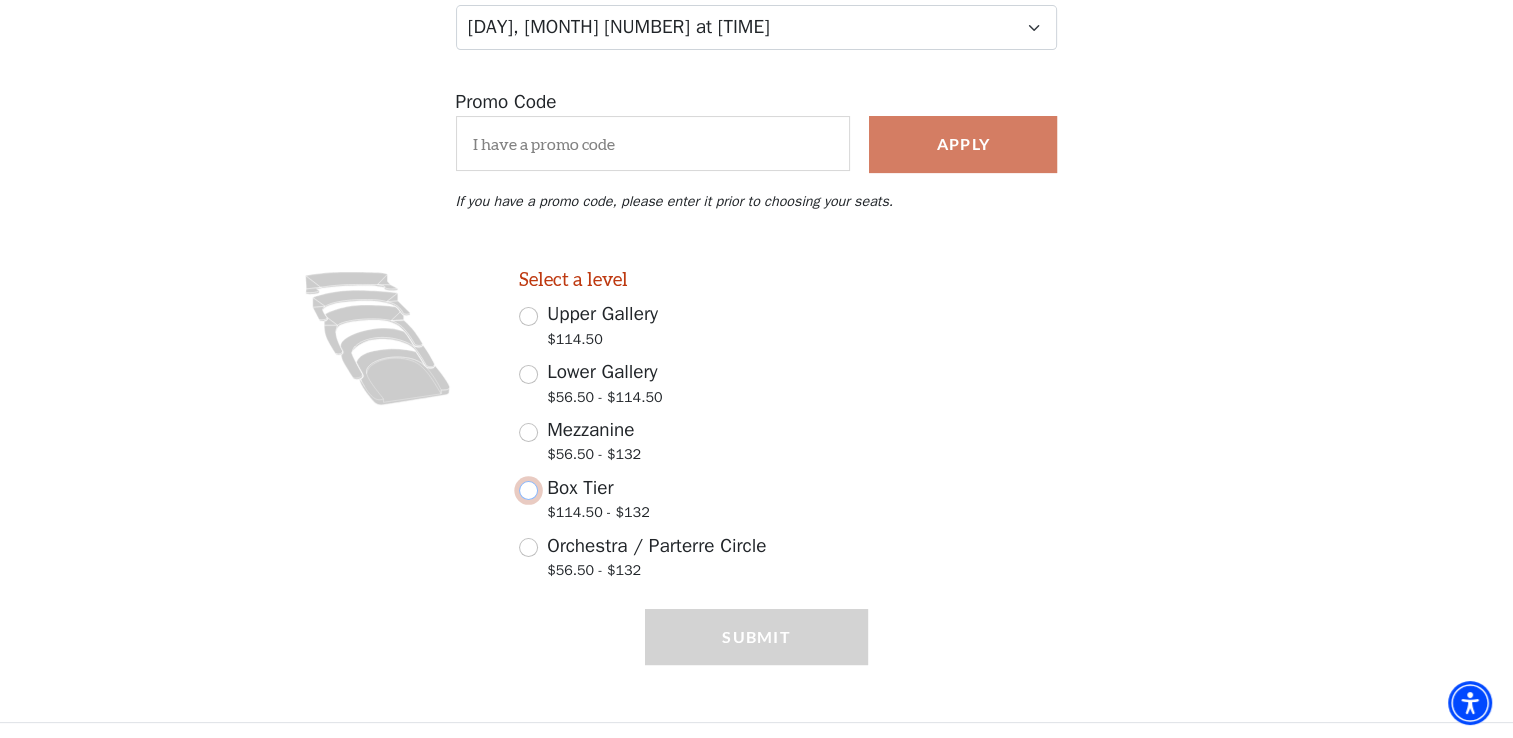 click on "Box Tier     $114.50 - $132" at bounding box center [528, 490] 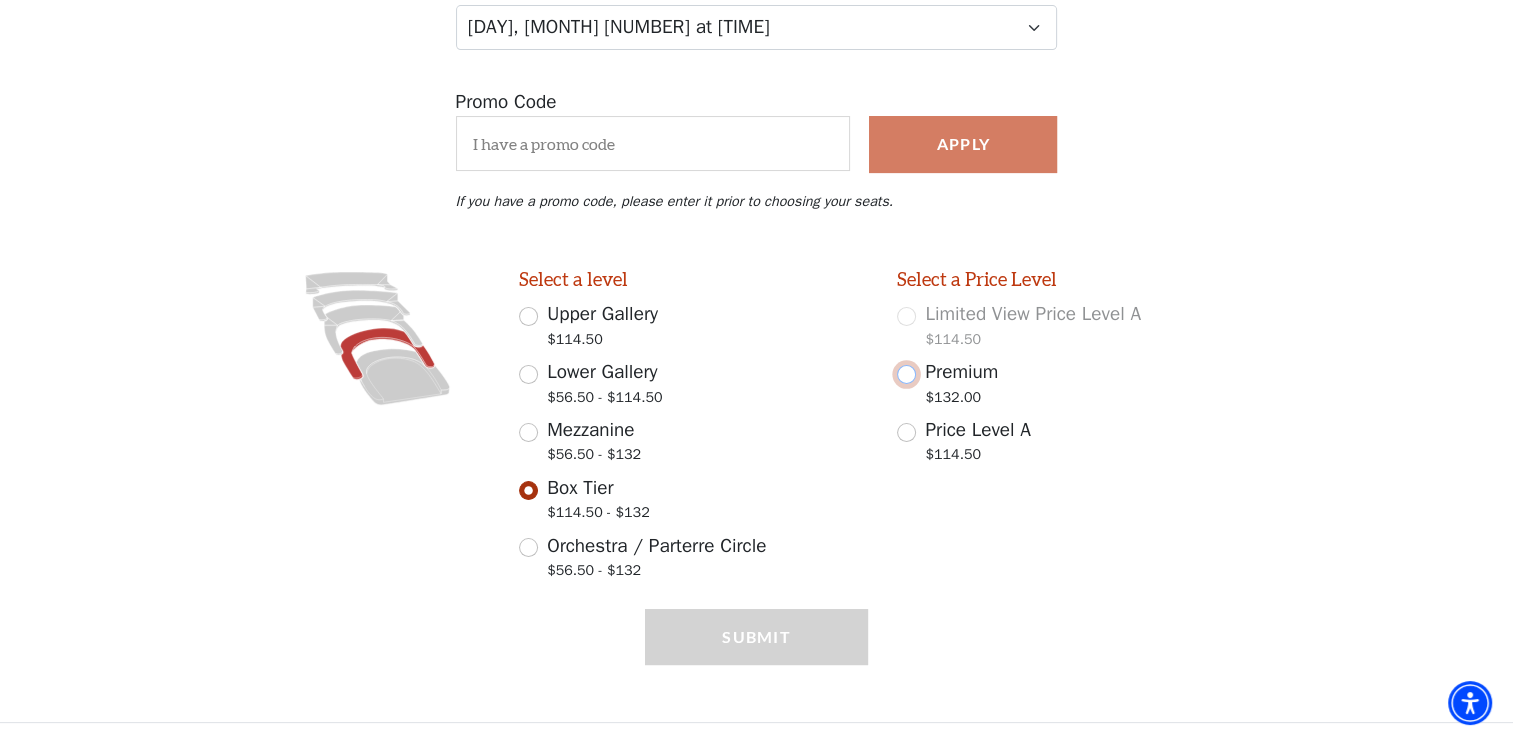 click on "Premium $132.00" at bounding box center [906, 374] 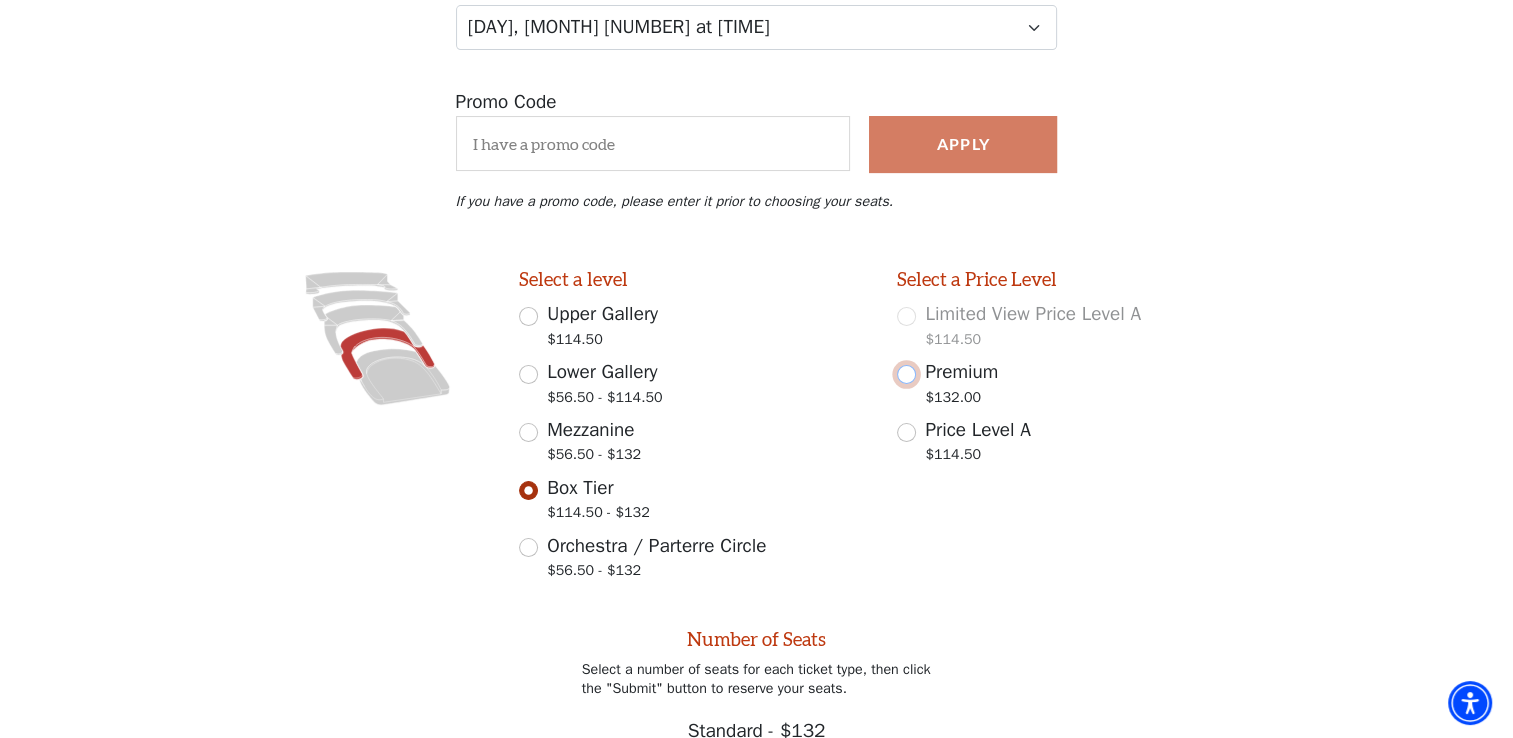 radio on "false" 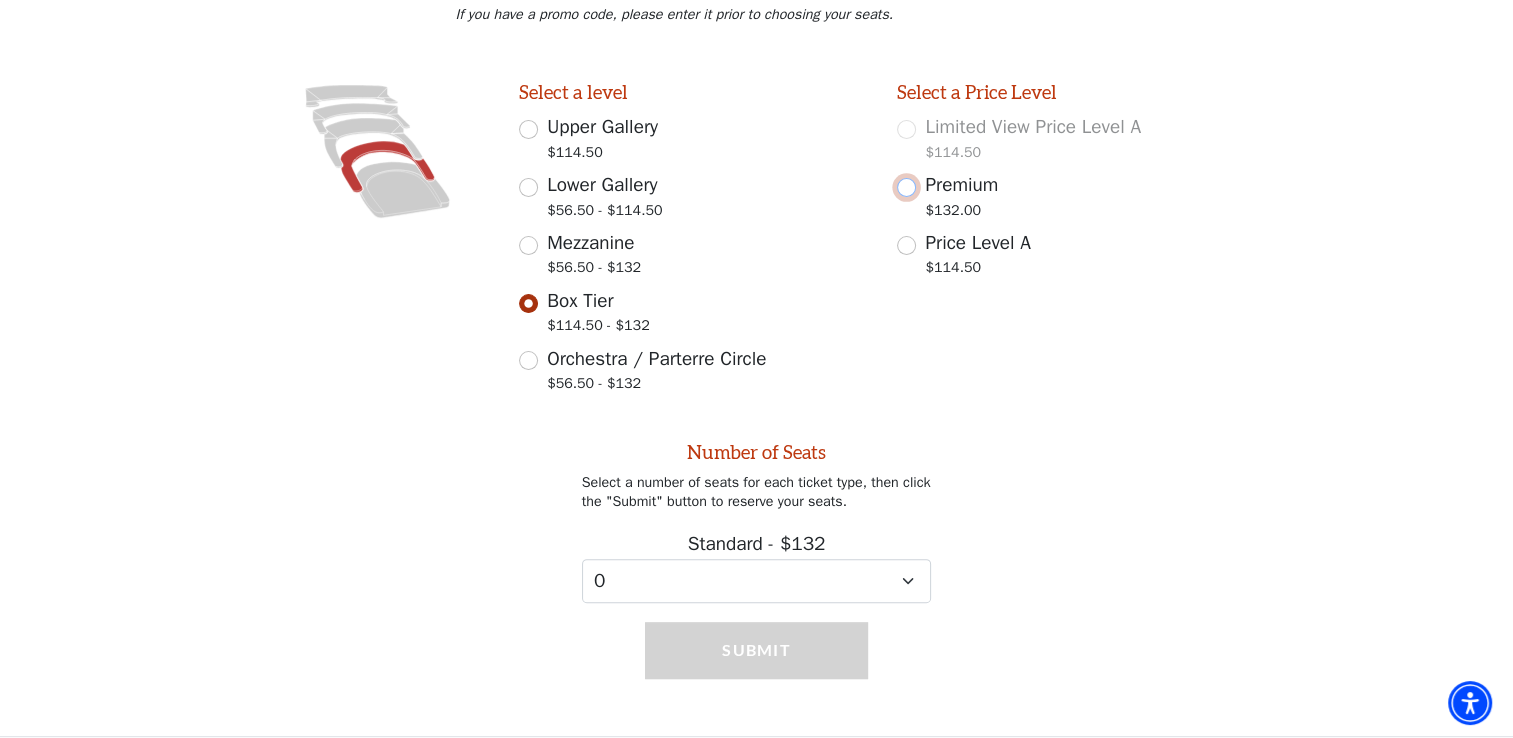 scroll, scrollTop: 511, scrollLeft: 0, axis: vertical 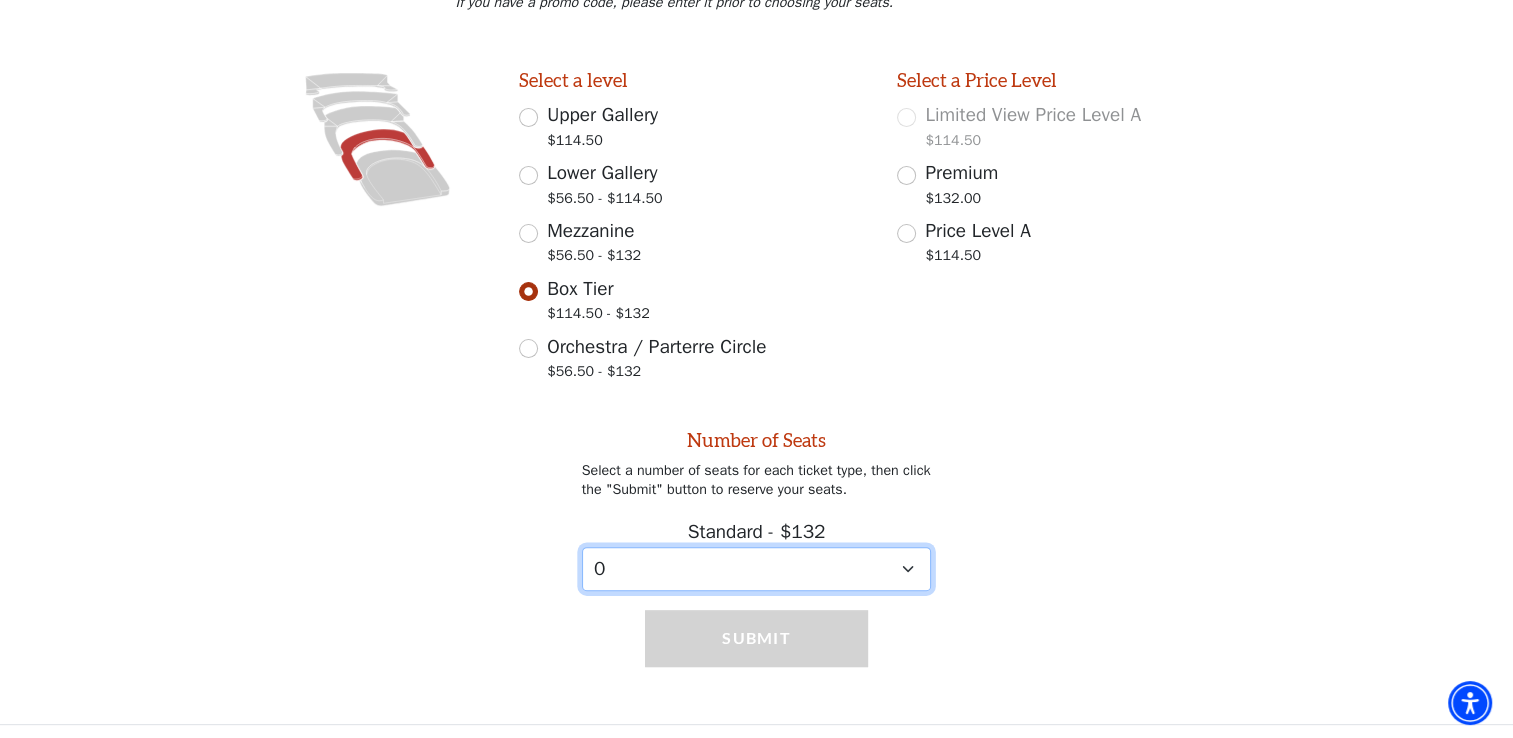 click on "0 1 2 3 4 5" at bounding box center [757, 569] 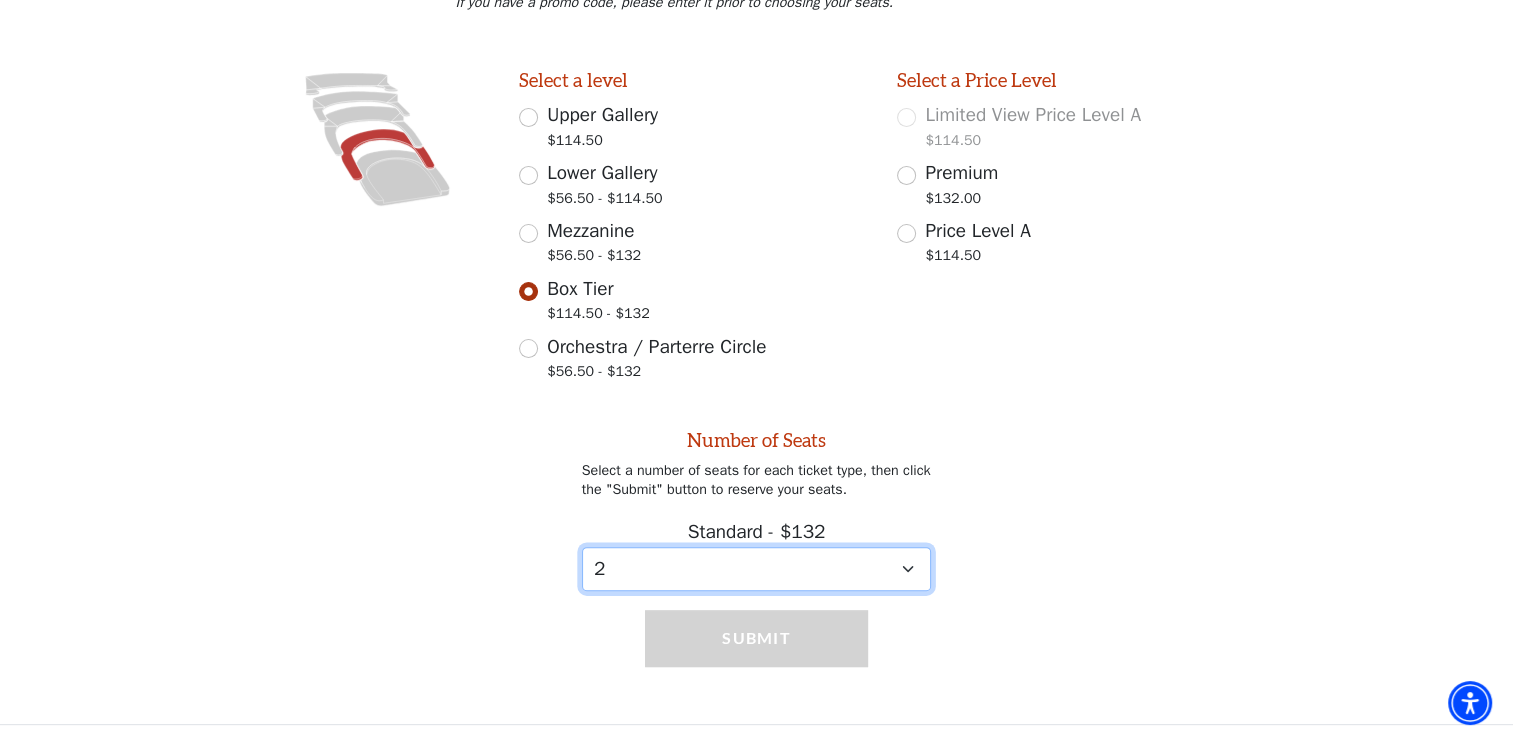 click on "0 1 2 3 4 5" at bounding box center [757, 569] 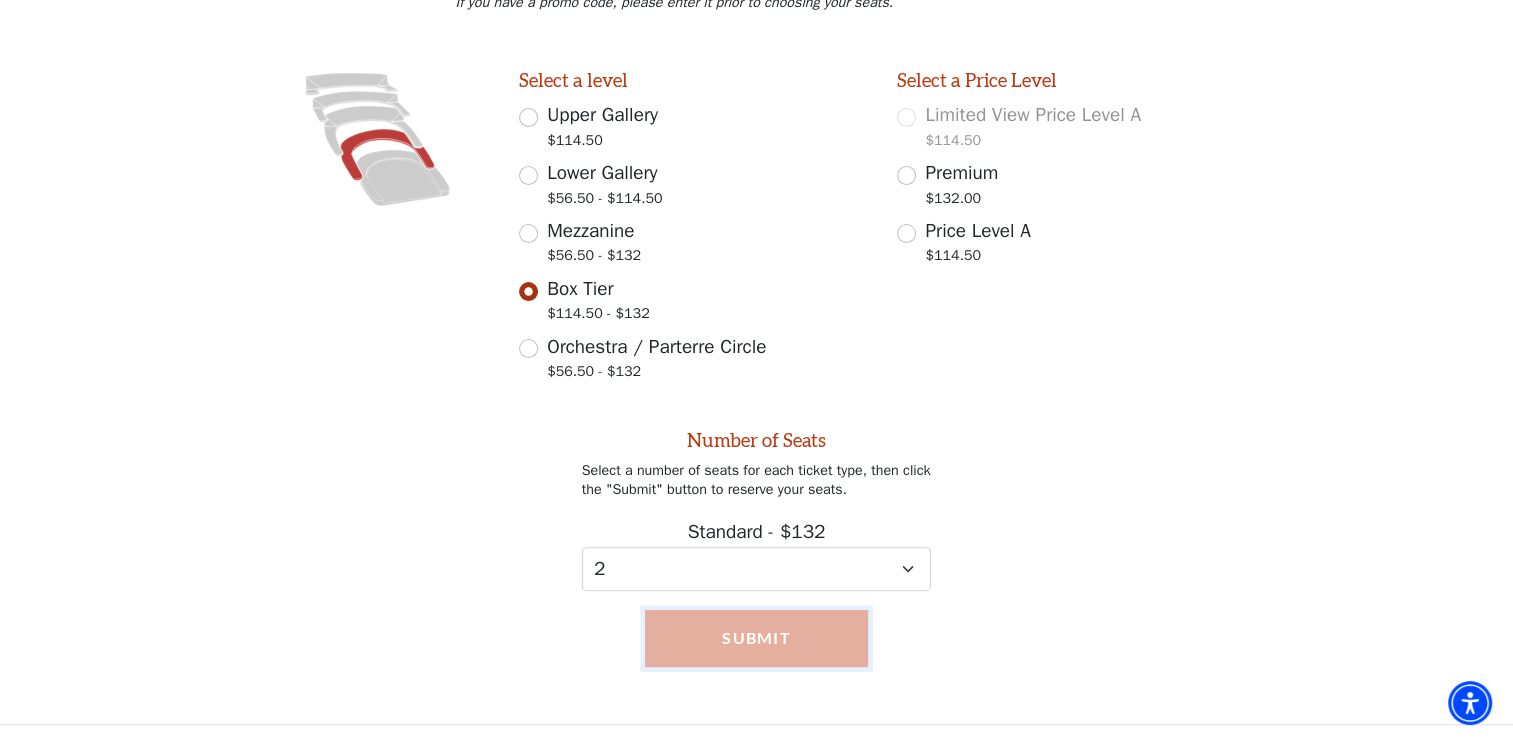 click on "Submit" at bounding box center (757, 638) 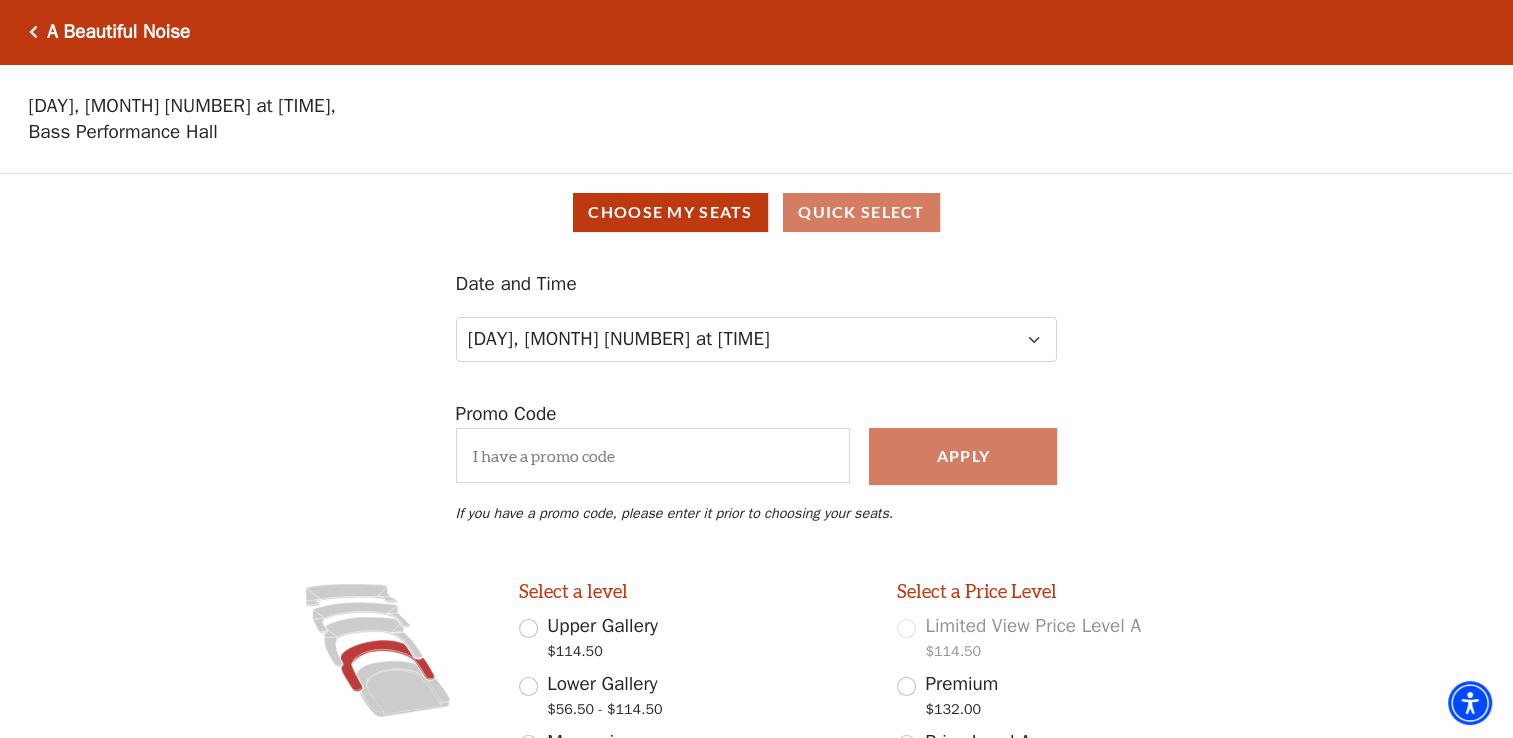 scroll, scrollTop: 617, scrollLeft: 0, axis: vertical 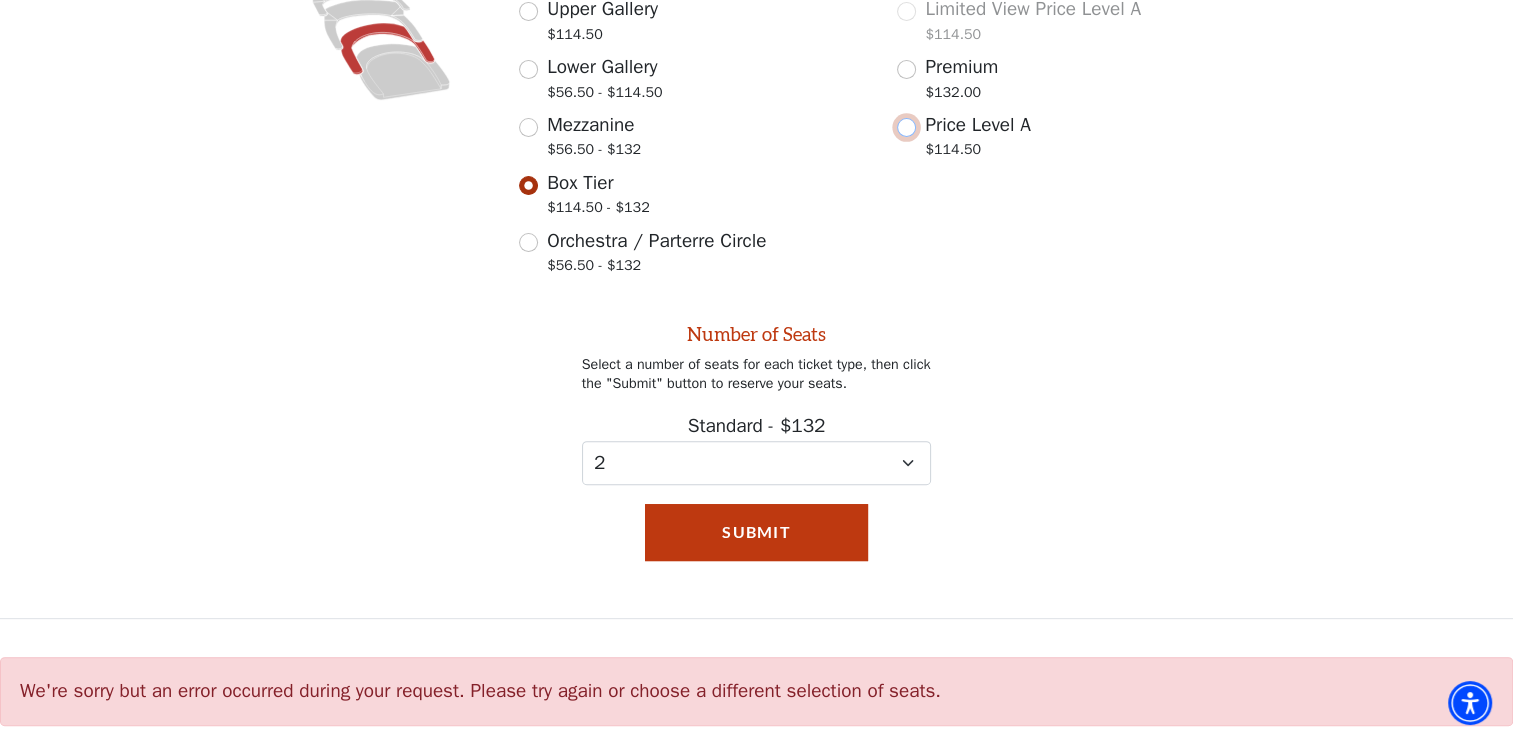 click on "Price Level A $114.50" at bounding box center (906, 127) 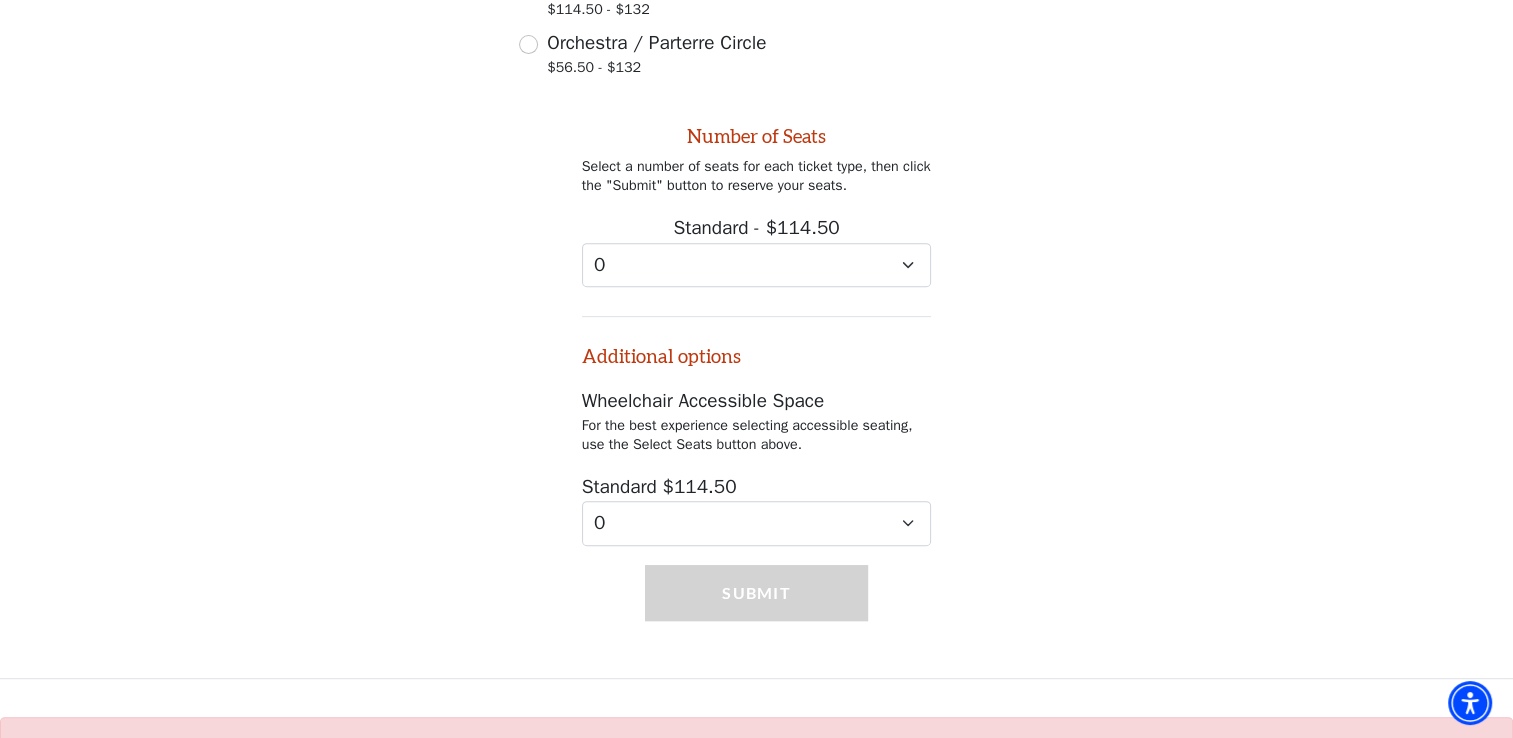 scroll, scrollTop: 874, scrollLeft: 0, axis: vertical 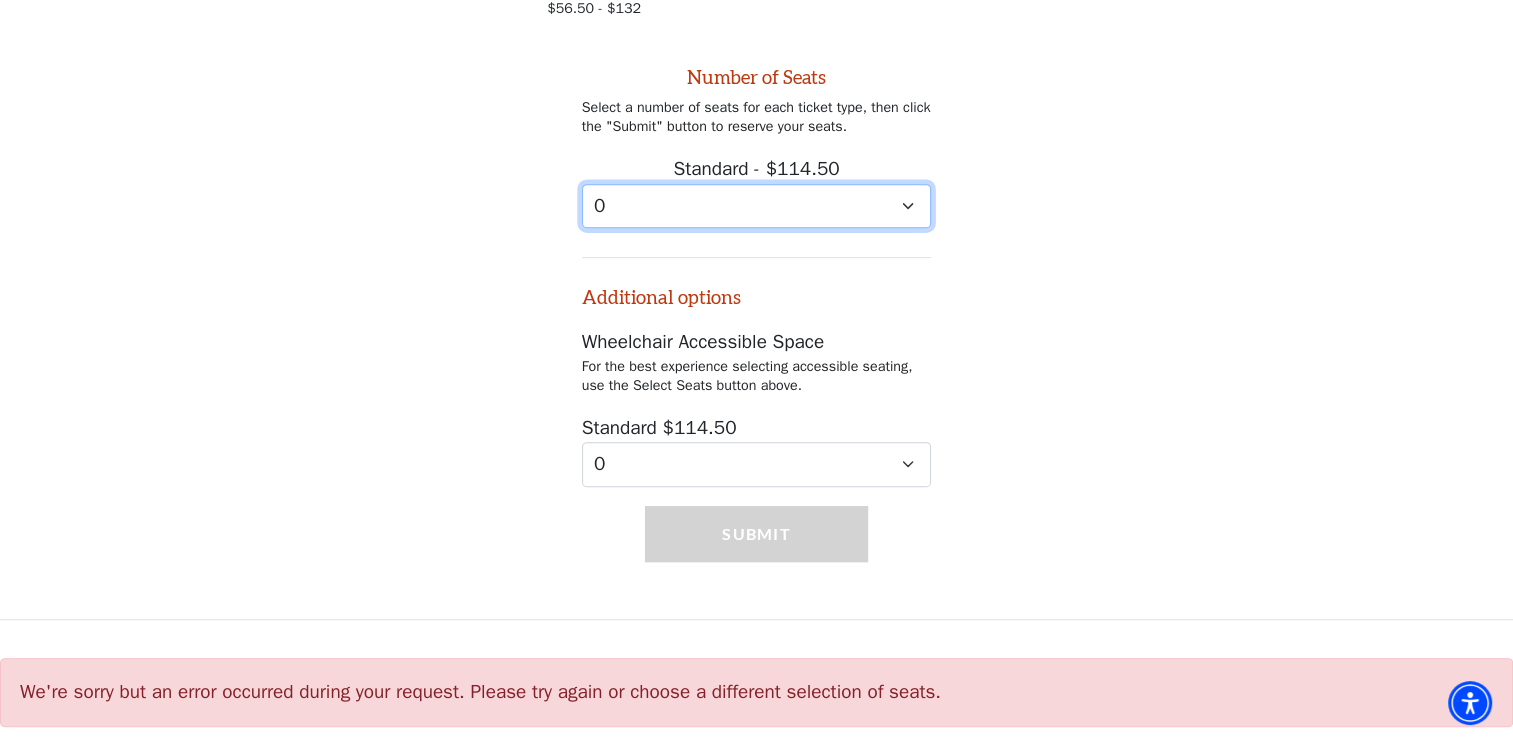click on "0 1 2 3 4 5 6 7 8 9" at bounding box center (757, 206) 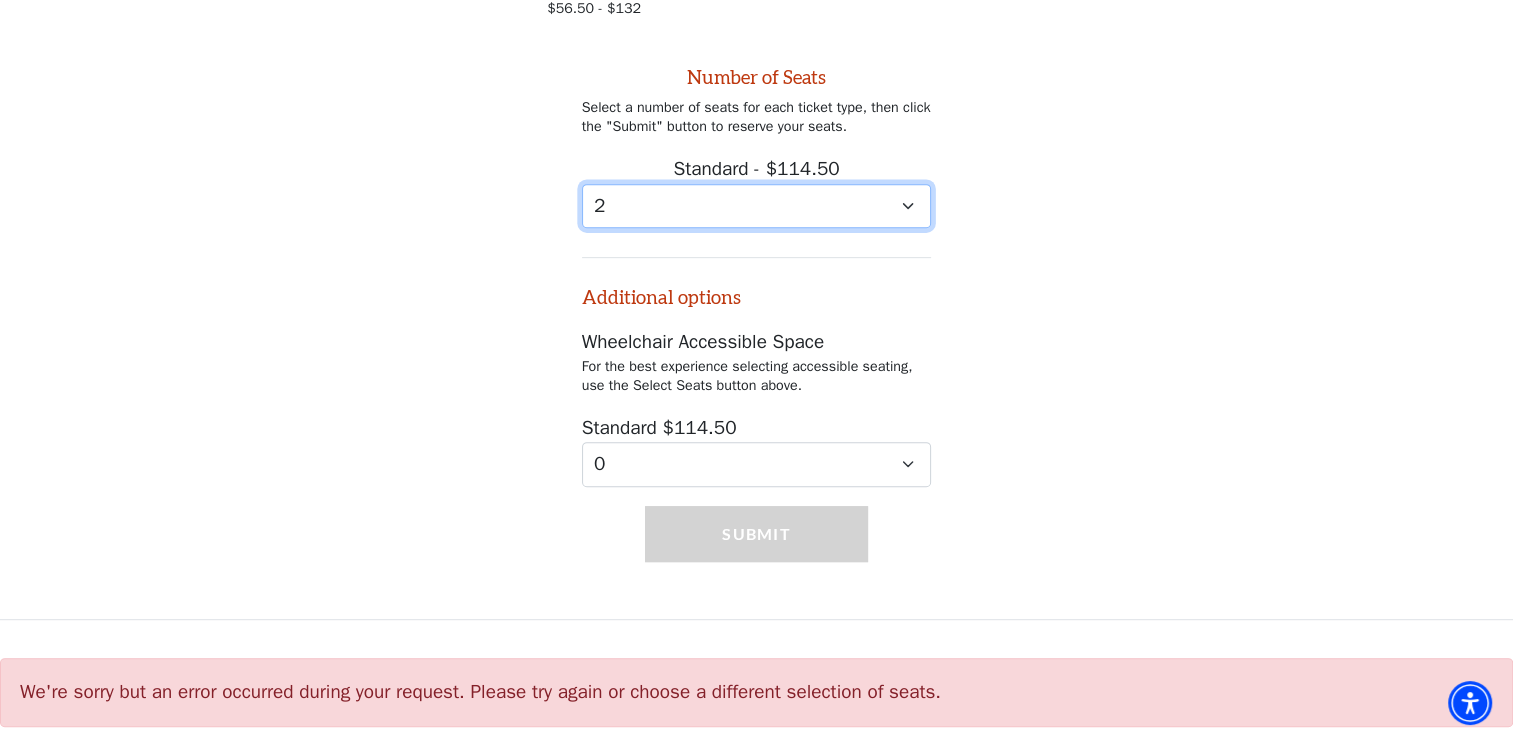 click on "0 1 2 3 4 5 6 7 8 9" at bounding box center (757, 206) 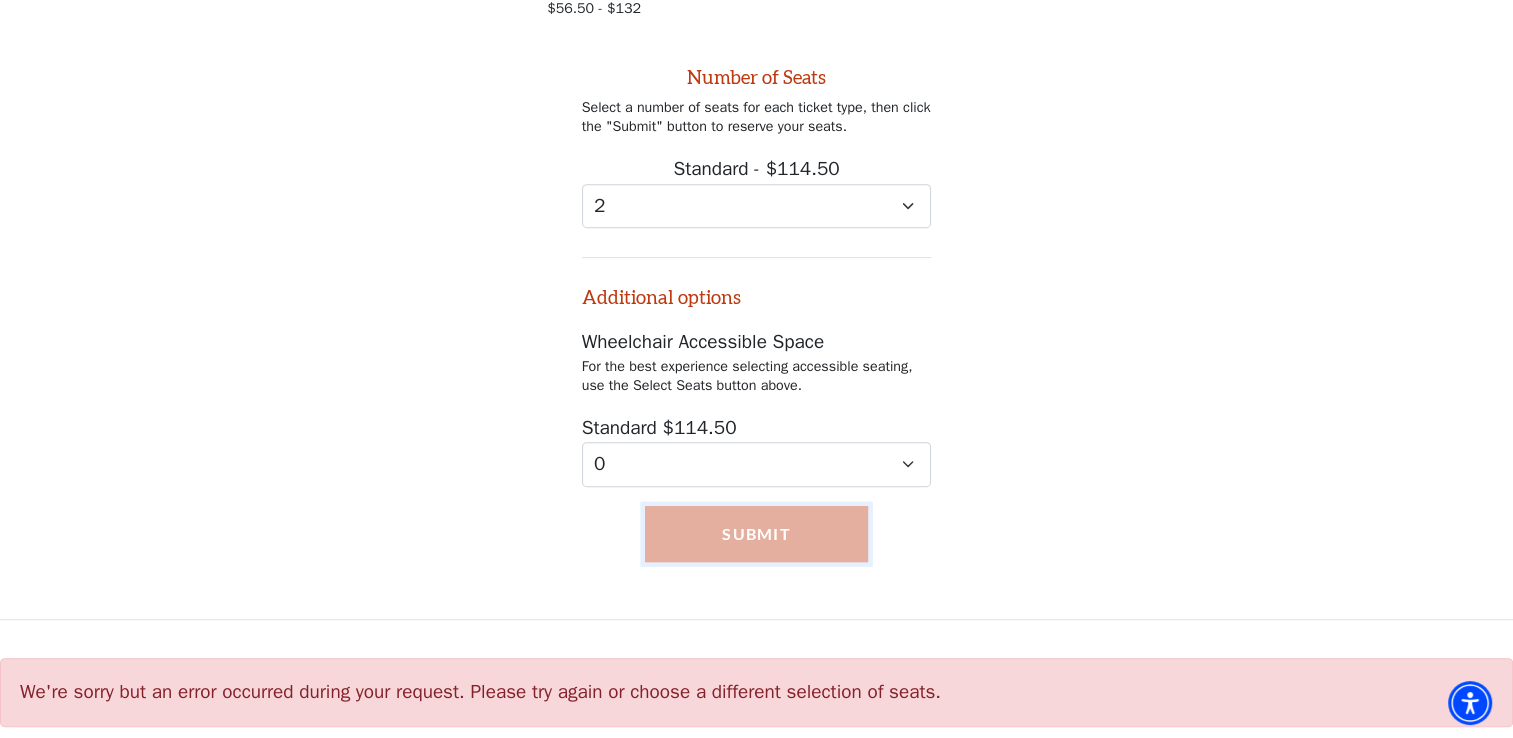 click on "Submit" at bounding box center [757, 534] 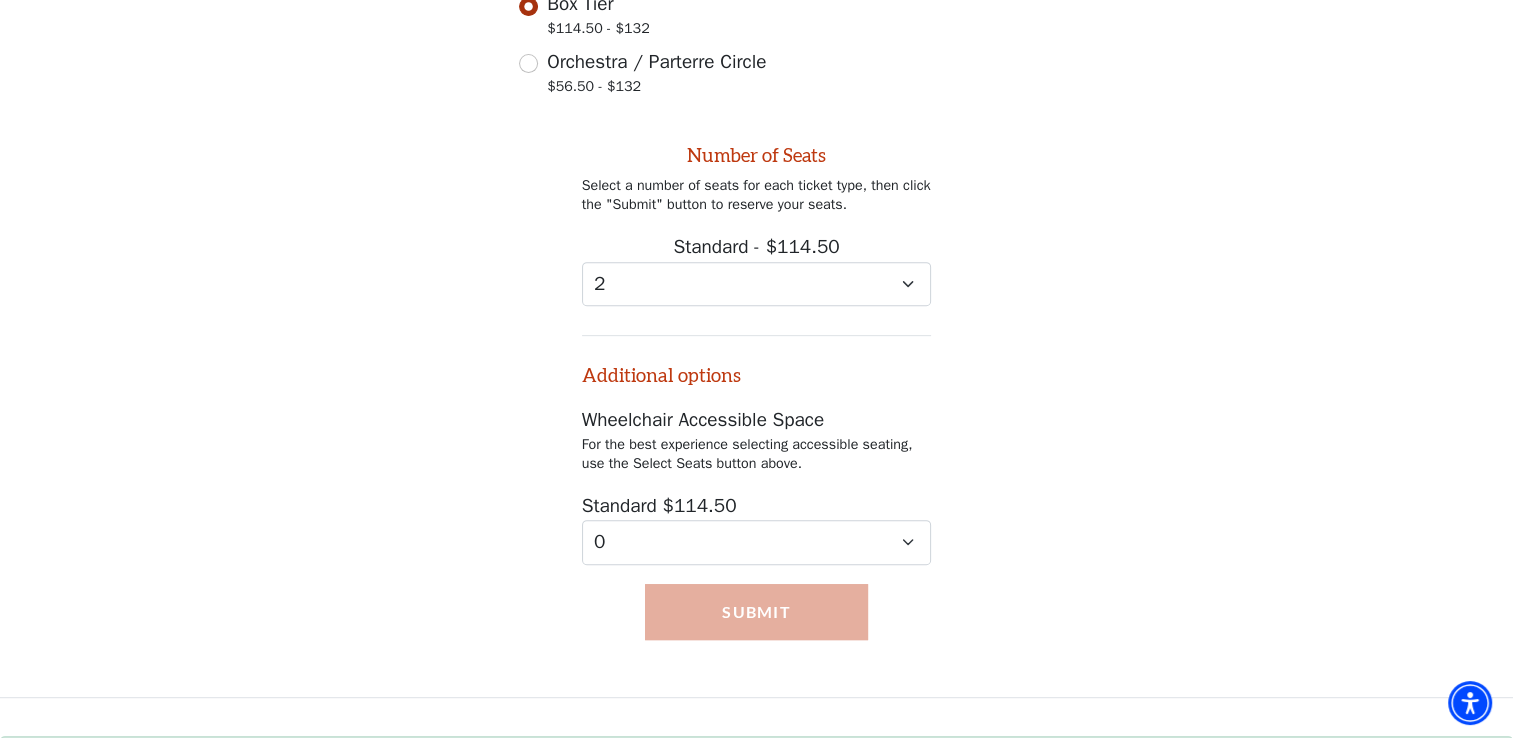 scroll, scrollTop: 874, scrollLeft: 0, axis: vertical 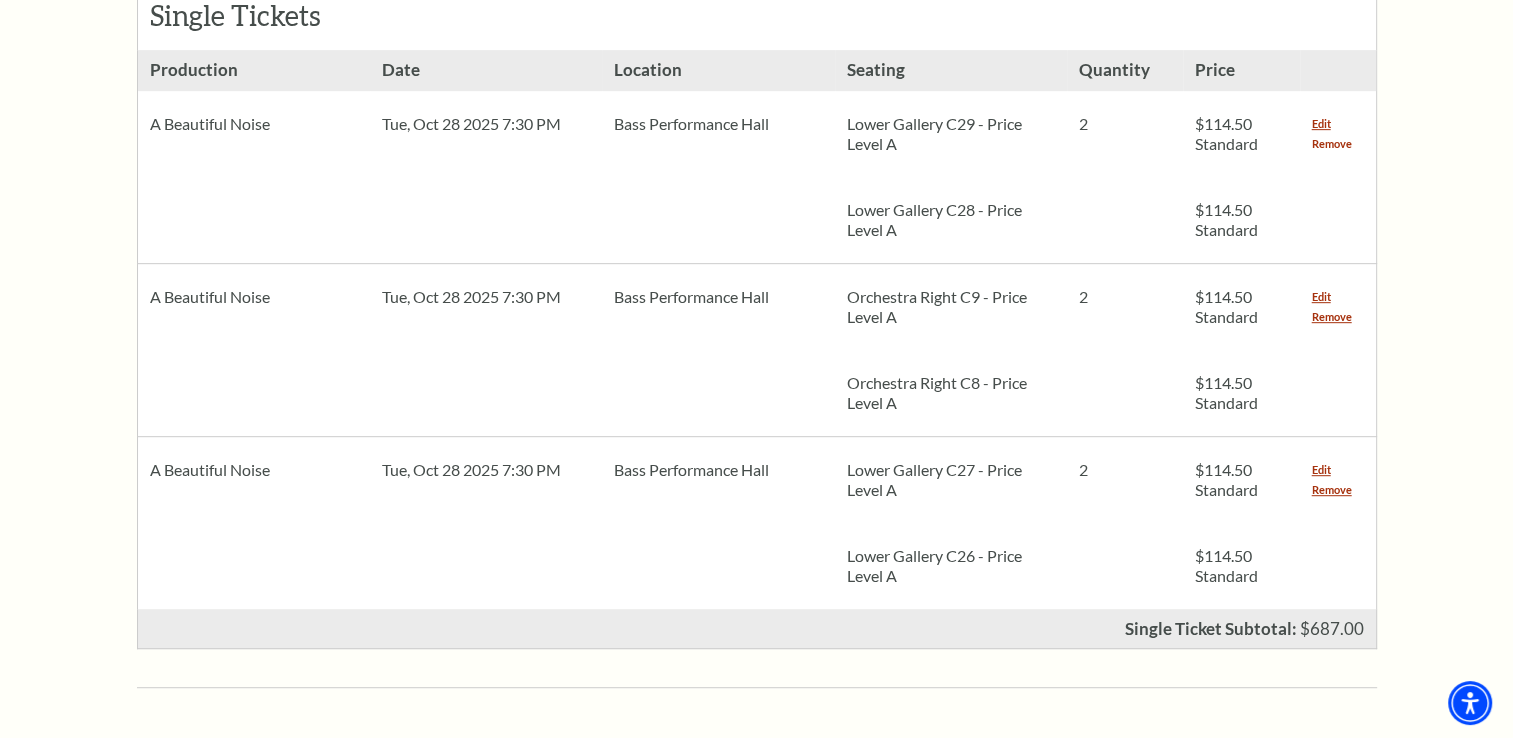 click on "Remove" at bounding box center (1332, 144) 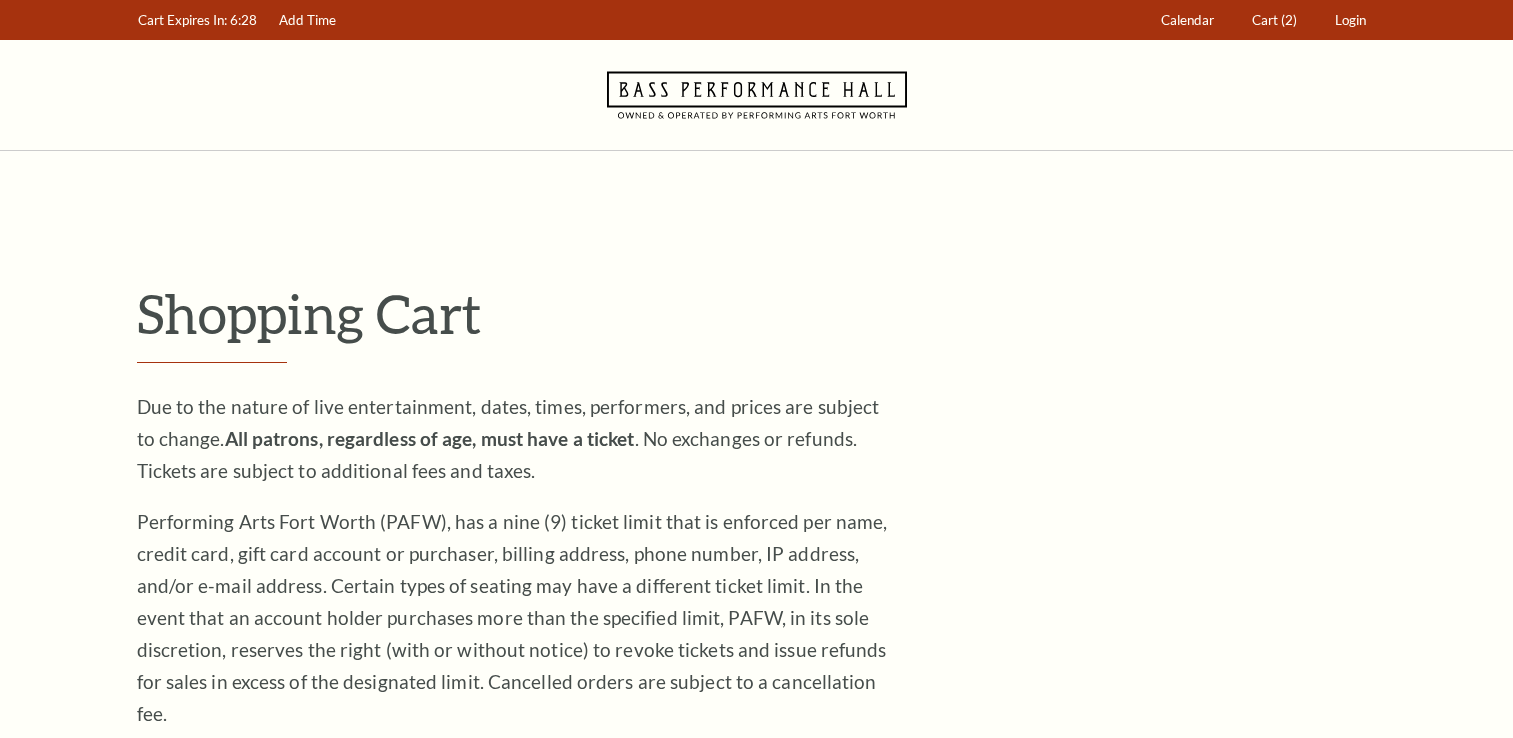 scroll, scrollTop: 0, scrollLeft: 0, axis: both 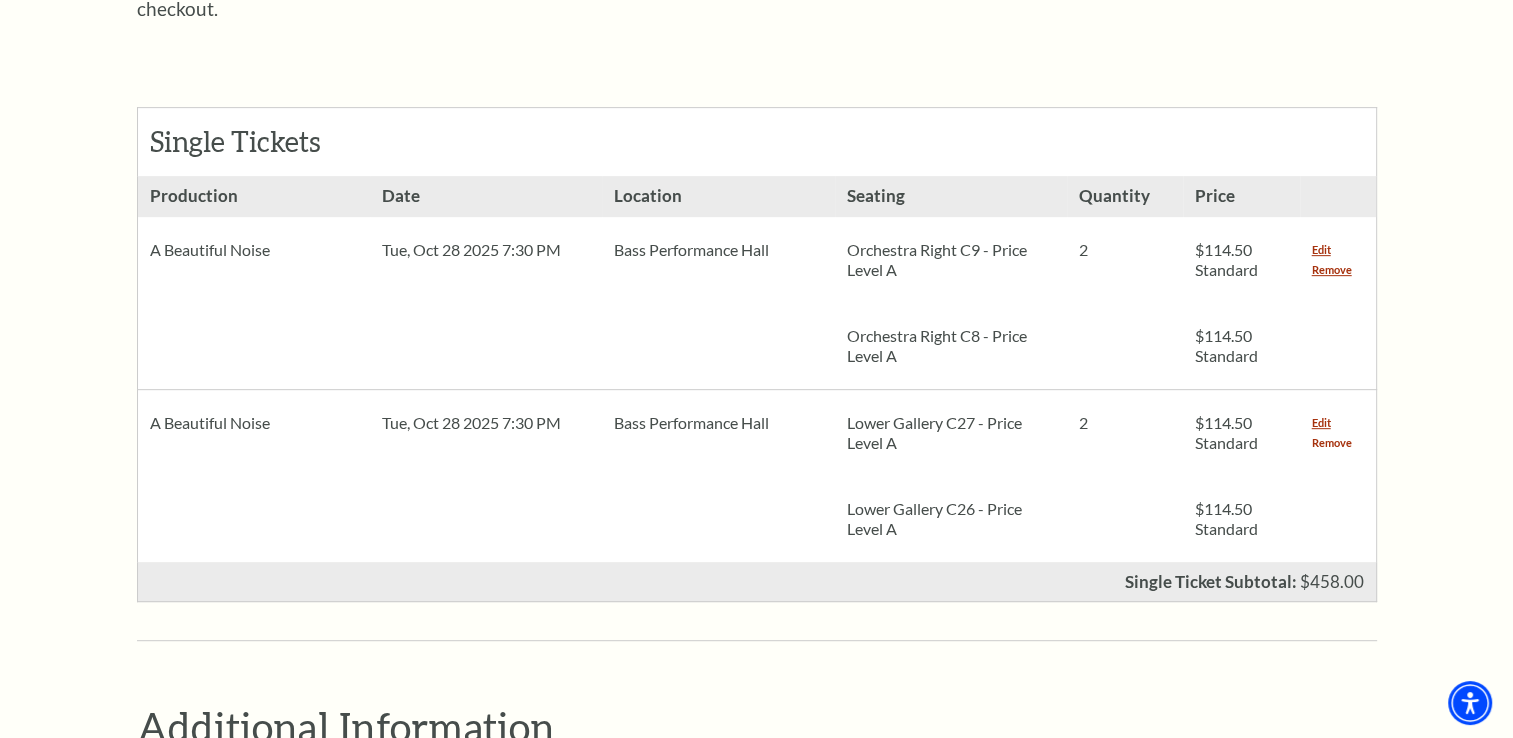 click on "Remove" at bounding box center [1332, 443] 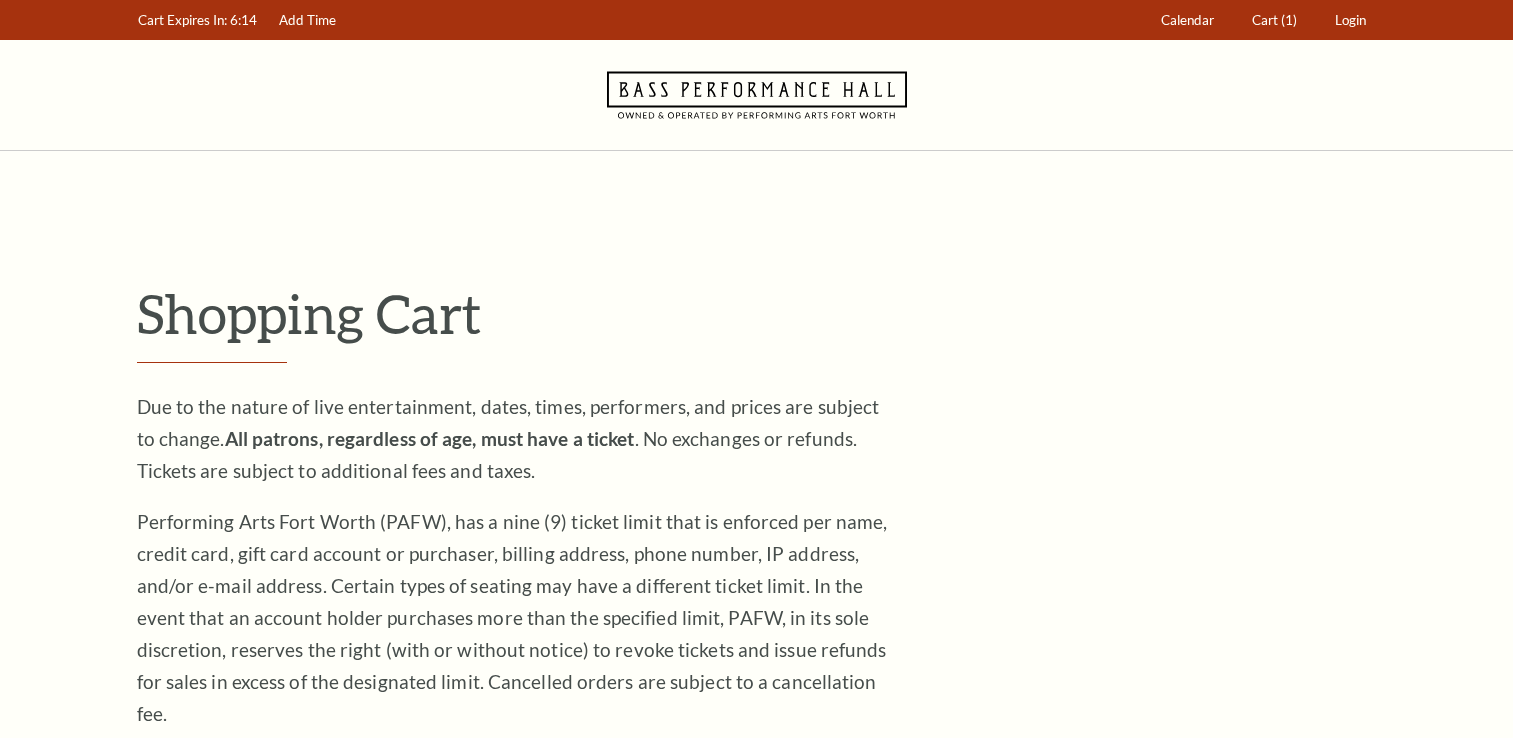 scroll, scrollTop: 0, scrollLeft: 0, axis: both 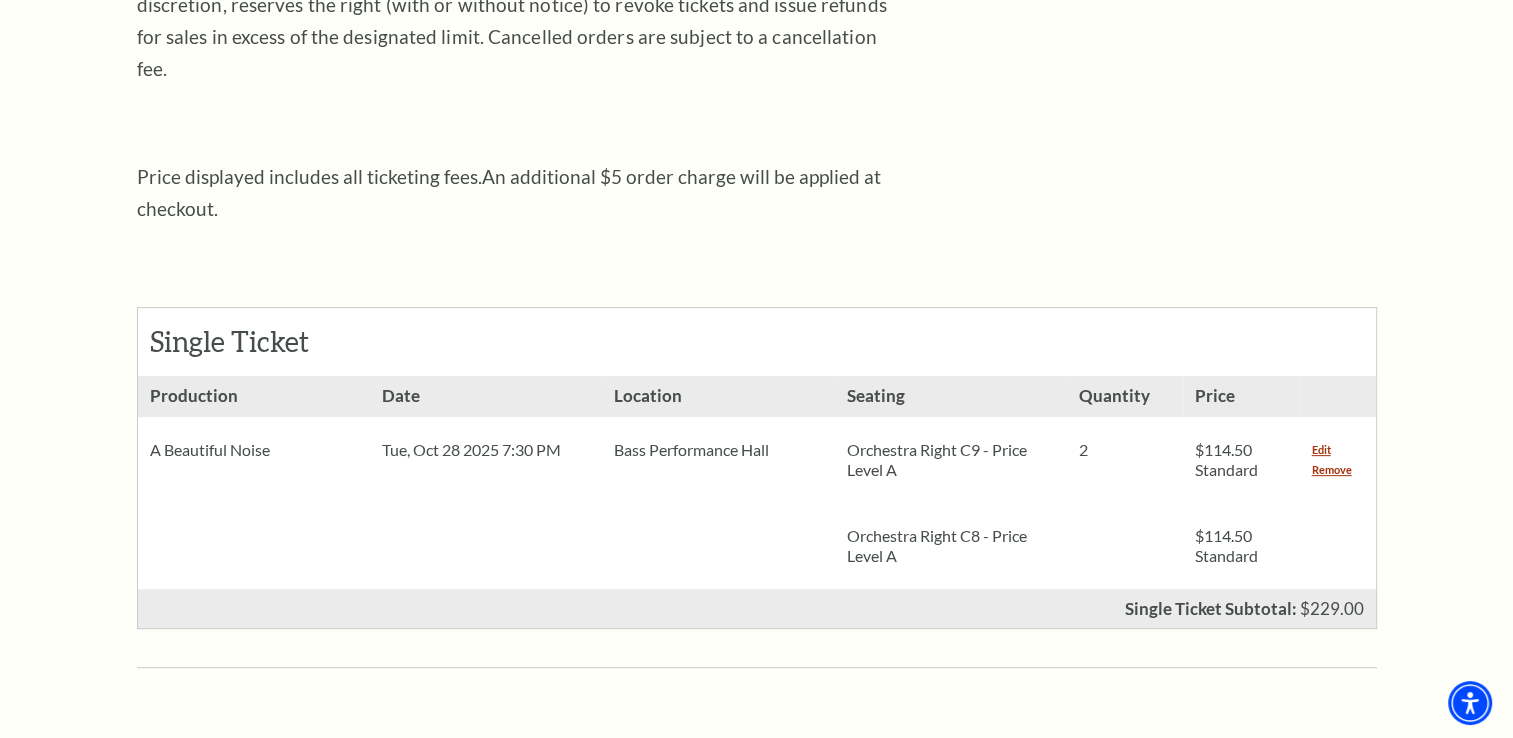 click on "Notice
×
Tickets cannot be removed during a Ticket Exchange. Choose Start Over to begin the Ticket Exchange Process again from the beginning, or close this dialogue to resume.
Close
Start Over
Notice
×
Subscriptions cannot be removed during a Renewal. Choose Start Over to begin the Renewal Process again from the beginning, or close this dialogue to resume.
Close
Start Over
Shopping Cart" at bounding box center [756, 686] 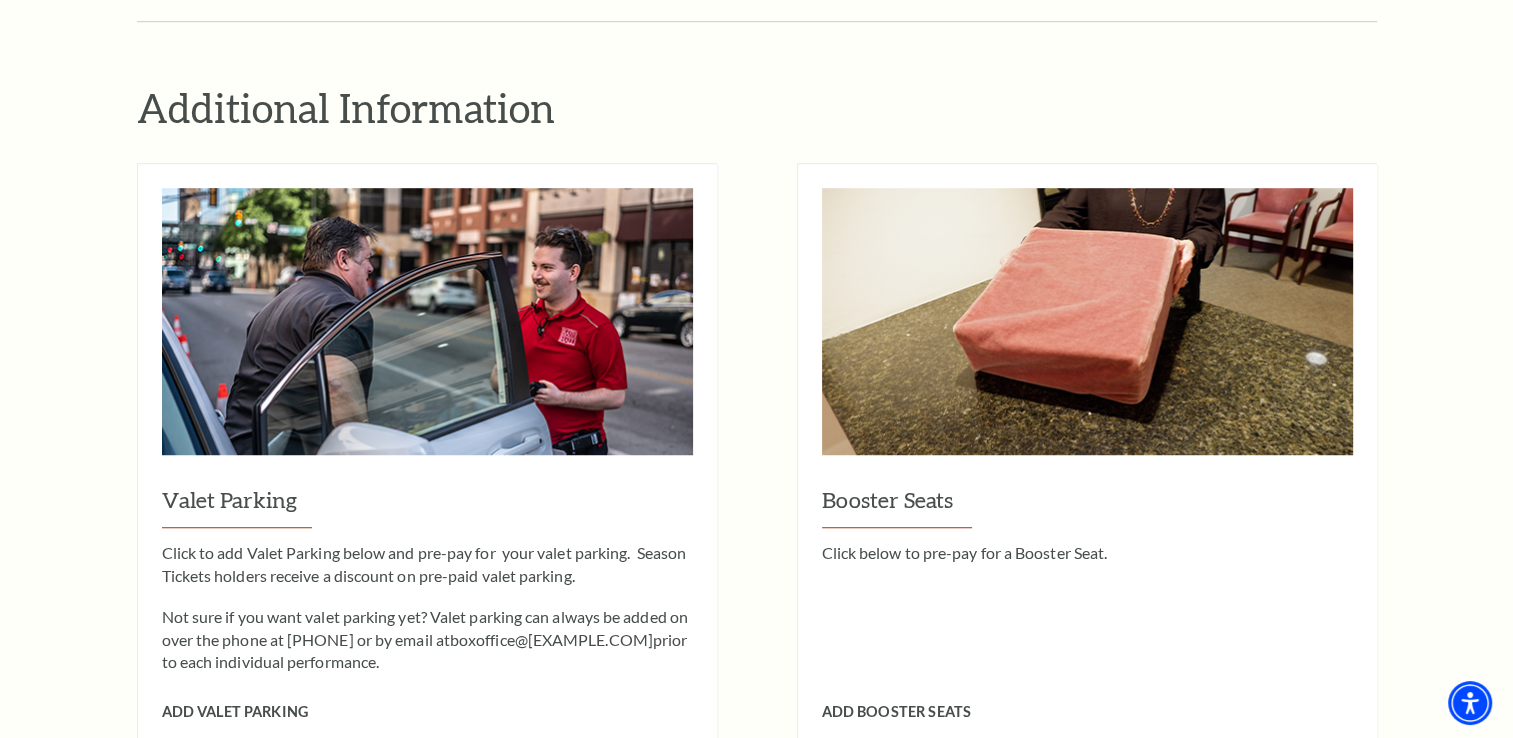 scroll, scrollTop: 1936, scrollLeft: 0, axis: vertical 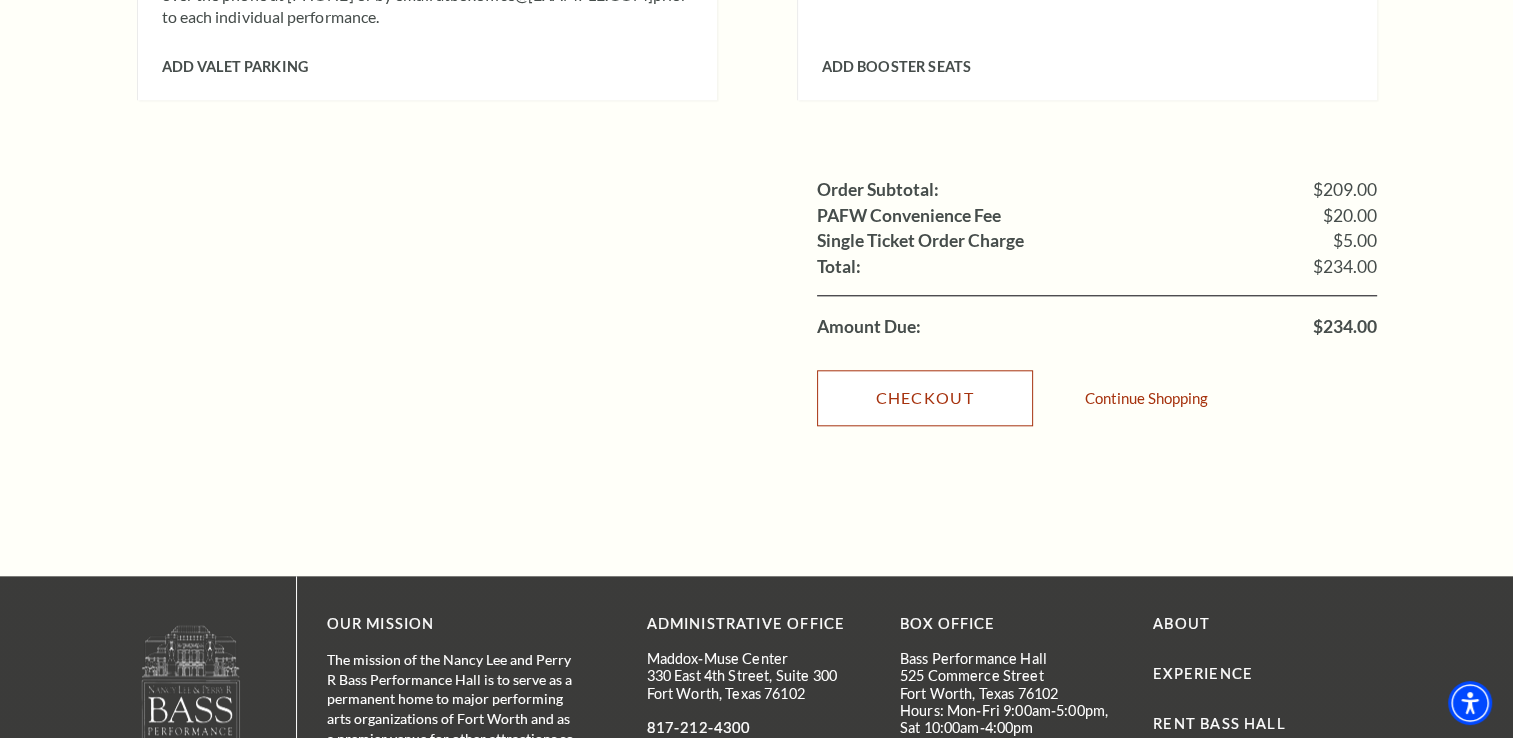 click on "Checkout" at bounding box center (925, 398) 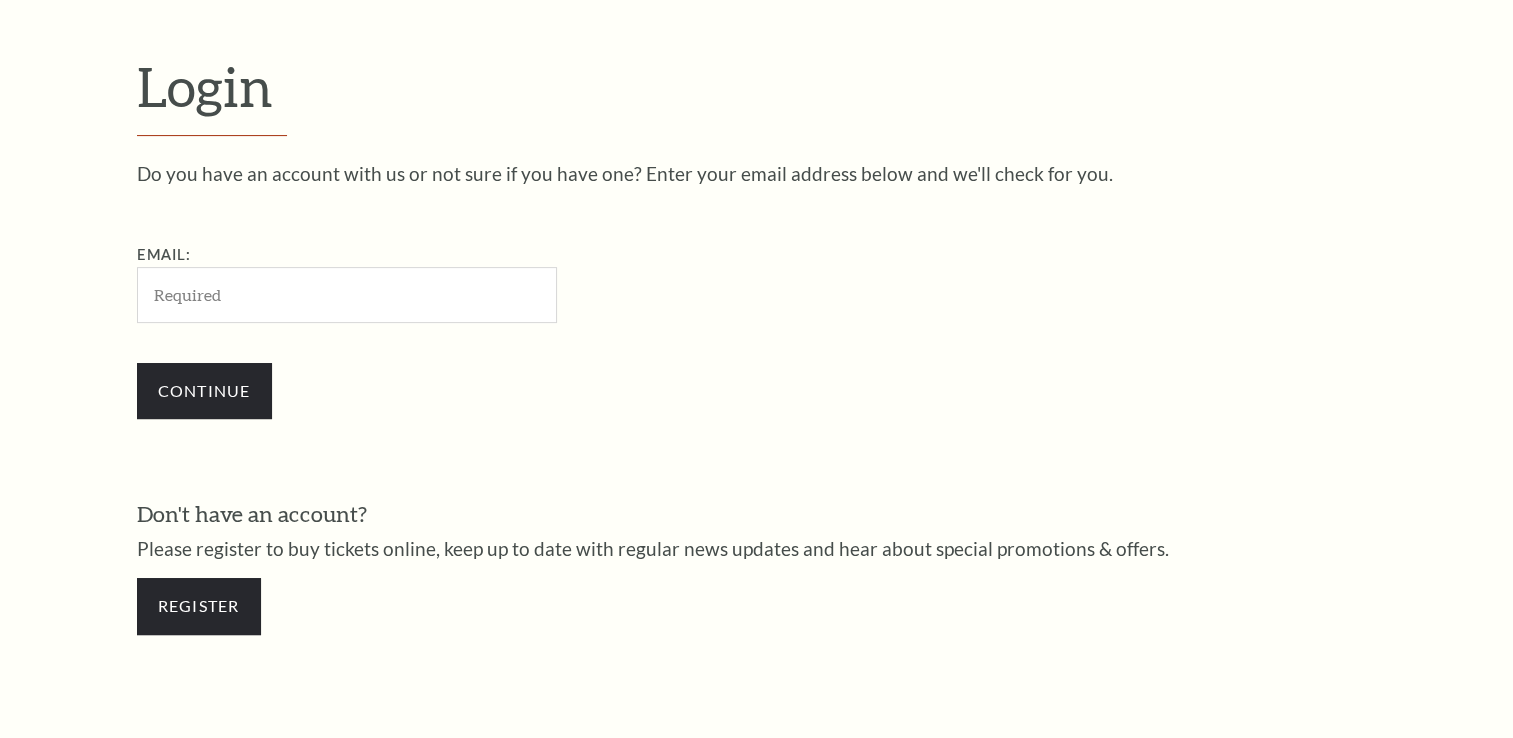 scroll, scrollTop: 0, scrollLeft: 0, axis: both 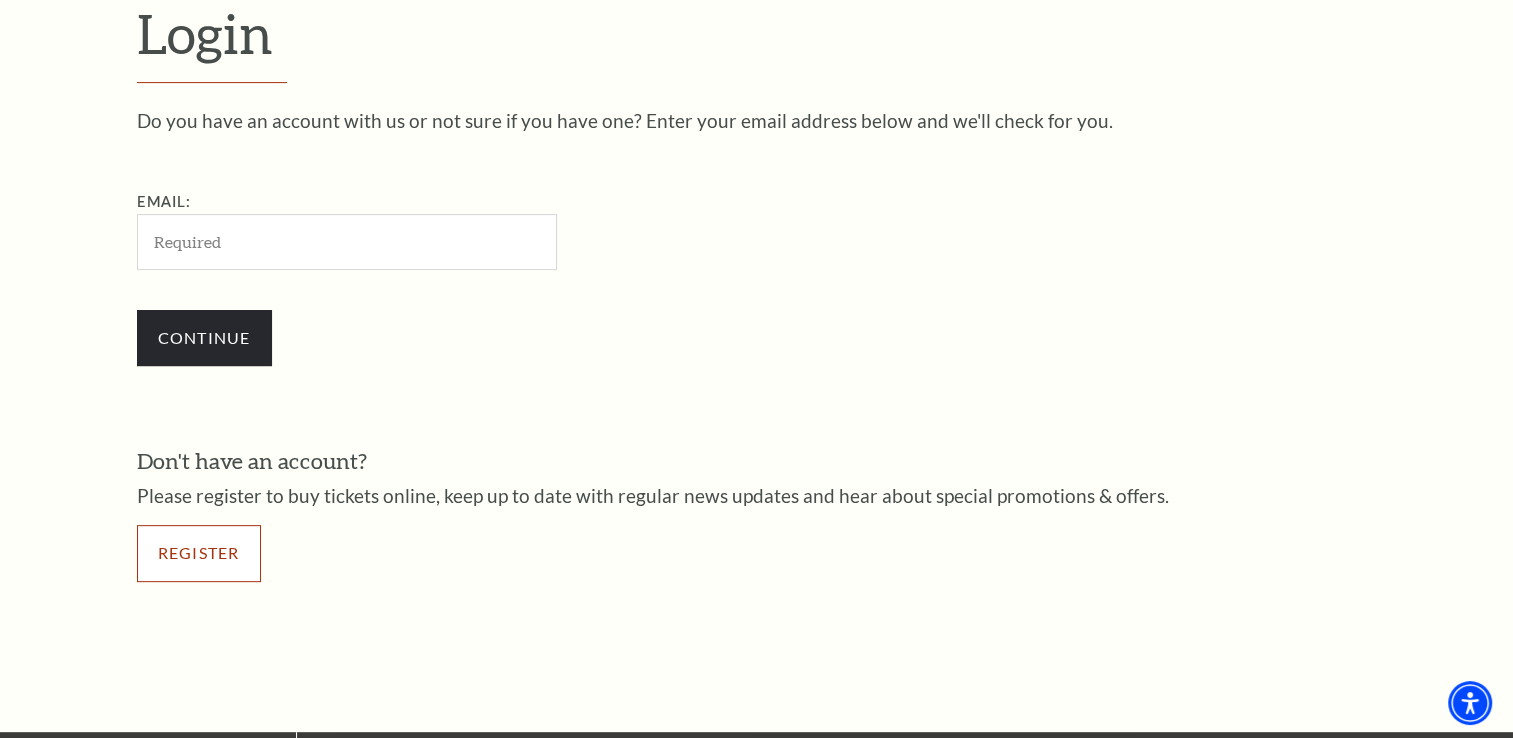 click on "Register" at bounding box center (199, 553) 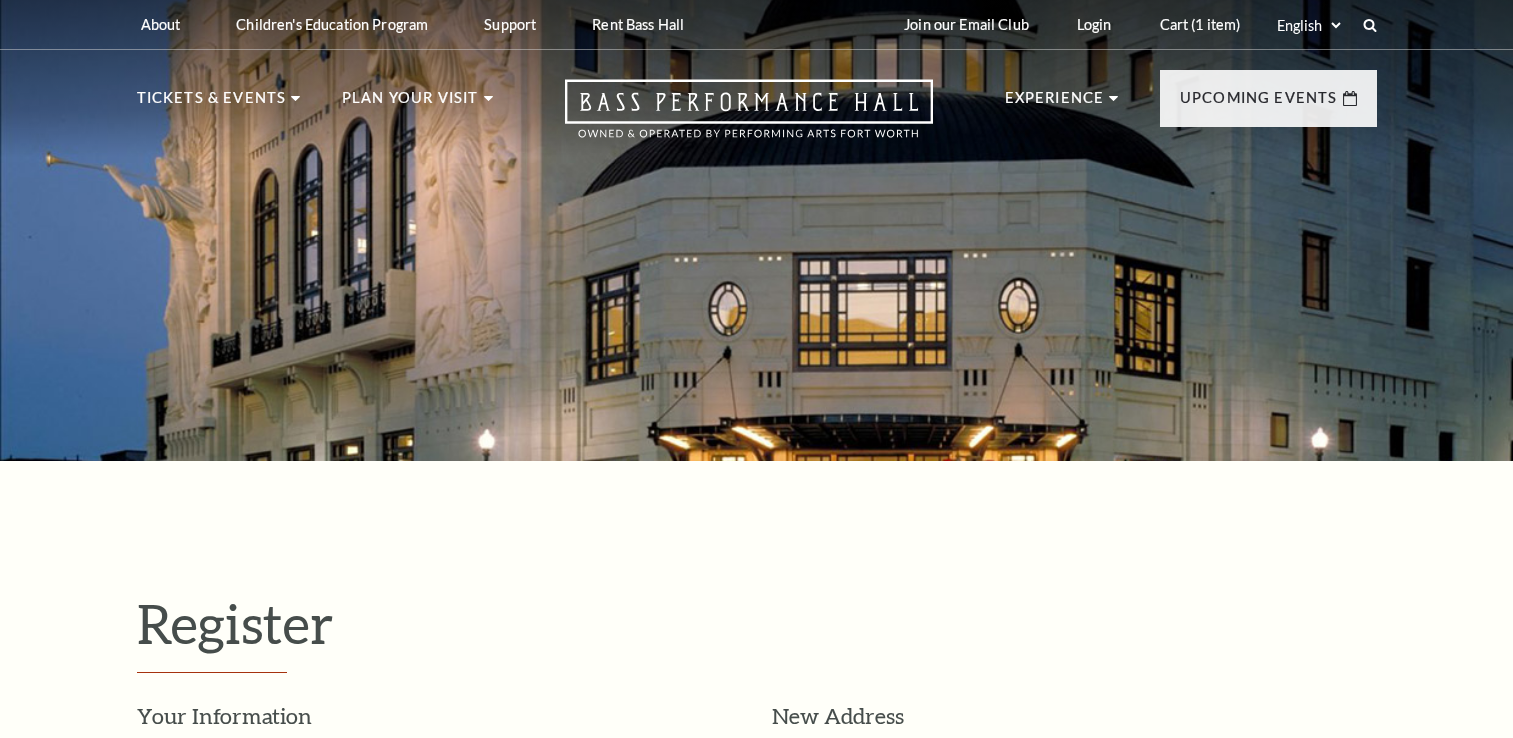 select on "1" 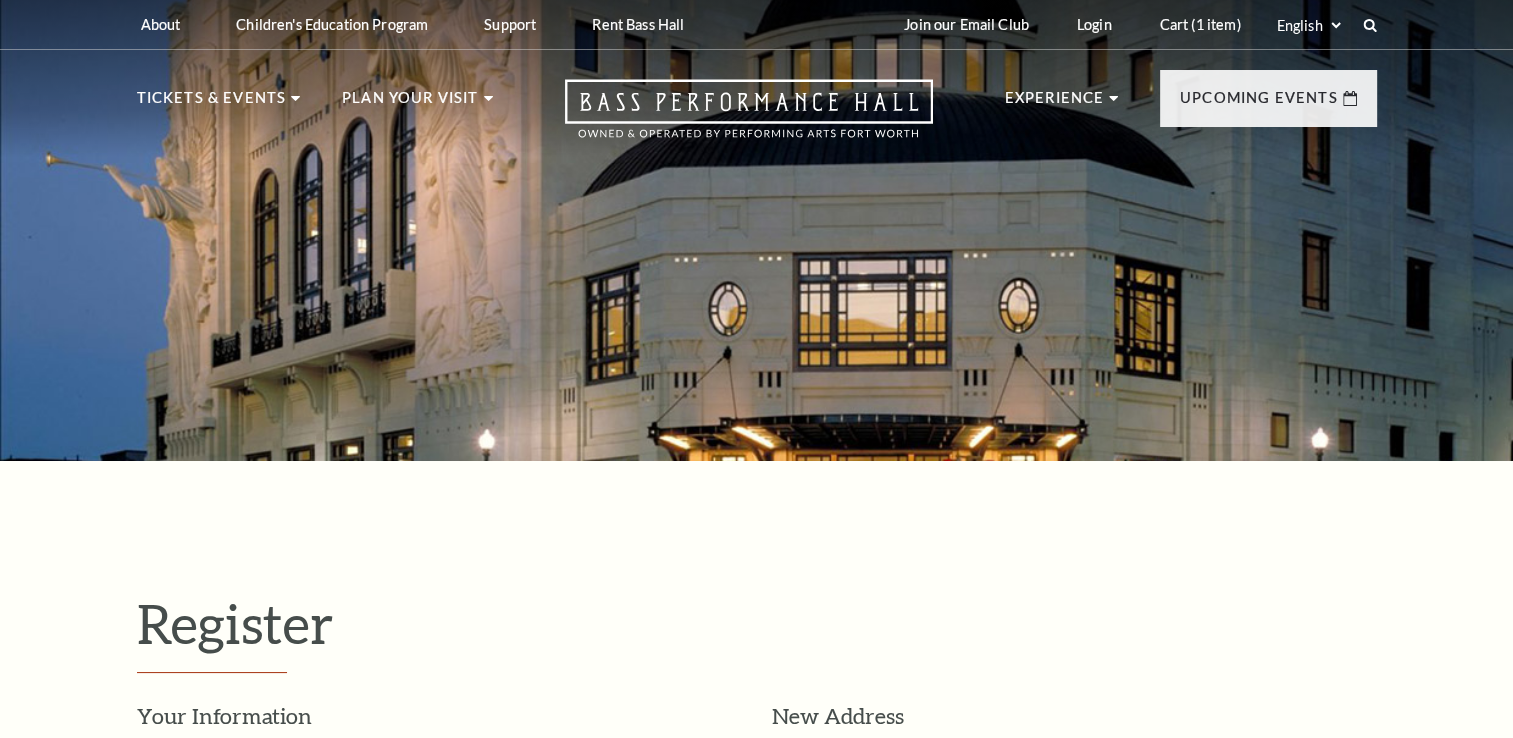 scroll, scrollTop: 0, scrollLeft: 0, axis: both 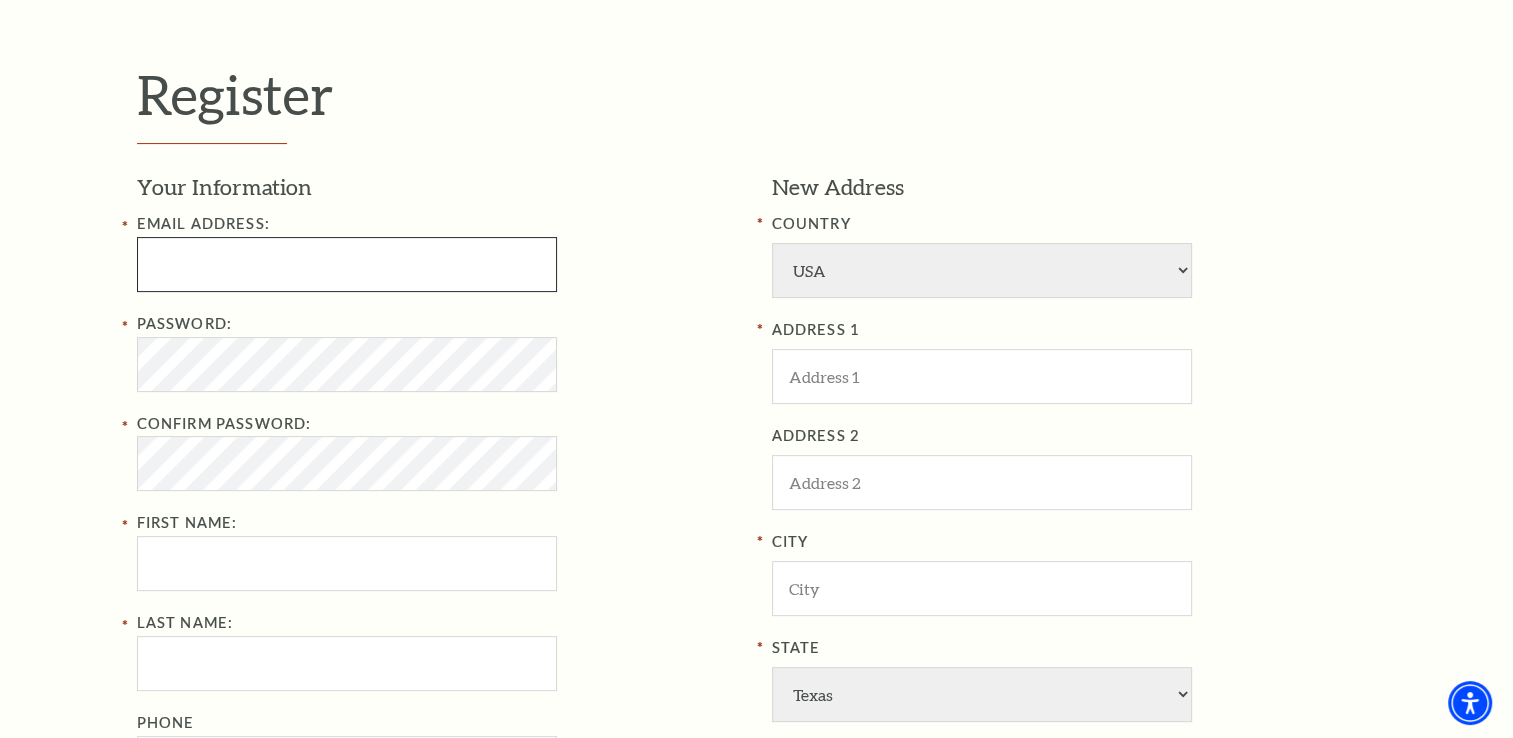click at bounding box center [347, 264] 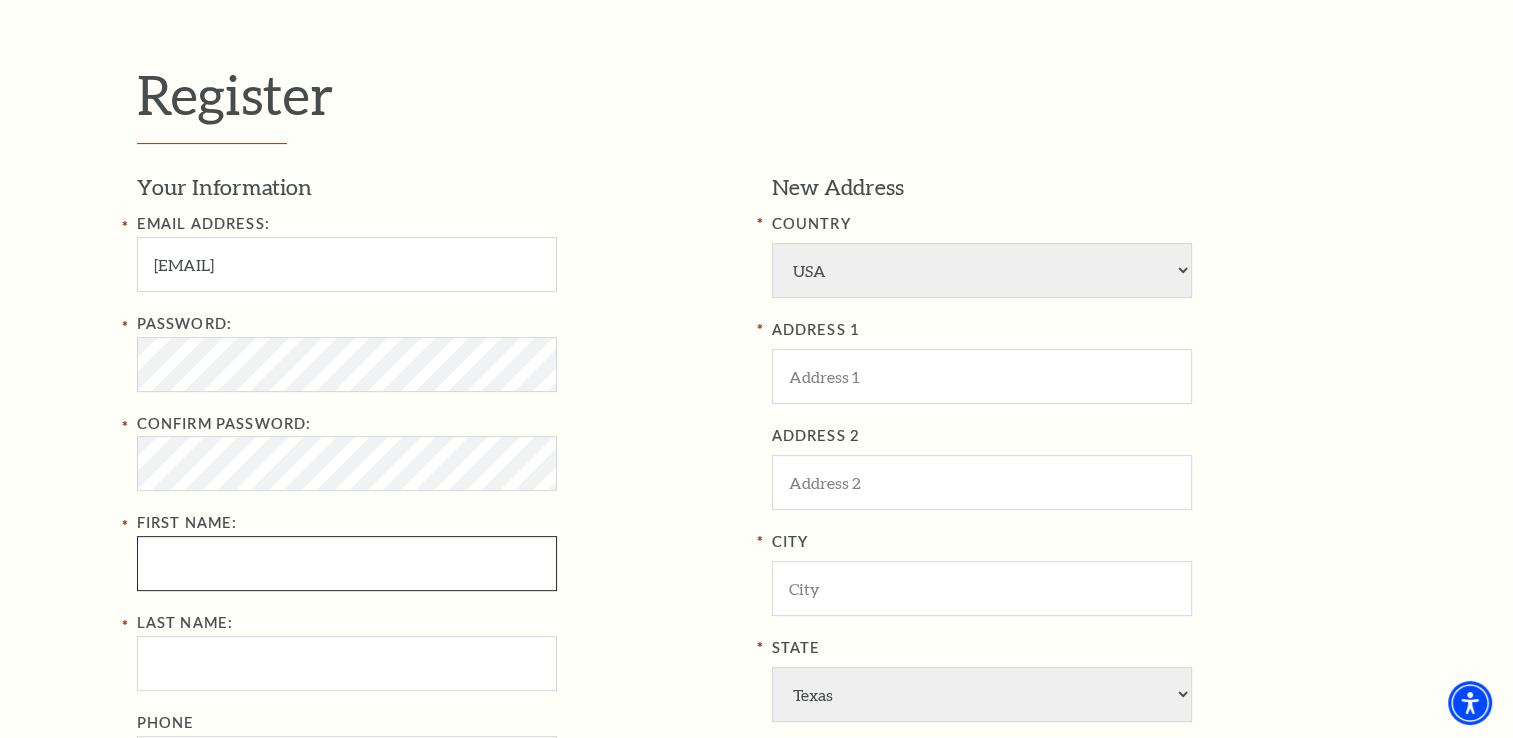 type on "Ricardo" 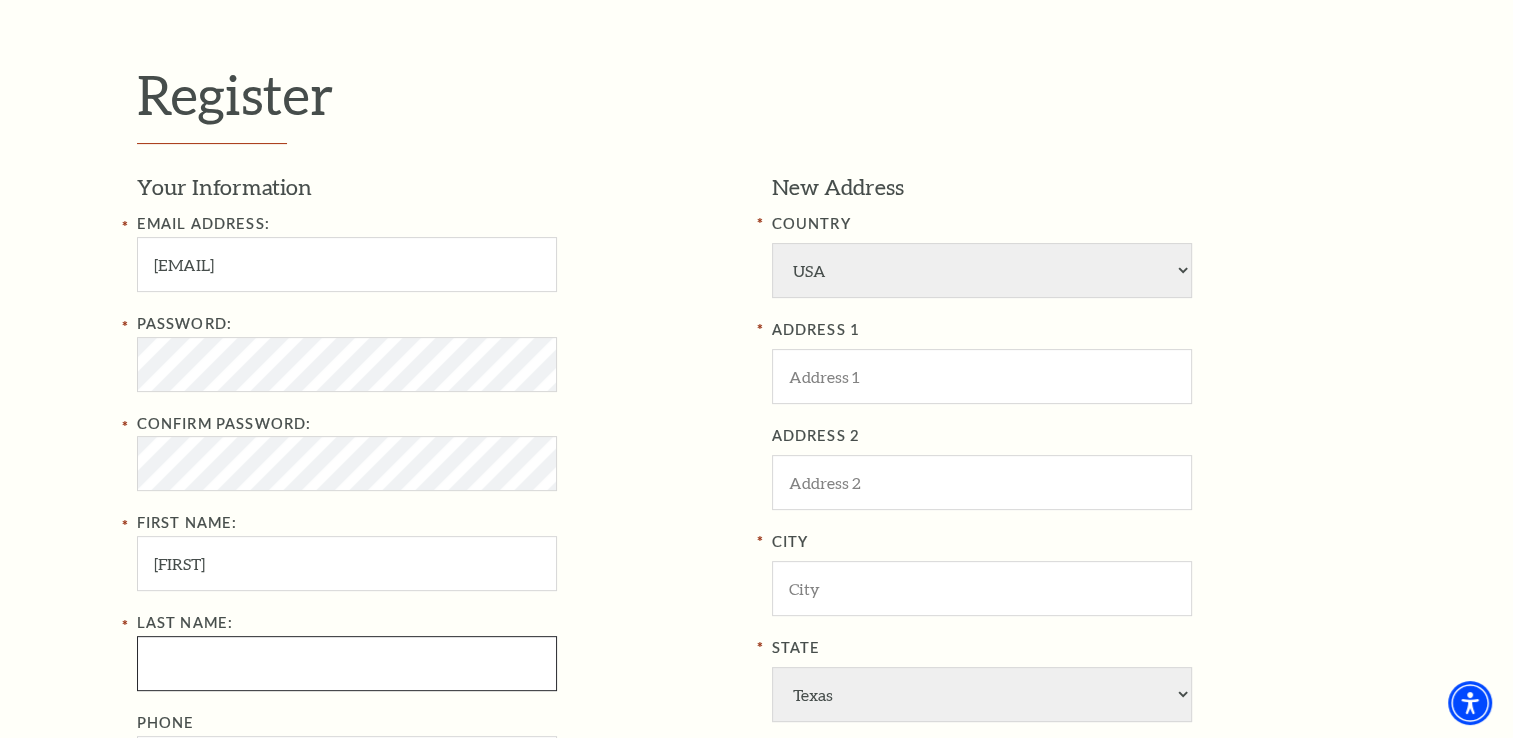 type on "Martinez" 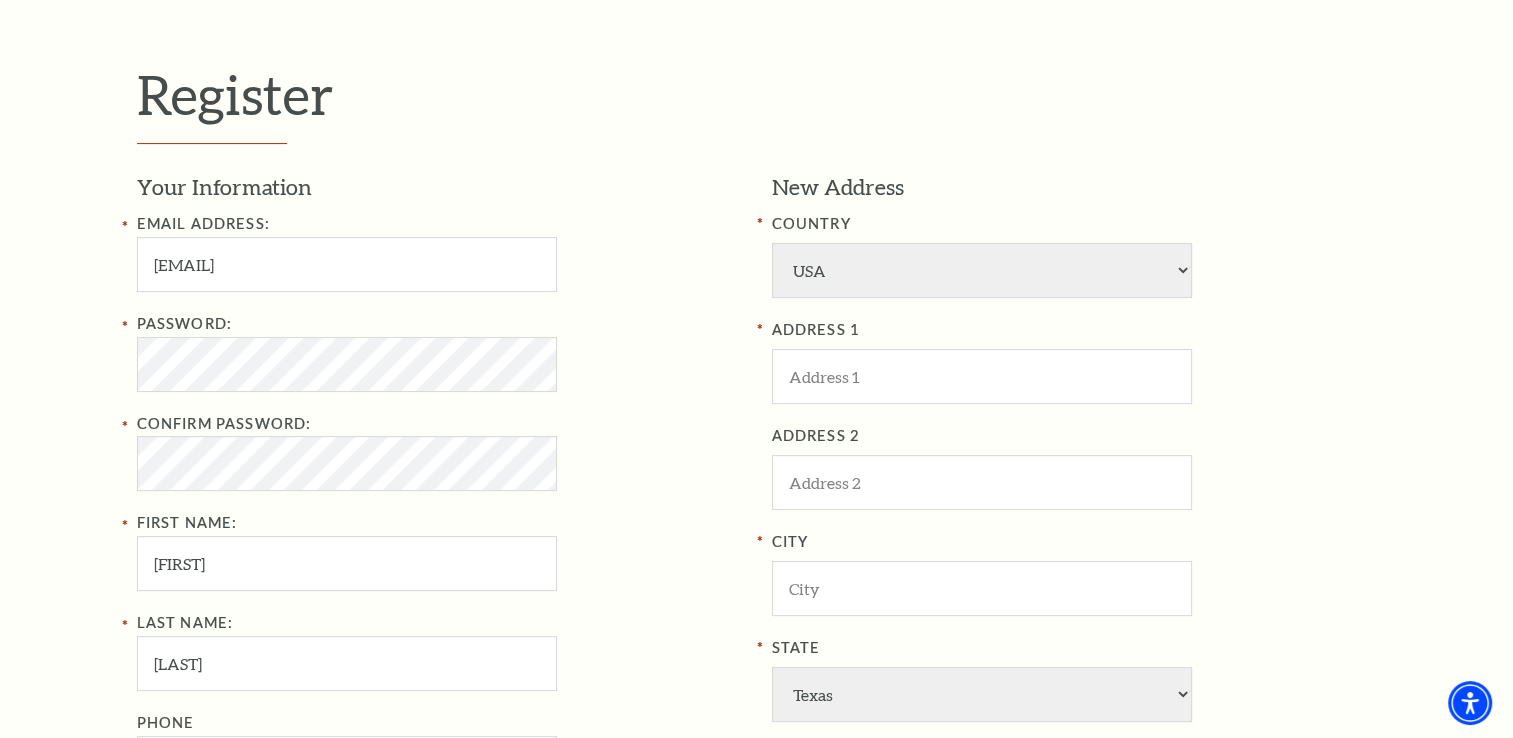 type on "4692236958" 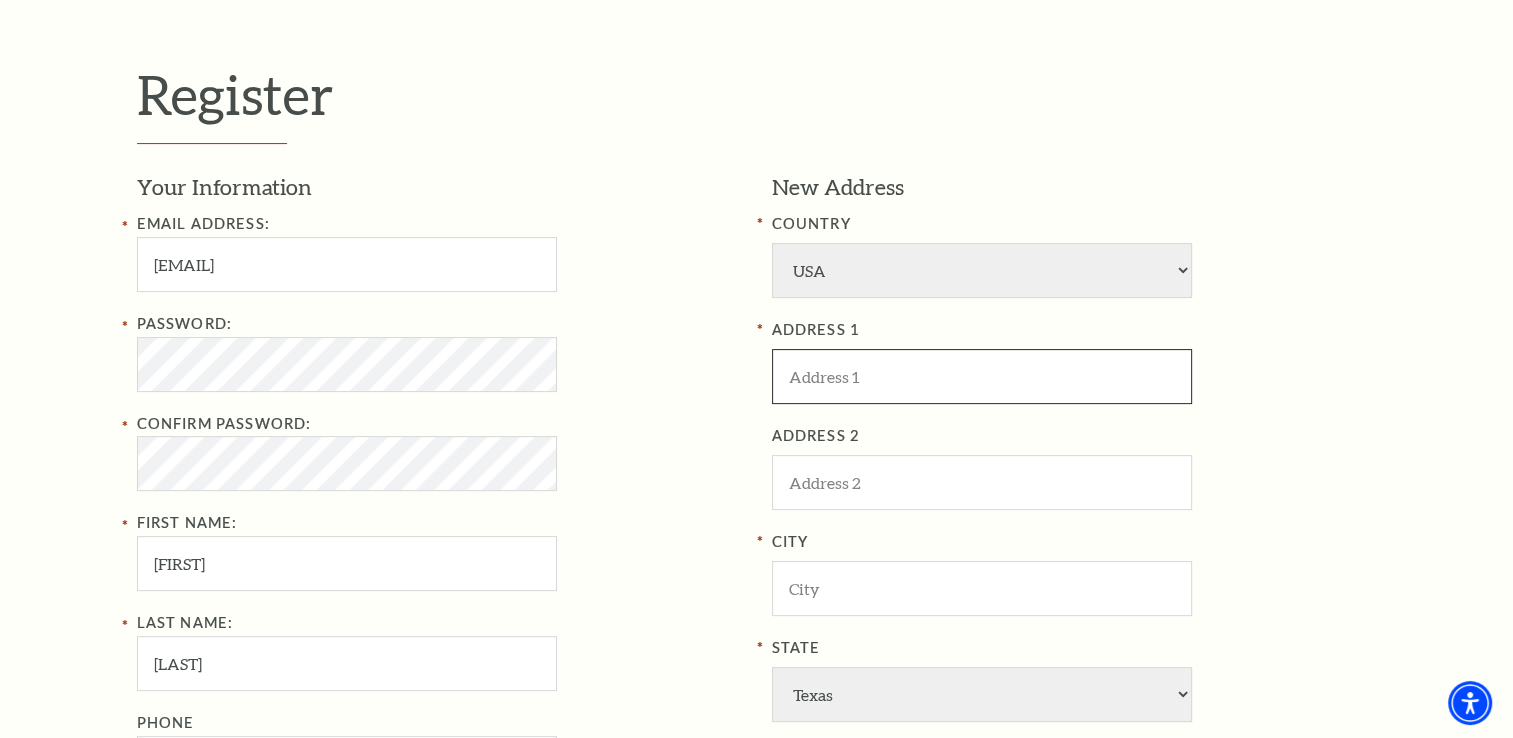 type on "3225 Saint Georges Dr." 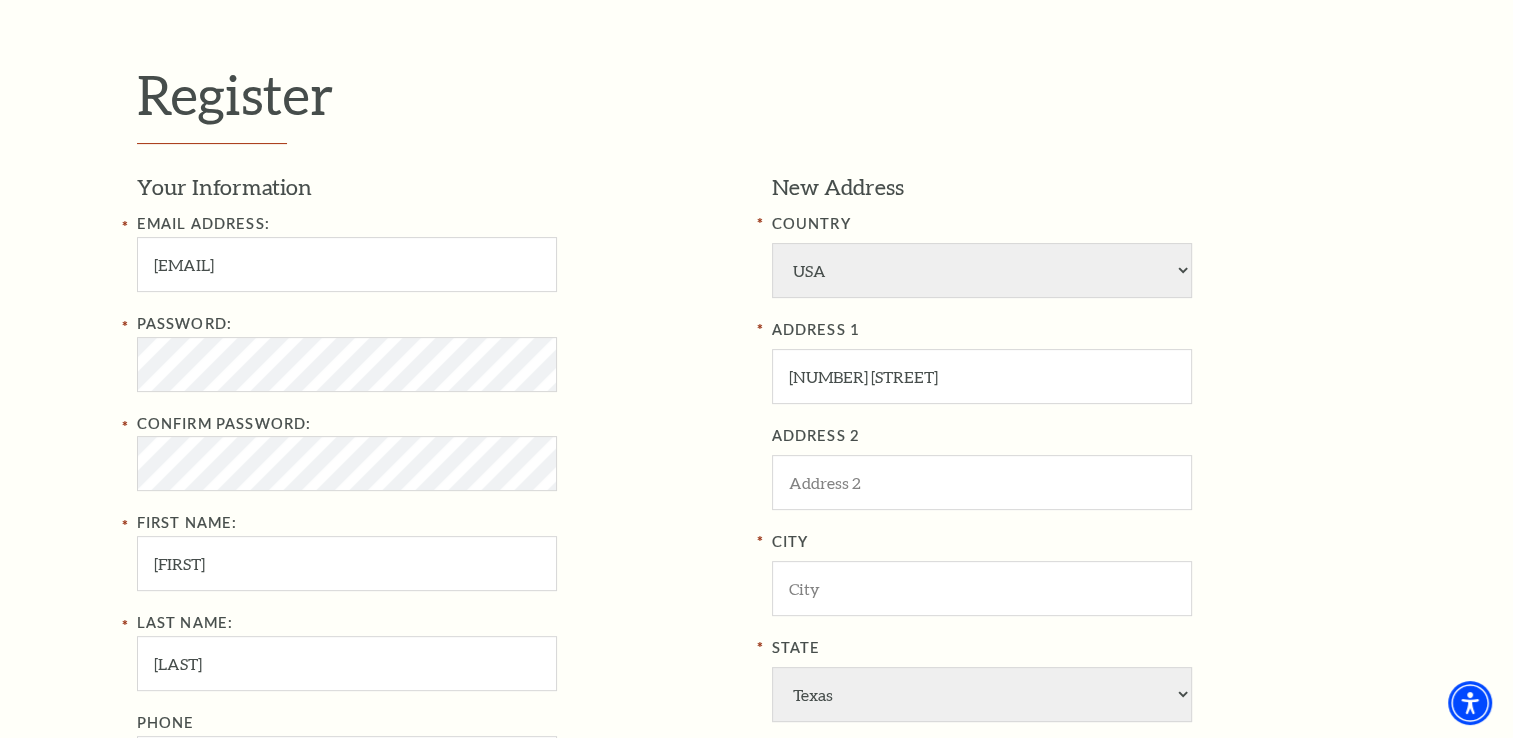 type on "Plano" 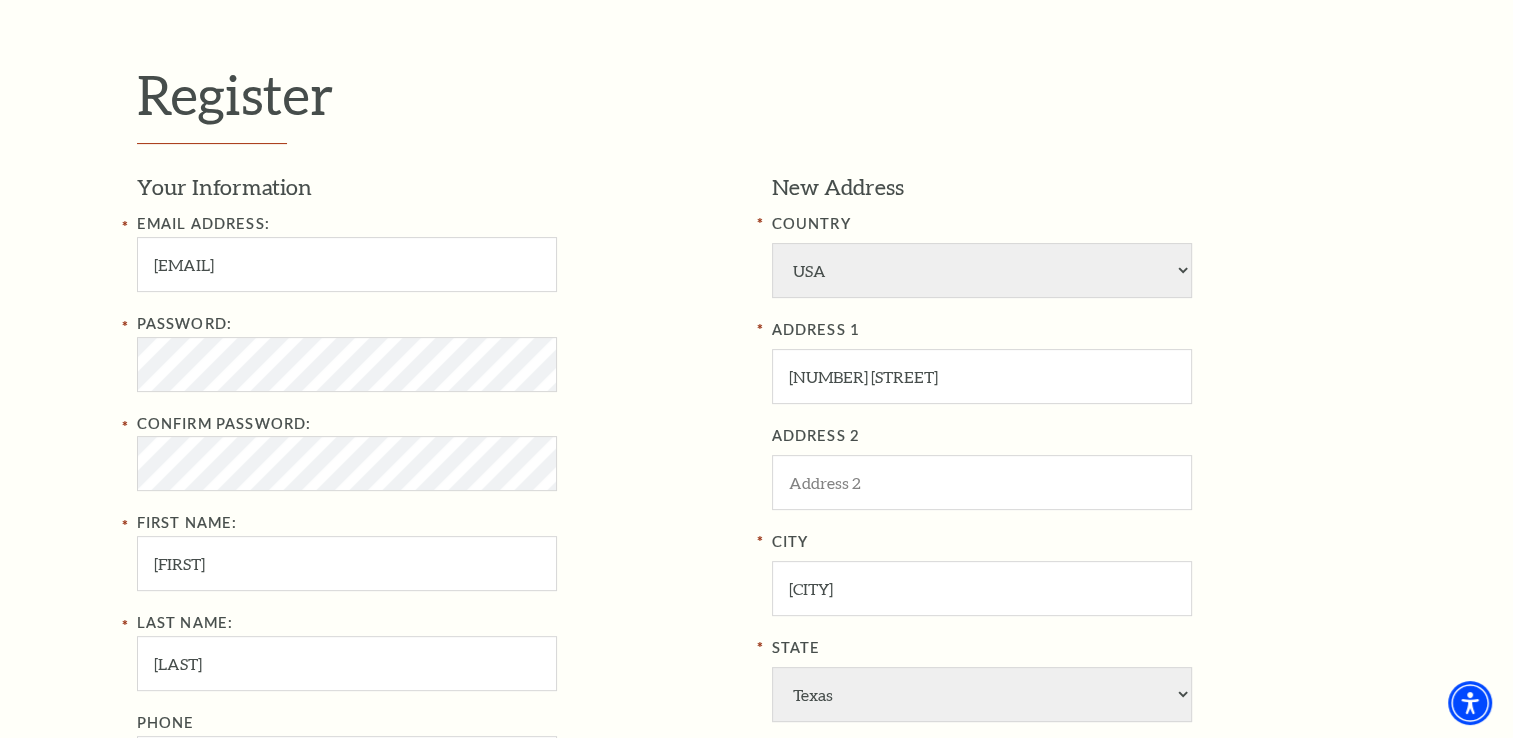 type on "75093-4720" 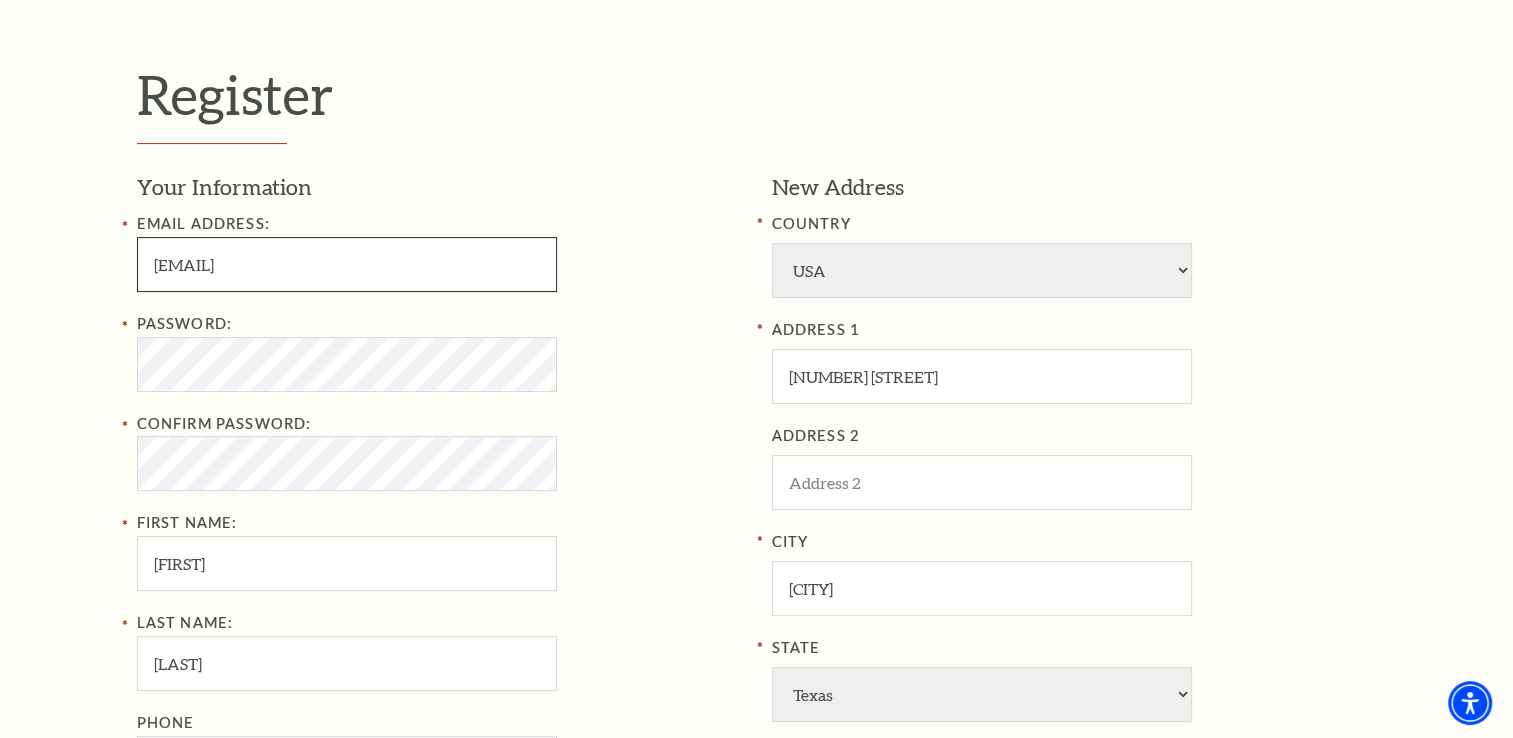 type on "469-223-6958" 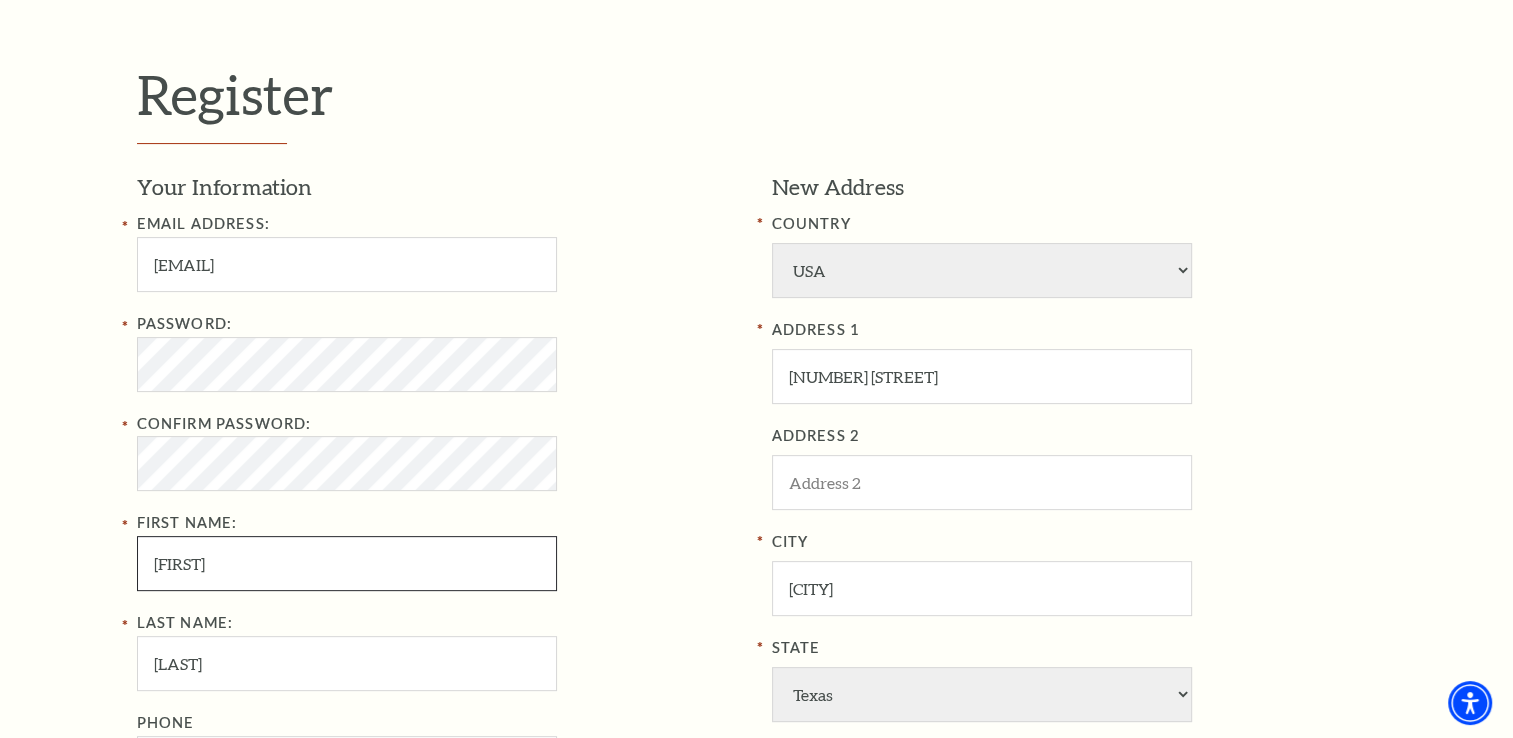 click on "Ricardo" at bounding box center (347, 563) 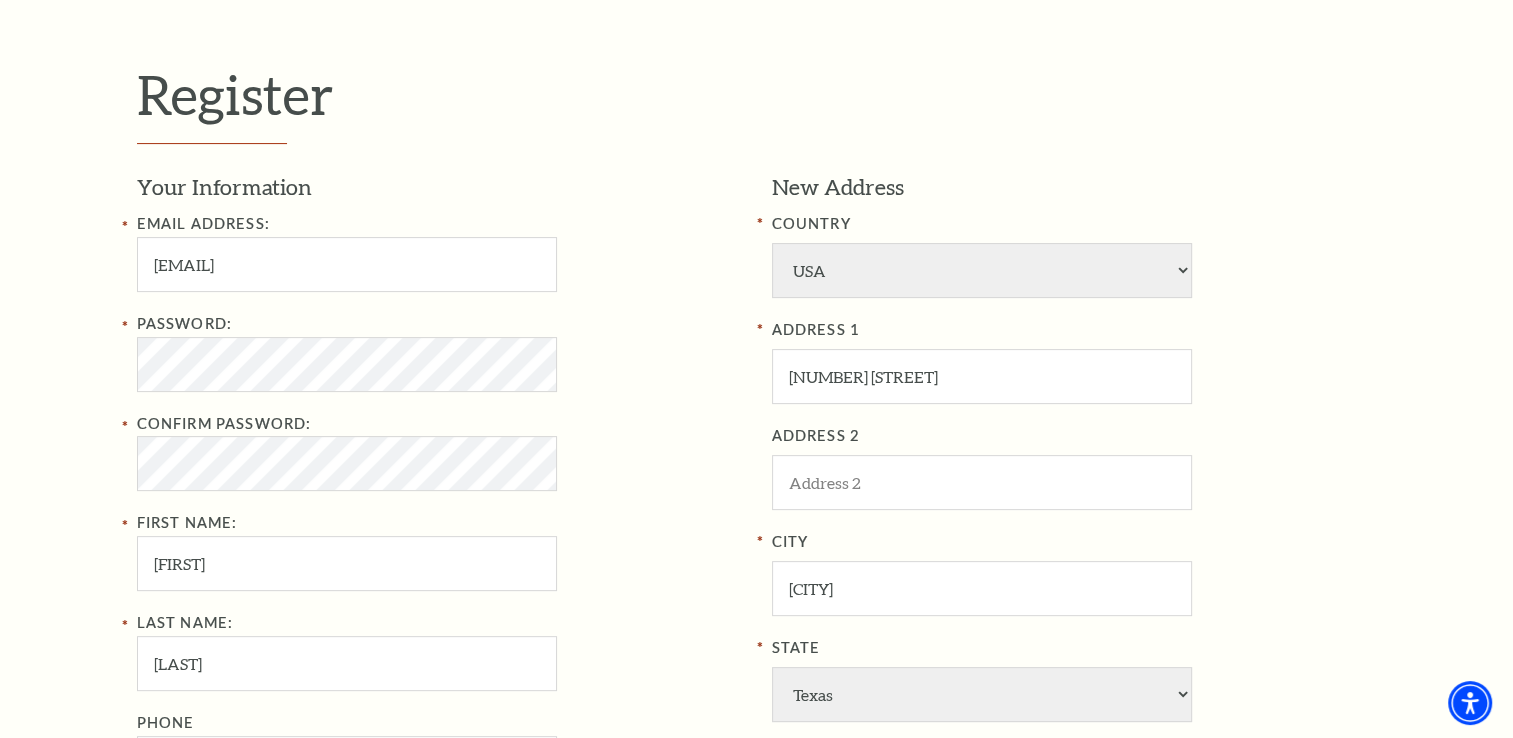 click on "Password:       Confirm Password:       First Name:   Rick" at bounding box center (439, 451) 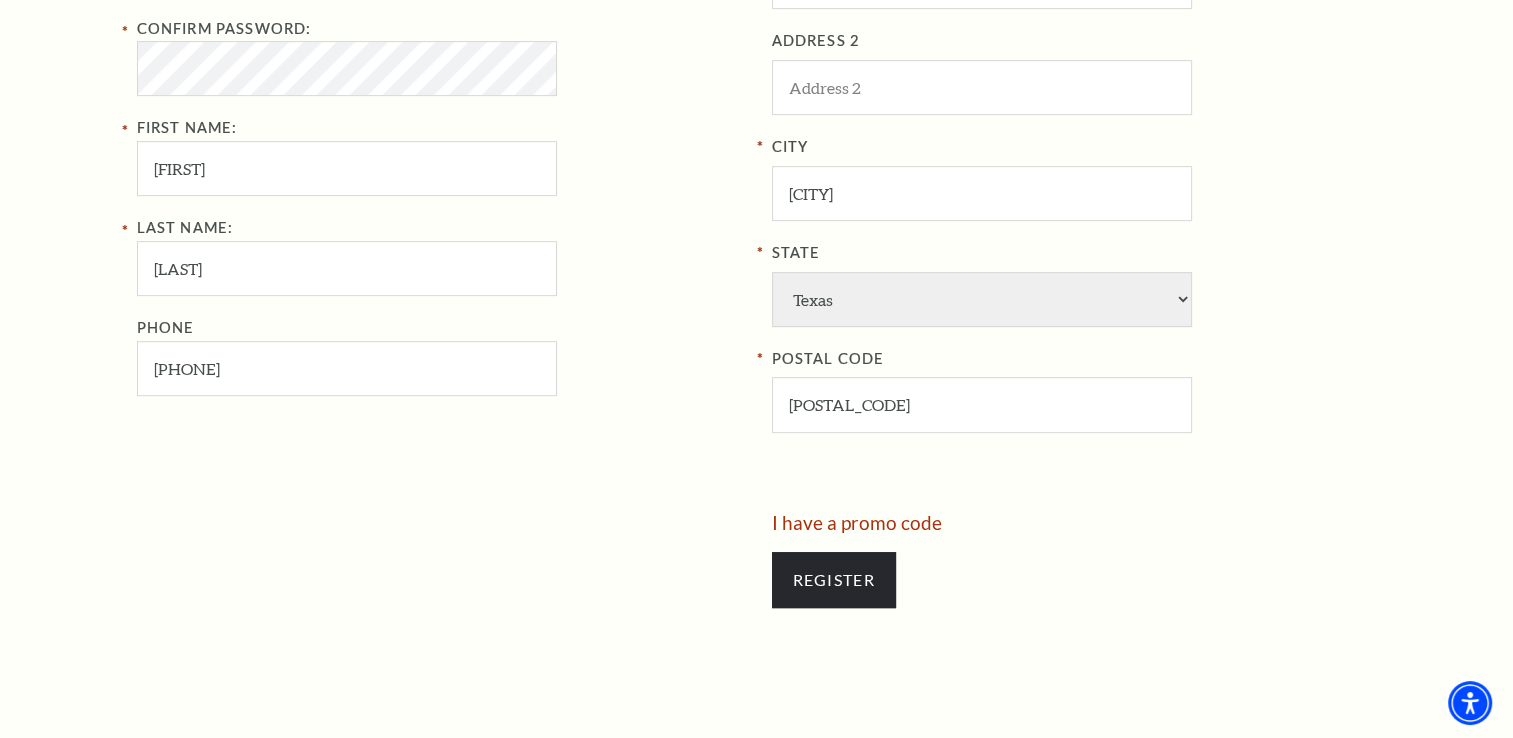 scroll, scrollTop: 920, scrollLeft: 0, axis: vertical 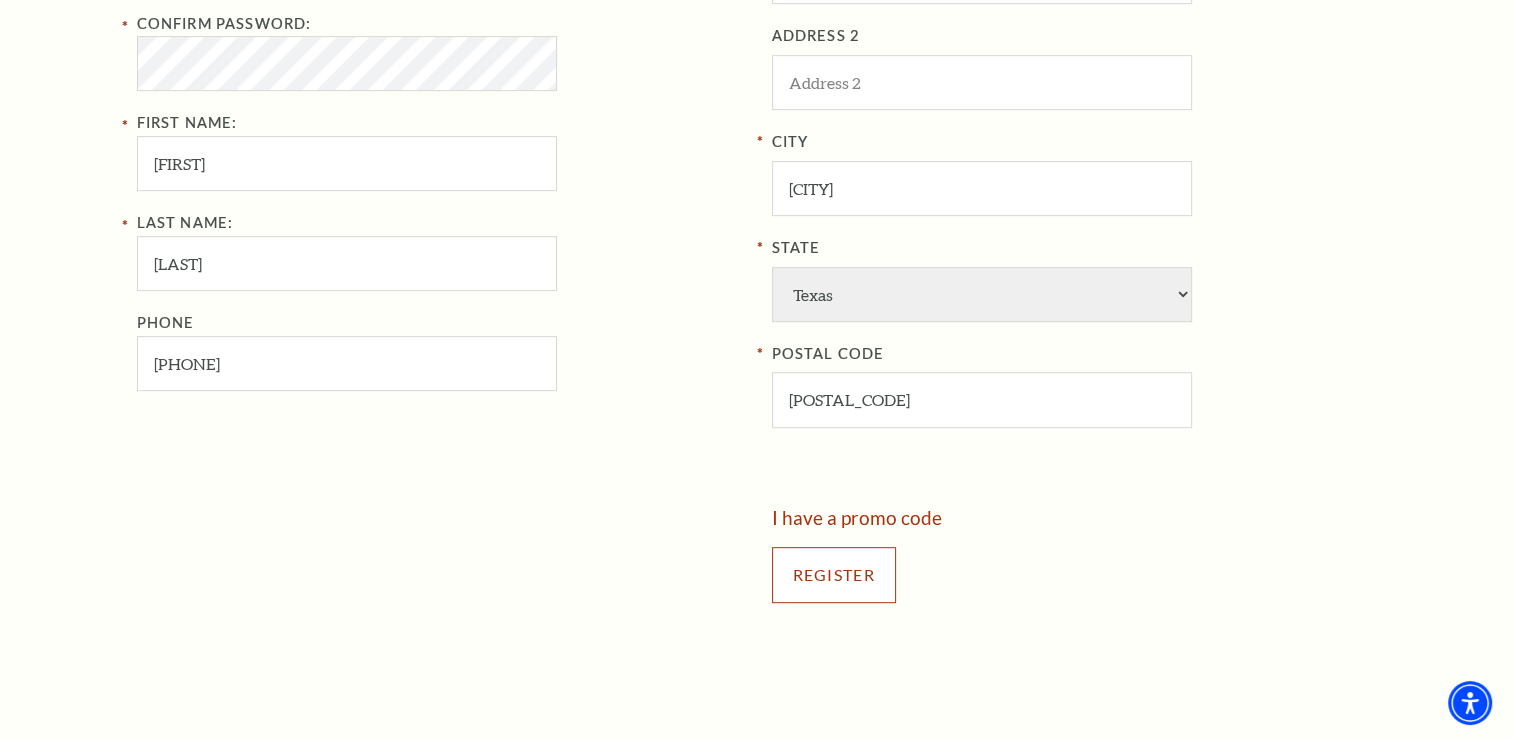 click on "Register" at bounding box center (834, 575) 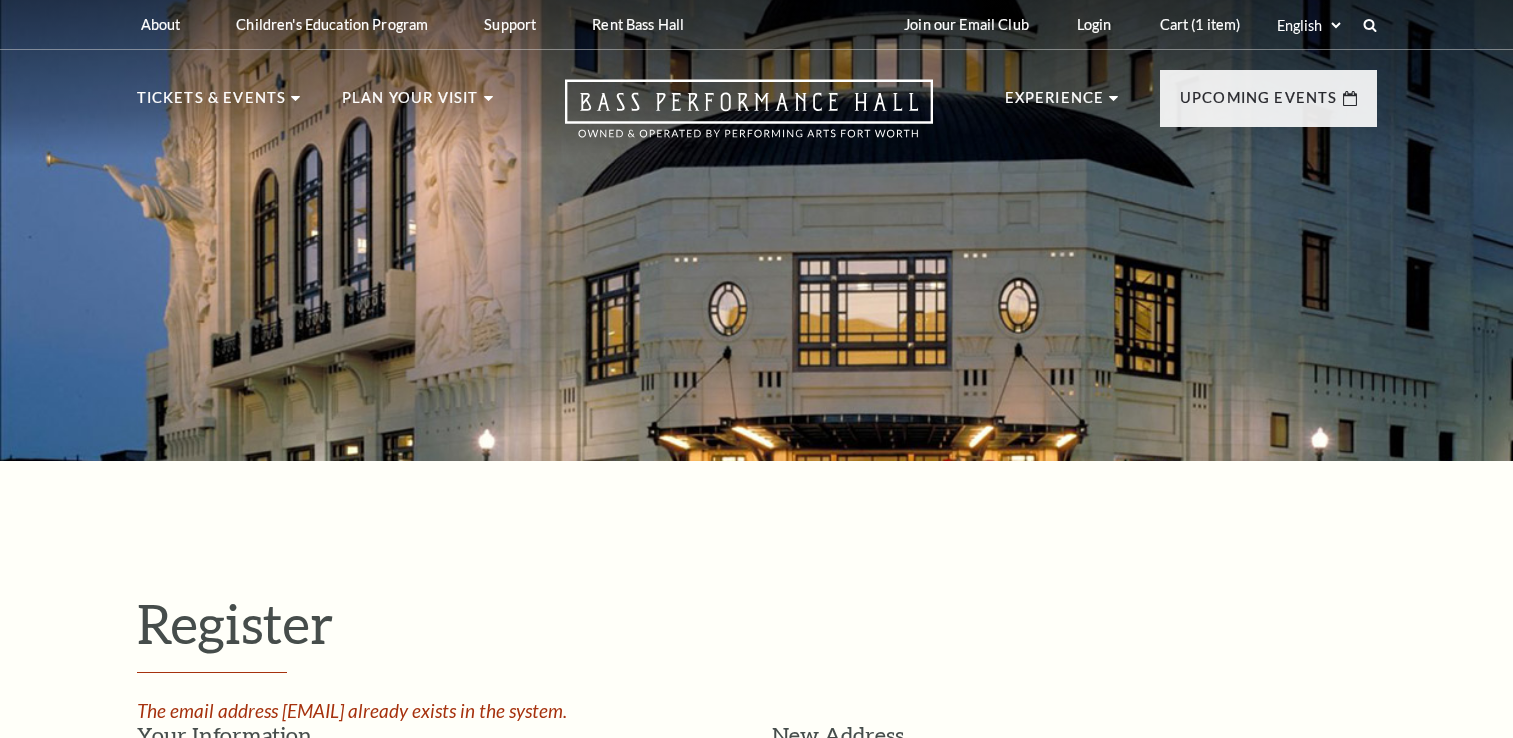 select on "1" 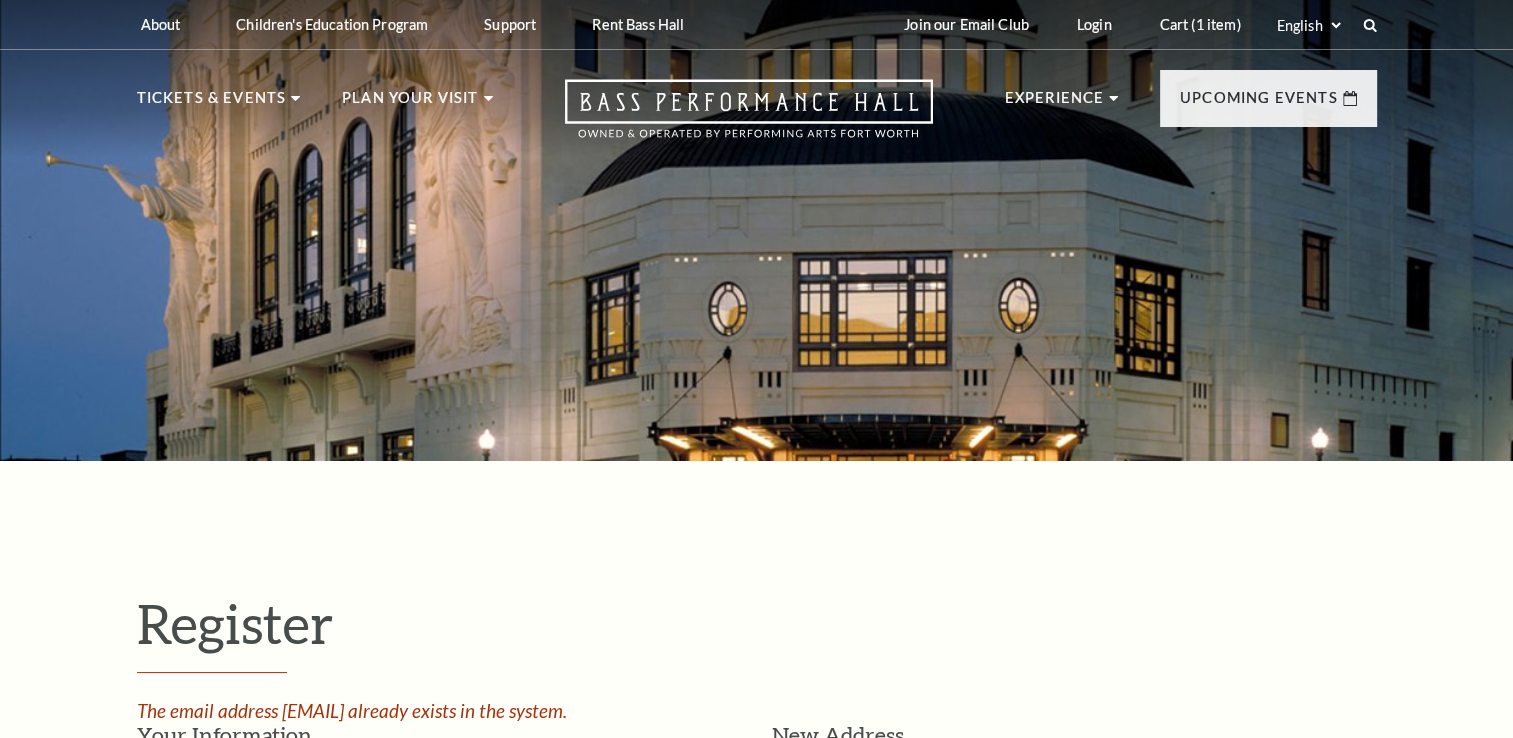 scroll, scrollTop: 0, scrollLeft: 0, axis: both 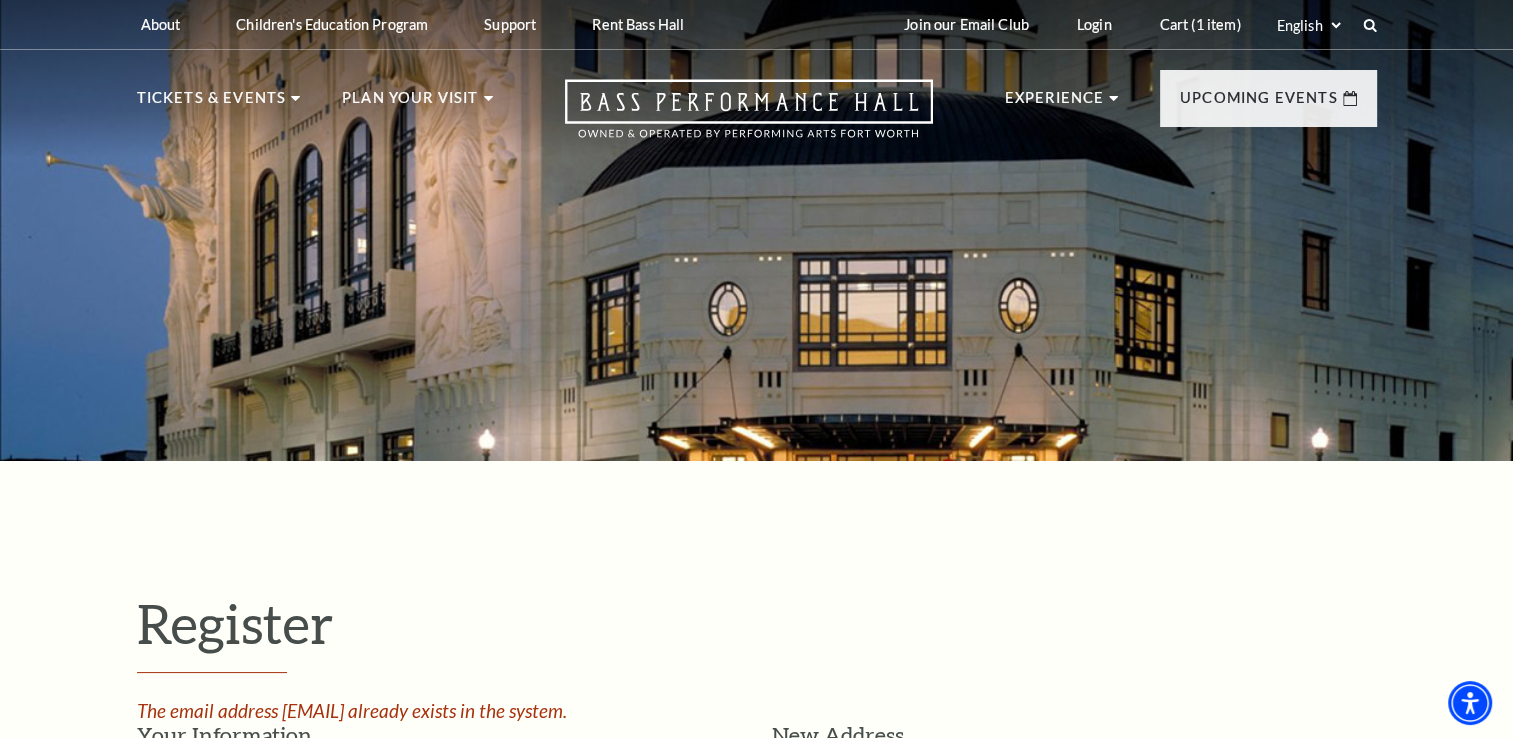 click on "Register
The email address [EMAIL] already exists in the system.
Your Information
Email Address:   [EMAIL]     Password:       Confirm Password:       First Name:   [FIRST]     Last Name:   [LAST]     Phone   [PHONE]
New Address
COUNTRY   [COUNTRY] Afghanistan Albania Algeria Andorra Angola Antigua and Barbuda Argentina Aruba Australia Austria Azores Bahamas Bahrain Bangladesh Barbados Belgium Belize Benin Bermuda Bhutan Bolivia Botswana Brazil British Virgin Islnd Brunei Darussalam Bulgaria Burkina Faso Burma Burundi Cameroon Canada Canal Zone Canary Islands Cape Verde Cayman Islands Central African Rep Chad Channel Islands Chile Colombia Comoros Congo Croatia" at bounding box center [757, 1081] 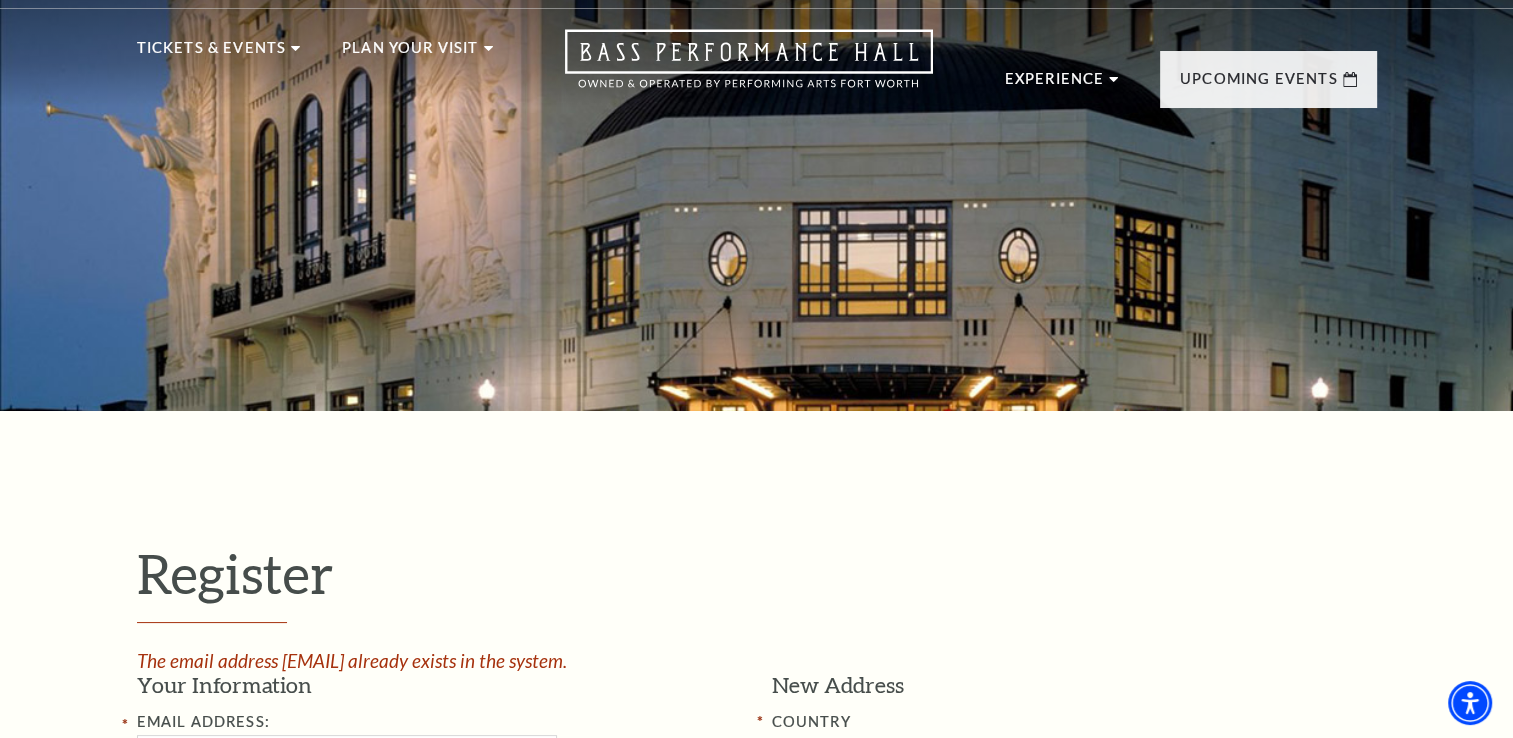 scroll, scrollTop: 40, scrollLeft: 0, axis: vertical 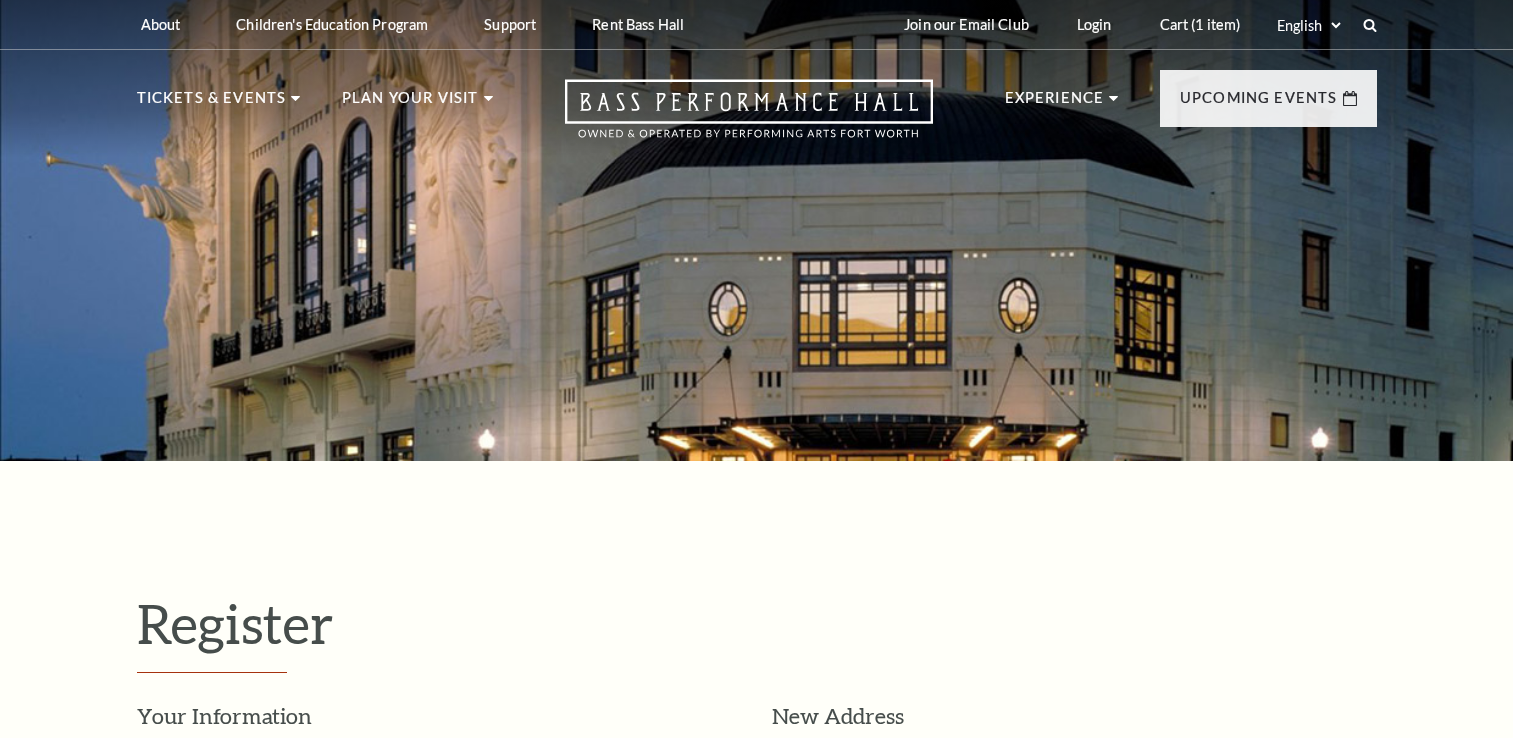 select on "1" 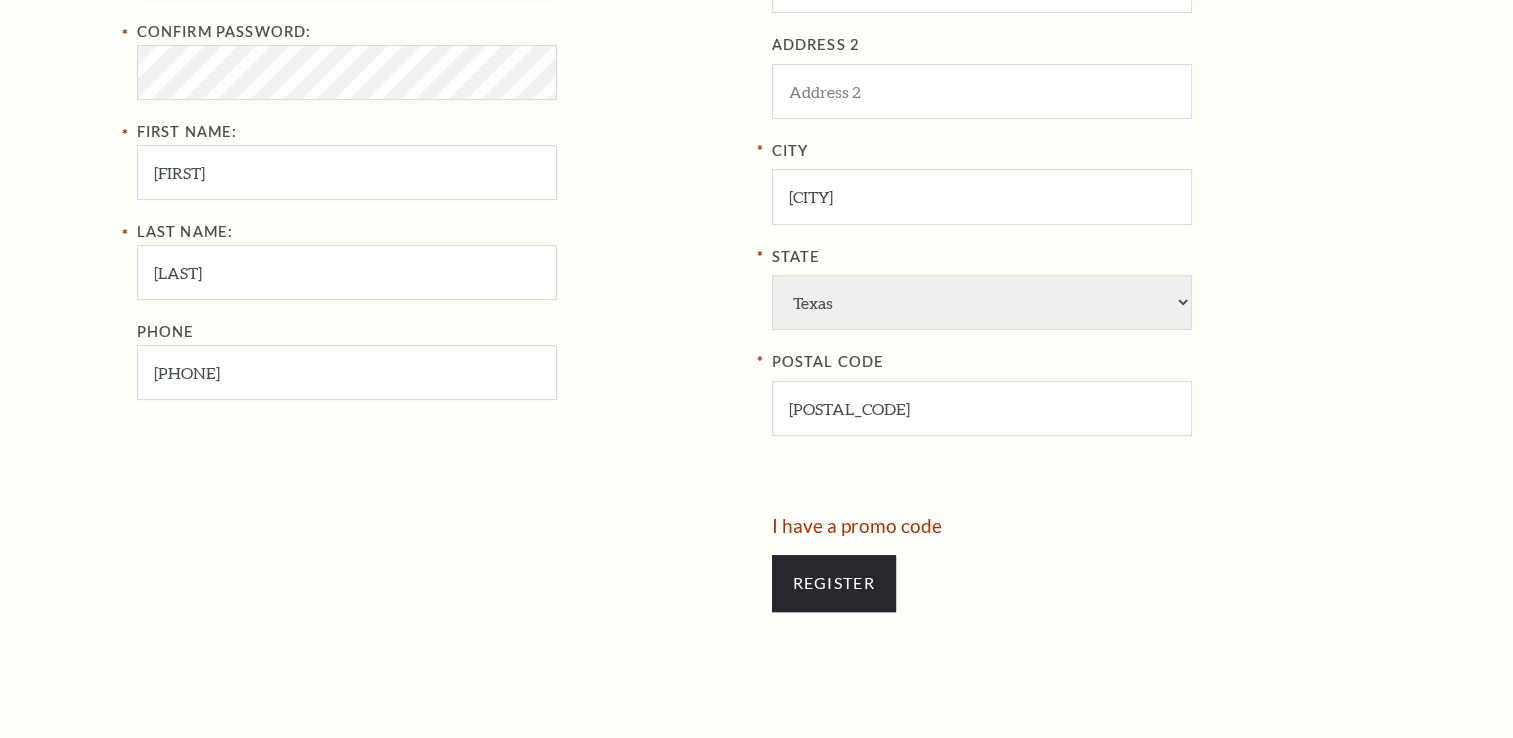 scroll, scrollTop: 0, scrollLeft: 0, axis: both 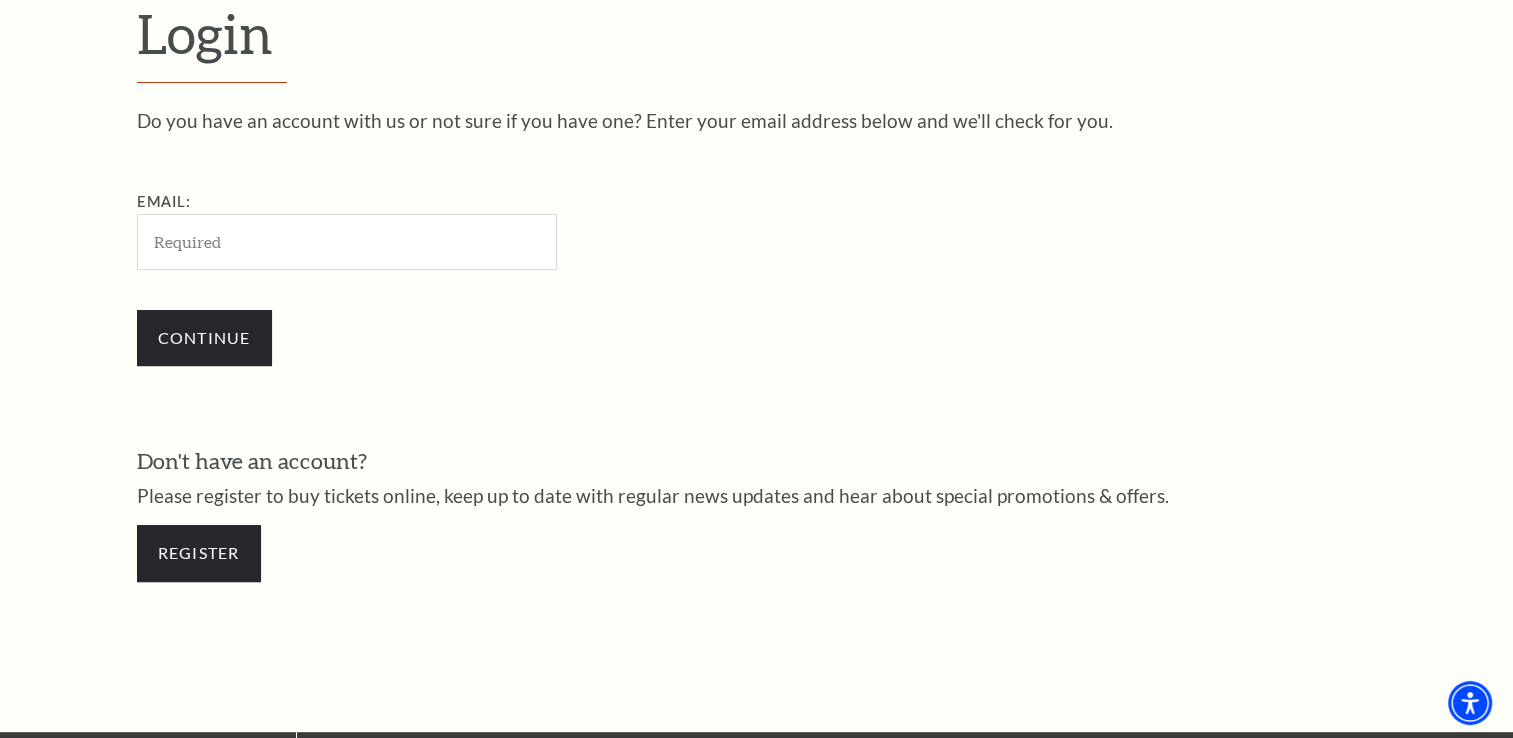click on "Email:" at bounding box center (347, 241) 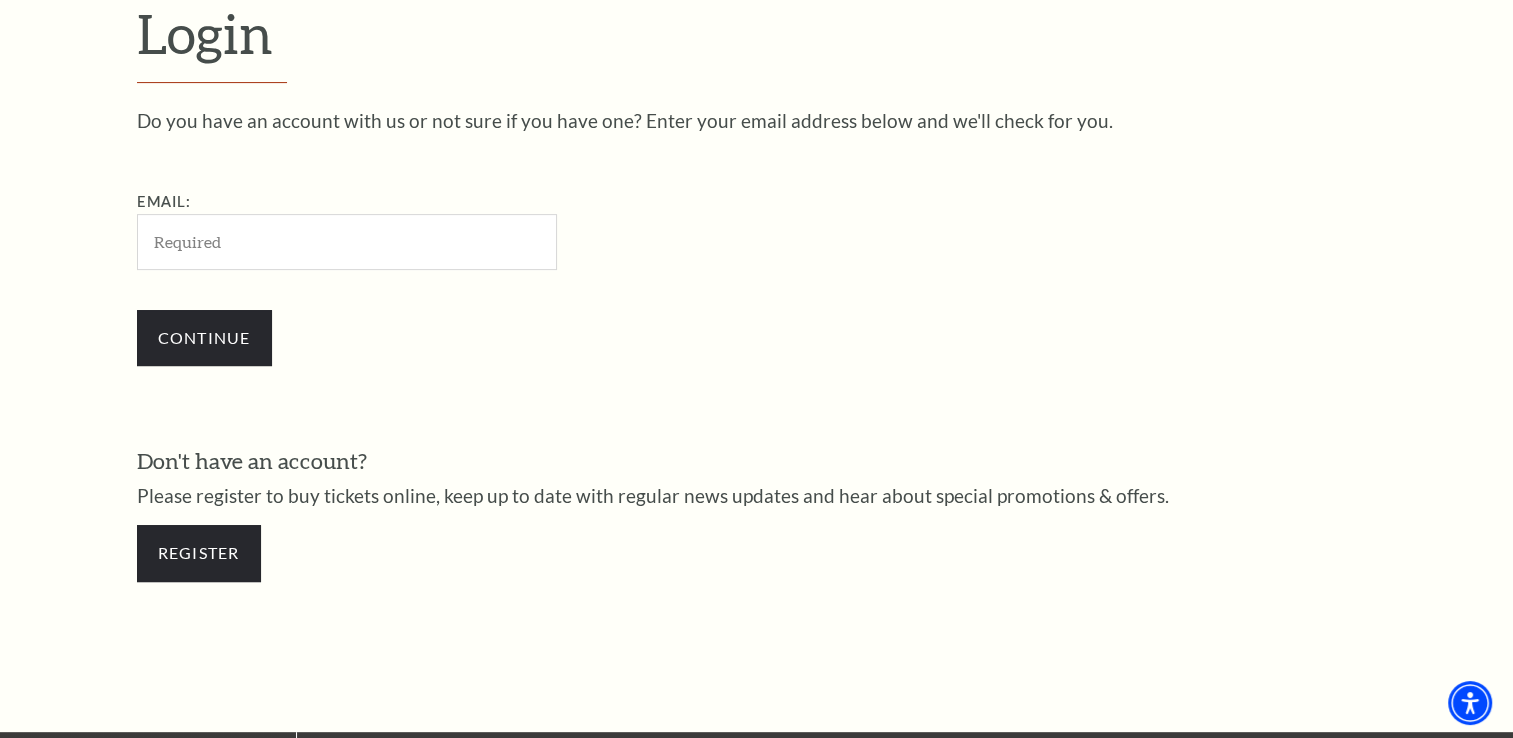 type on "[USERNAME]@example.com" 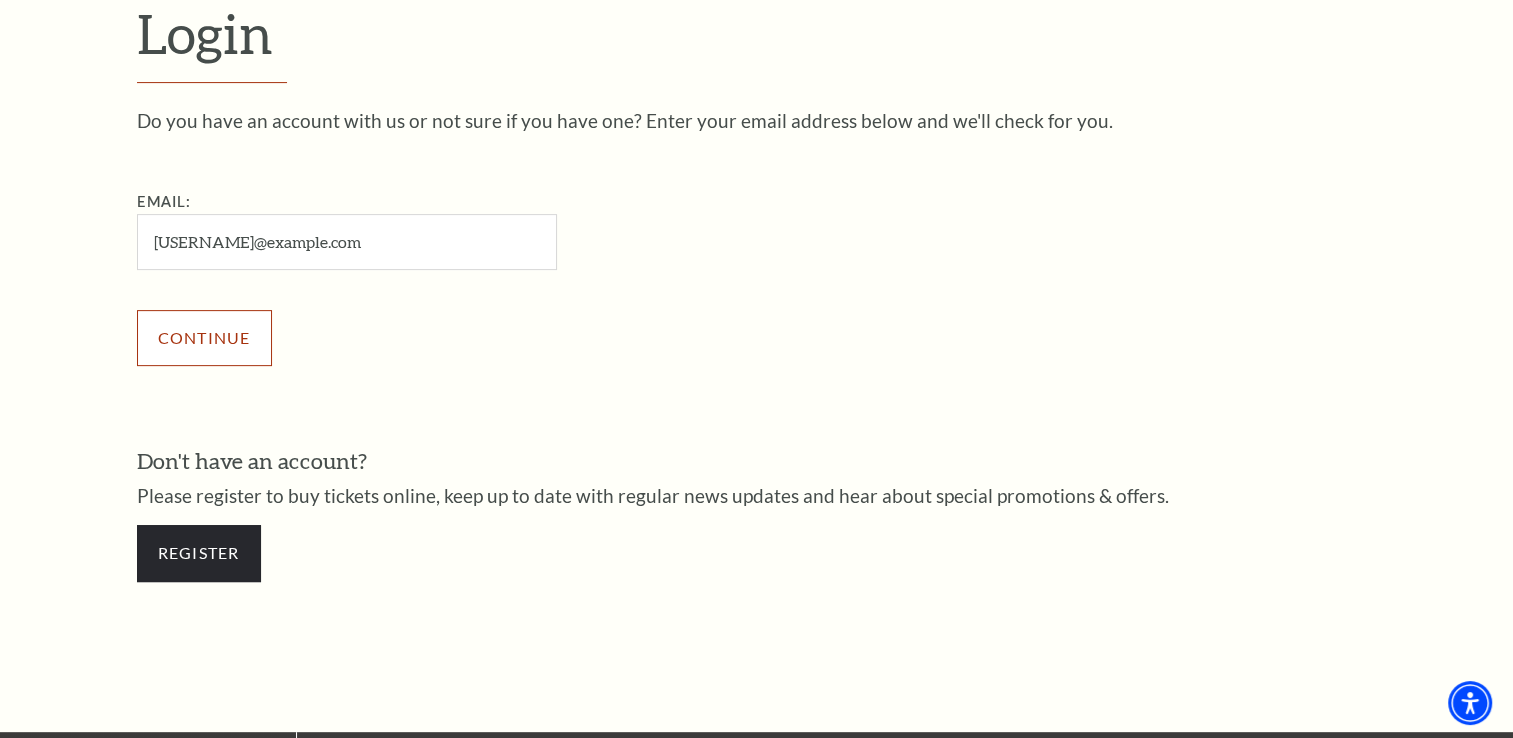 click on "Continue" at bounding box center (204, 338) 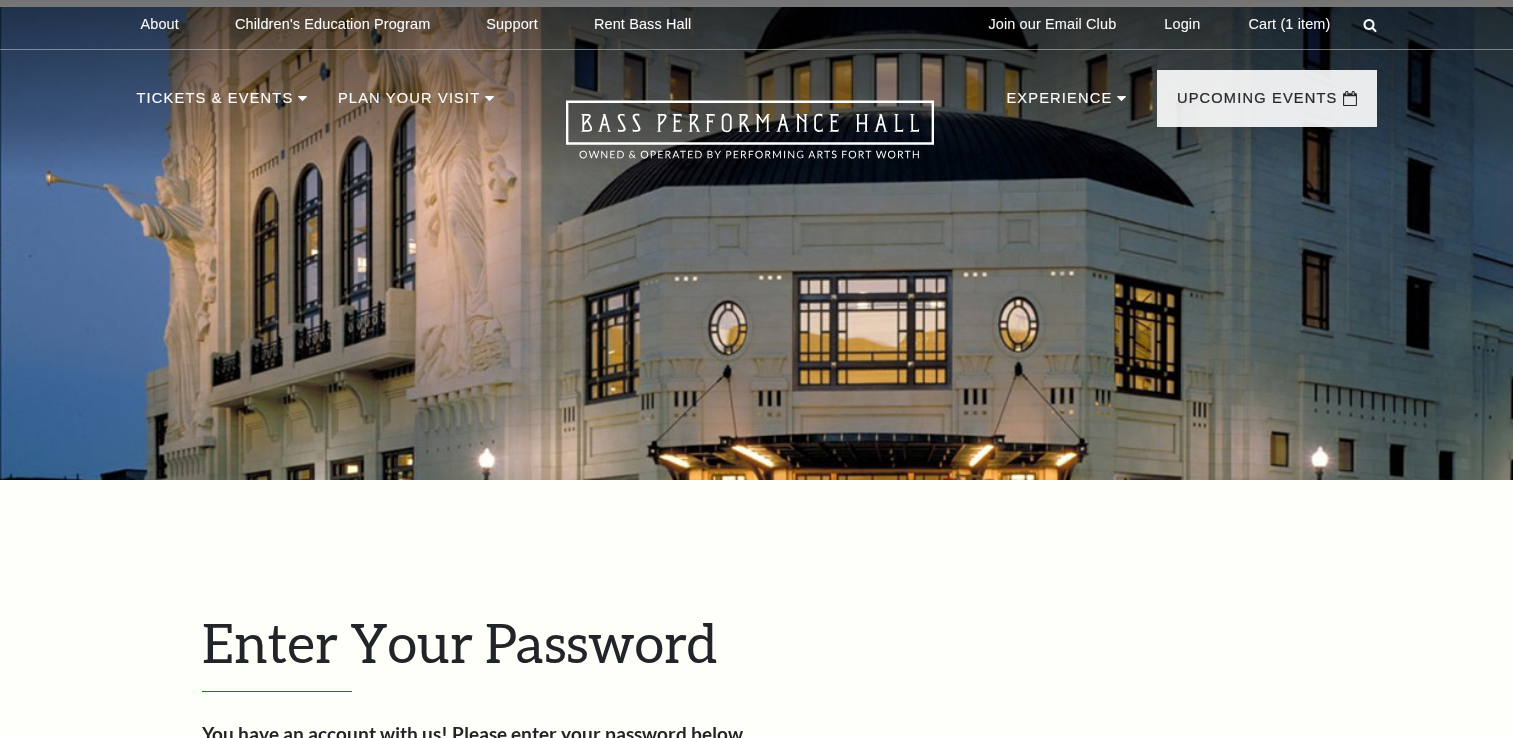 scroll, scrollTop: 620, scrollLeft: 0, axis: vertical 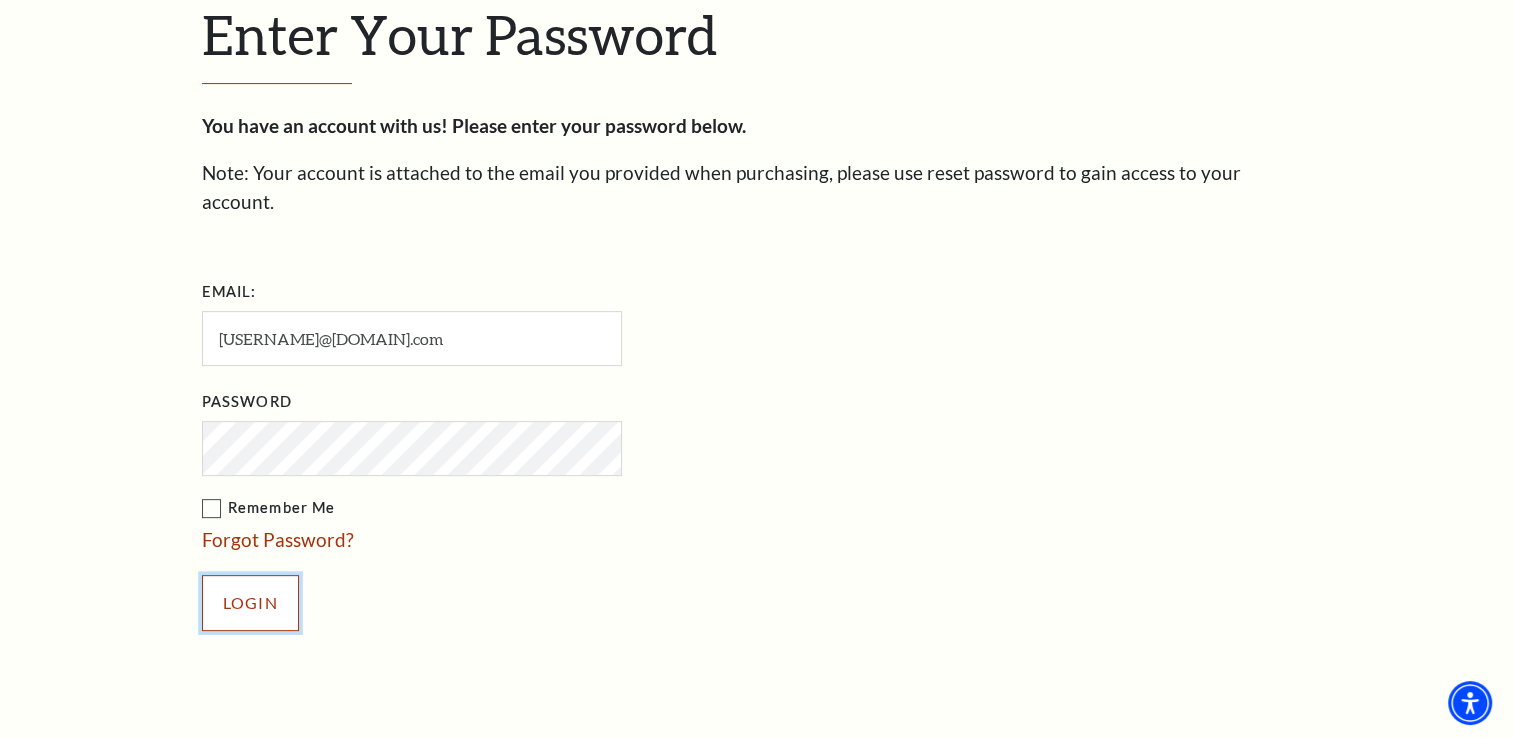 click on "Login" at bounding box center (250, 603) 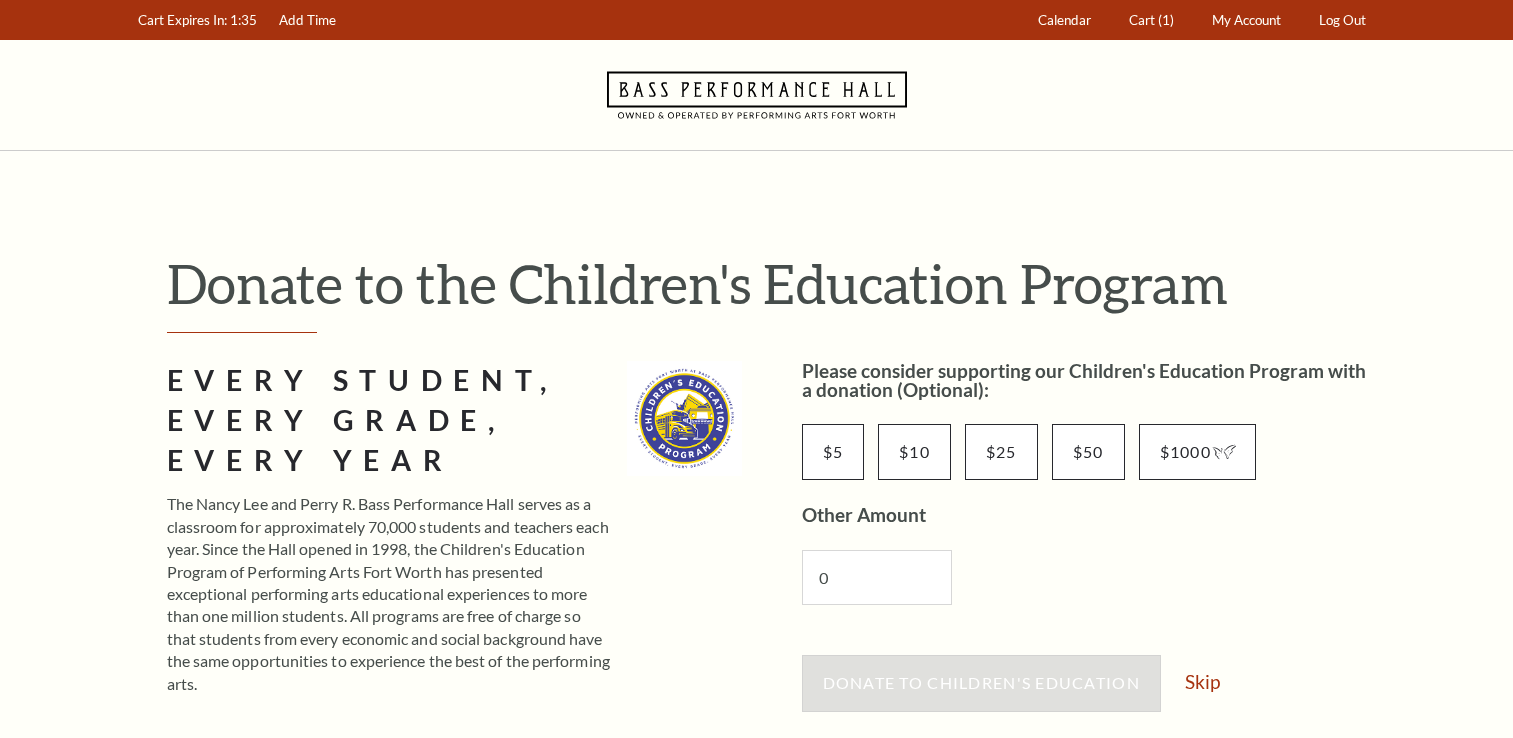 scroll, scrollTop: 0, scrollLeft: 0, axis: both 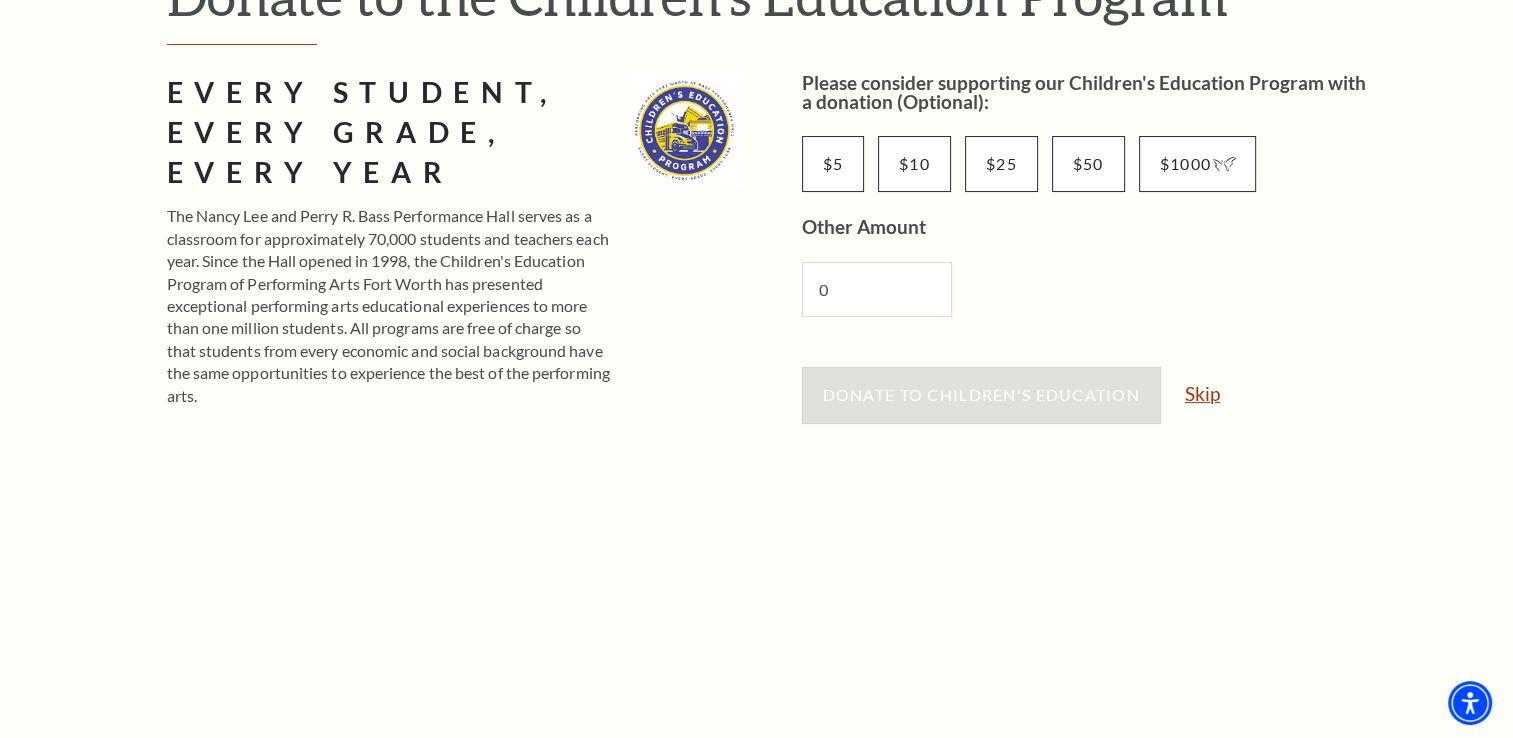 click on "Skip" at bounding box center [1202, 393] 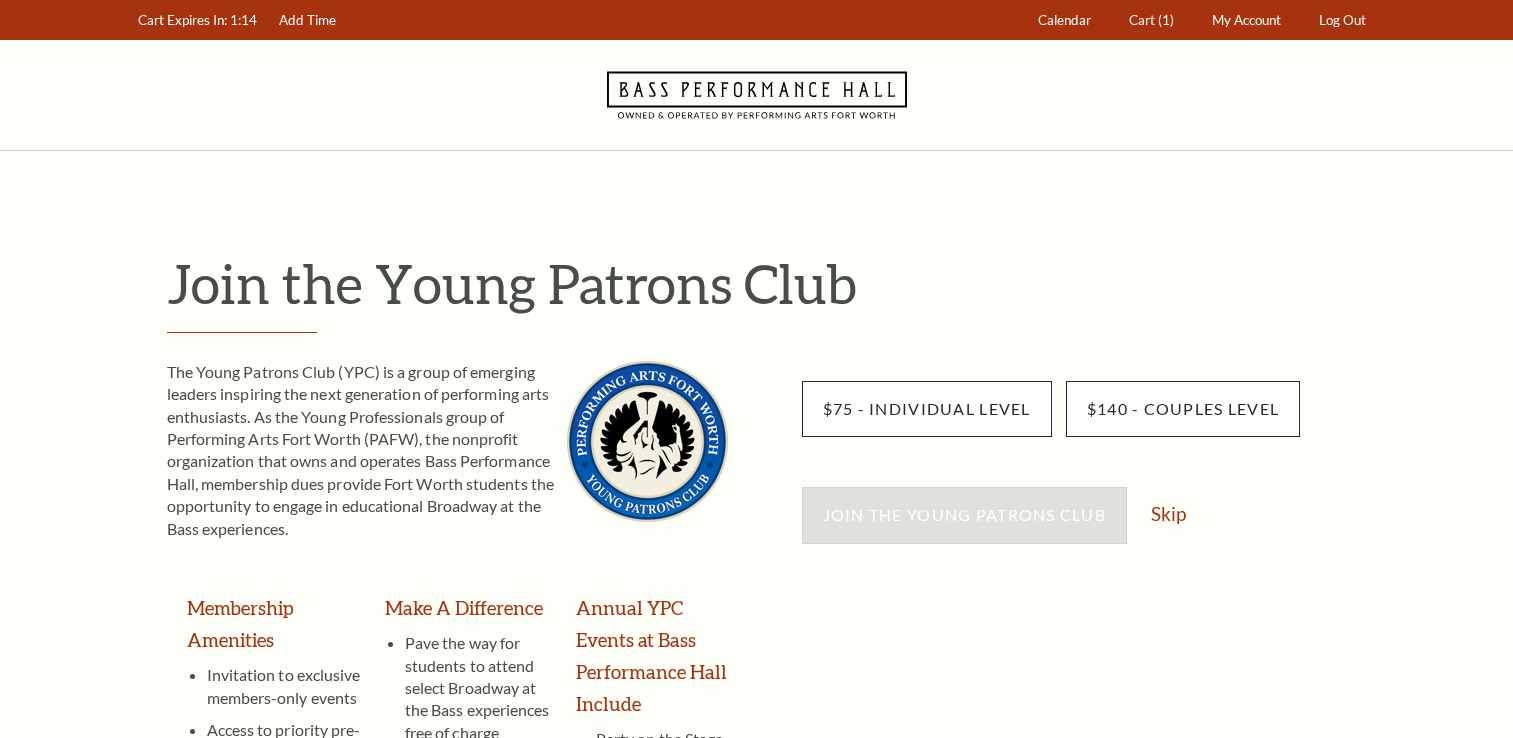 scroll, scrollTop: 0, scrollLeft: 0, axis: both 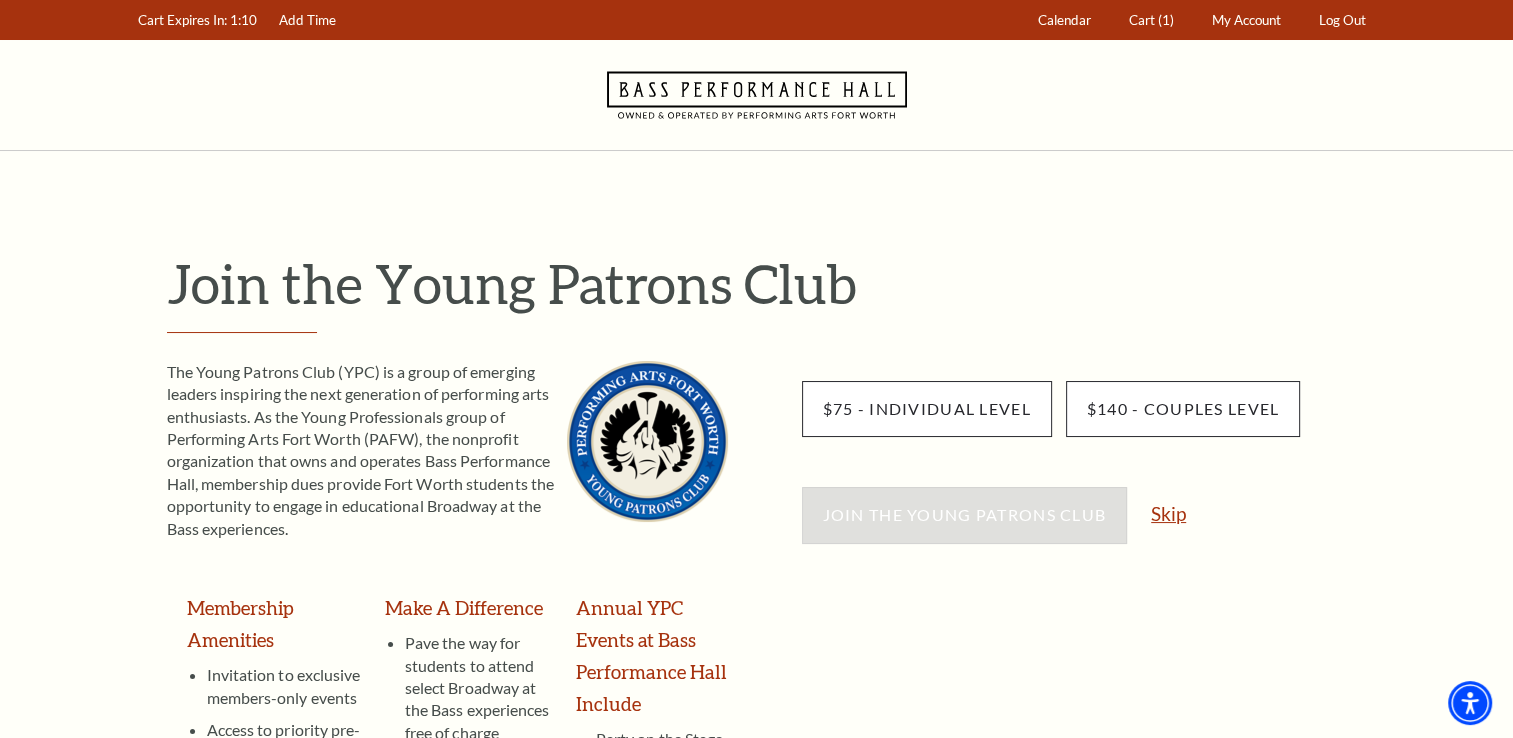 click on "Skip" at bounding box center [1168, 513] 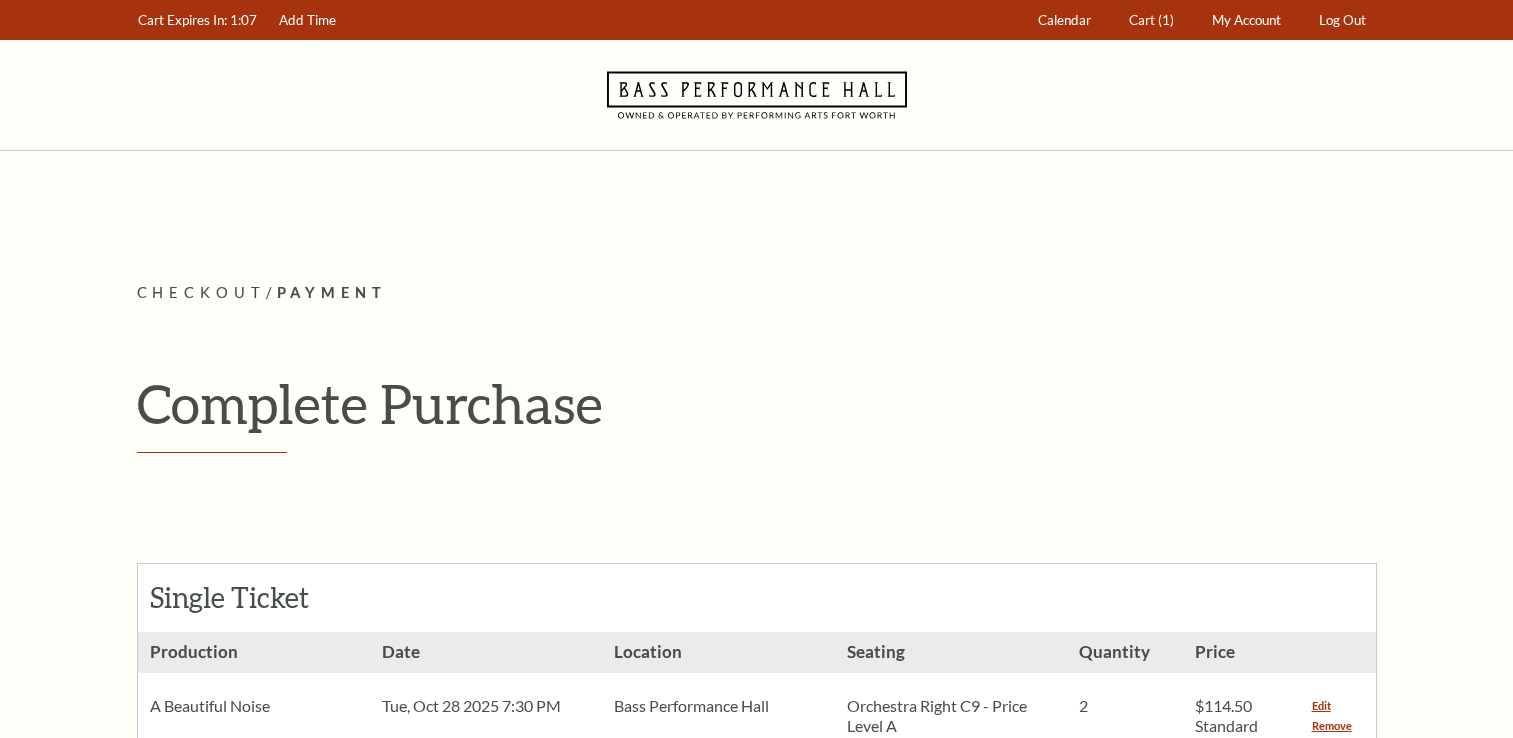scroll, scrollTop: 0, scrollLeft: 0, axis: both 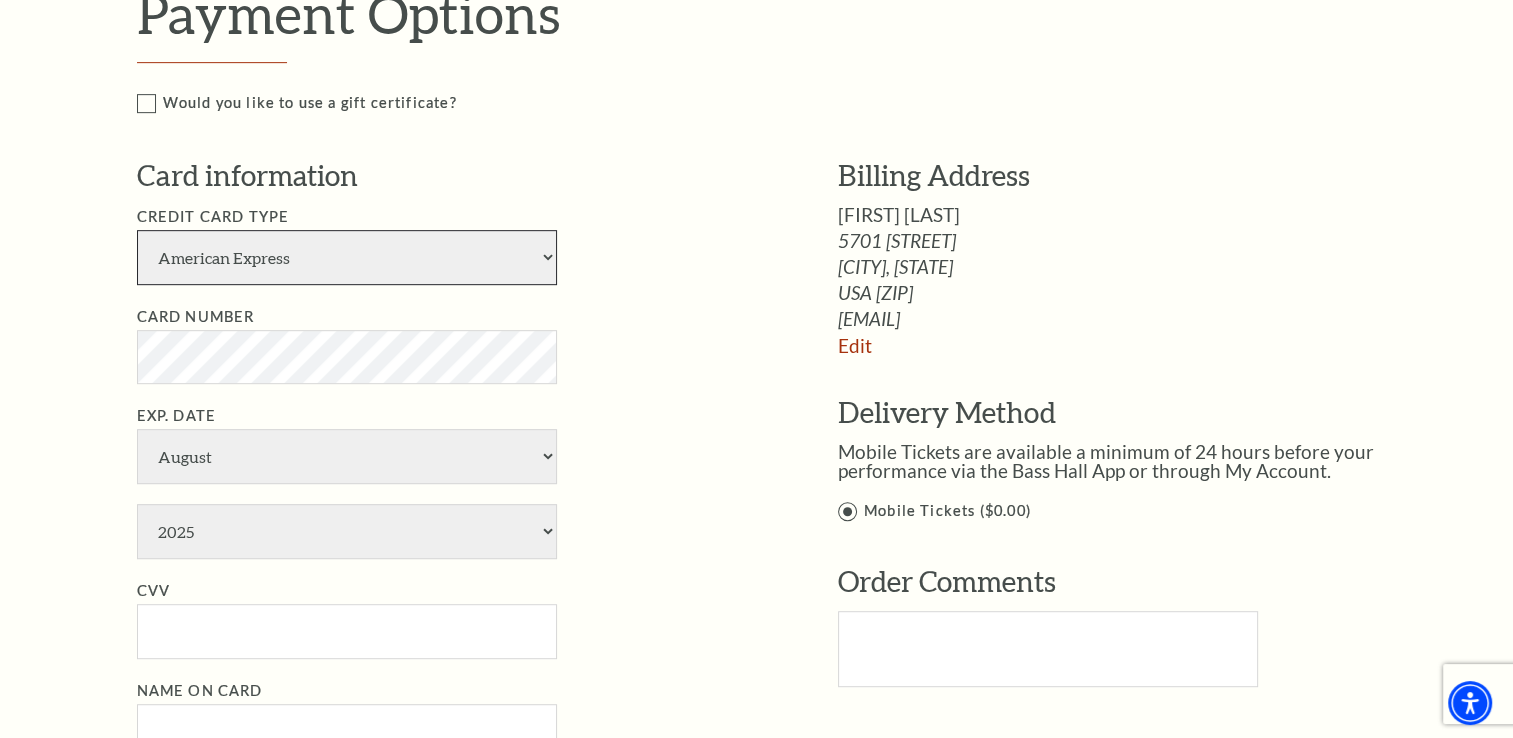 click on "American Express
Visa
Master Card
Discover" at bounding box center [347, 257] 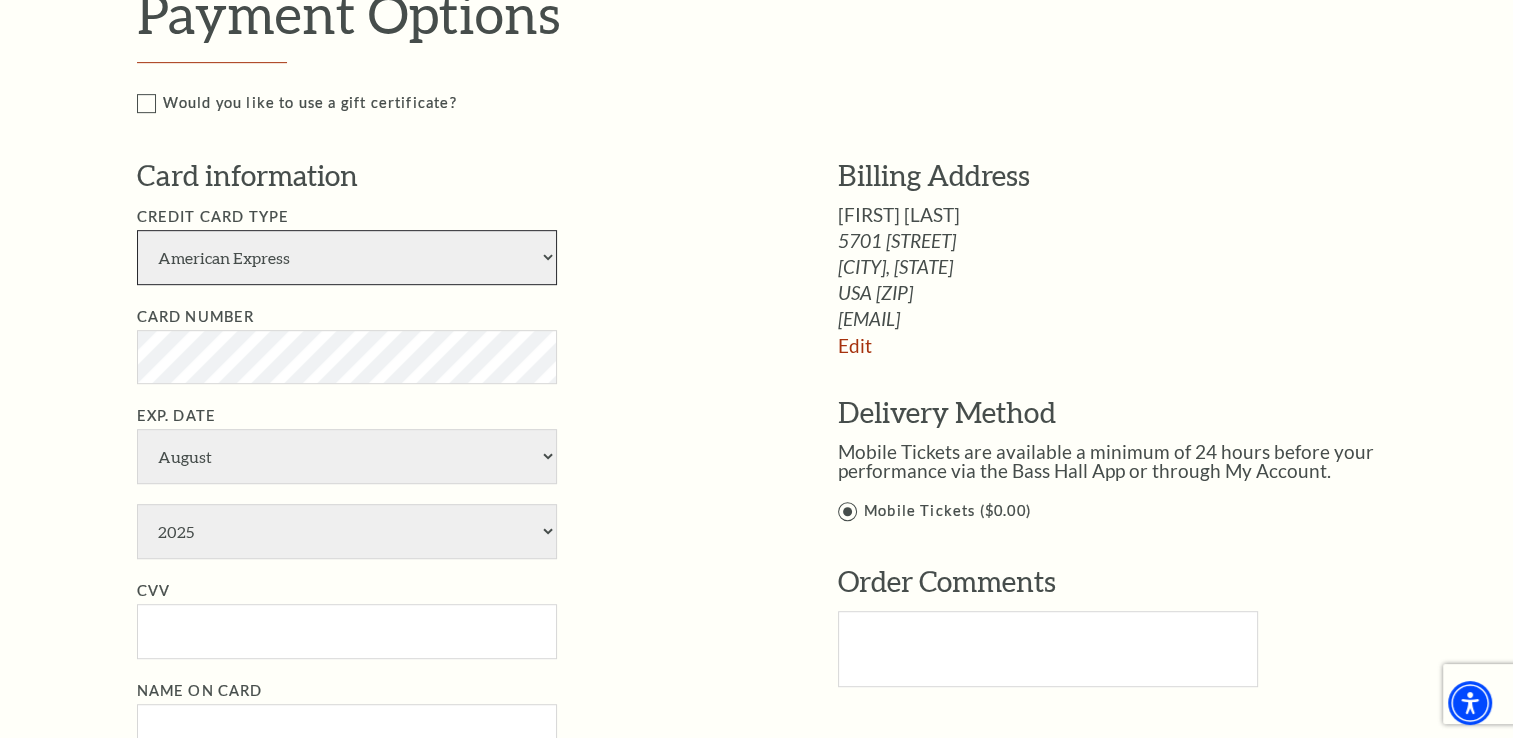 select on "25" 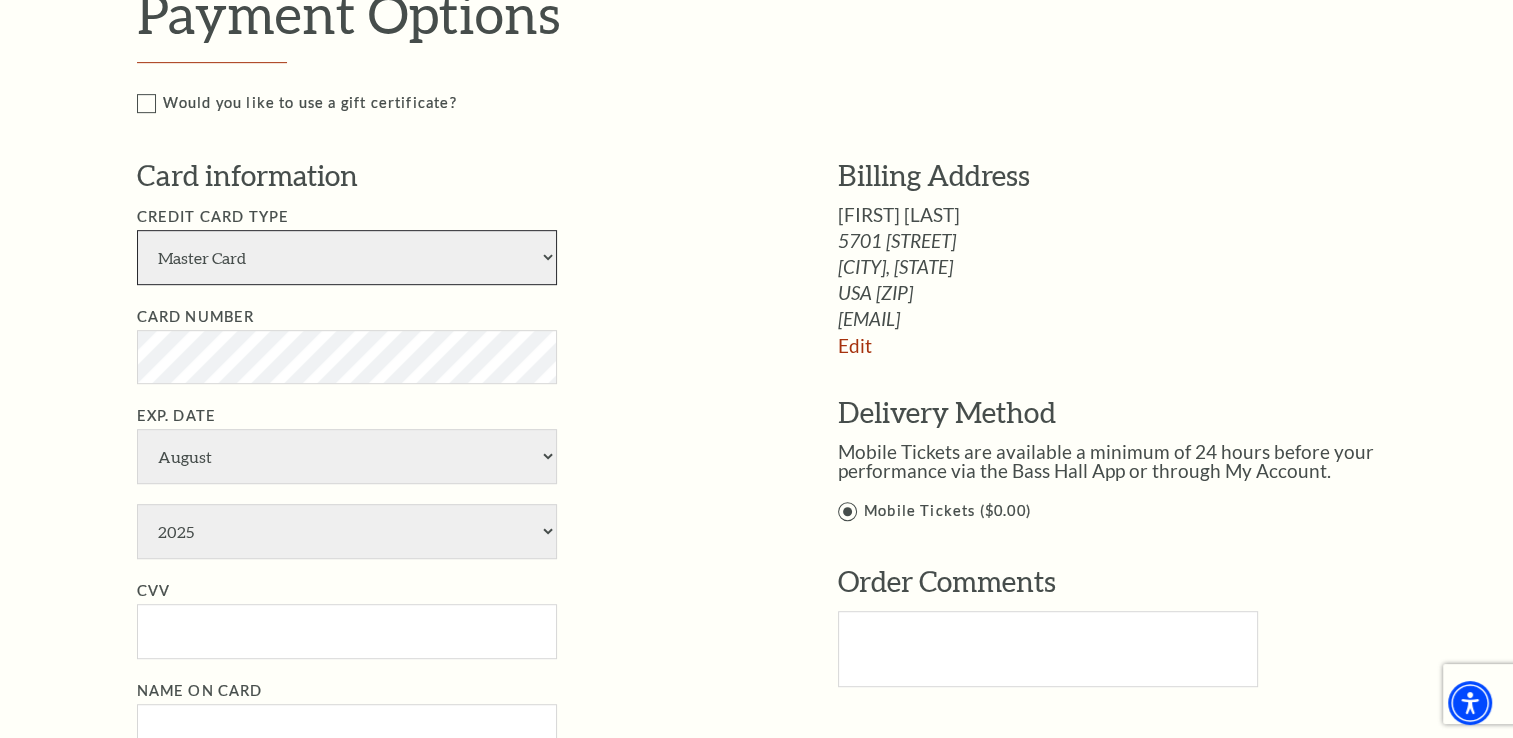 click on "American Express
Visa
Master Card
Discover" at bounding box center [347, 257] 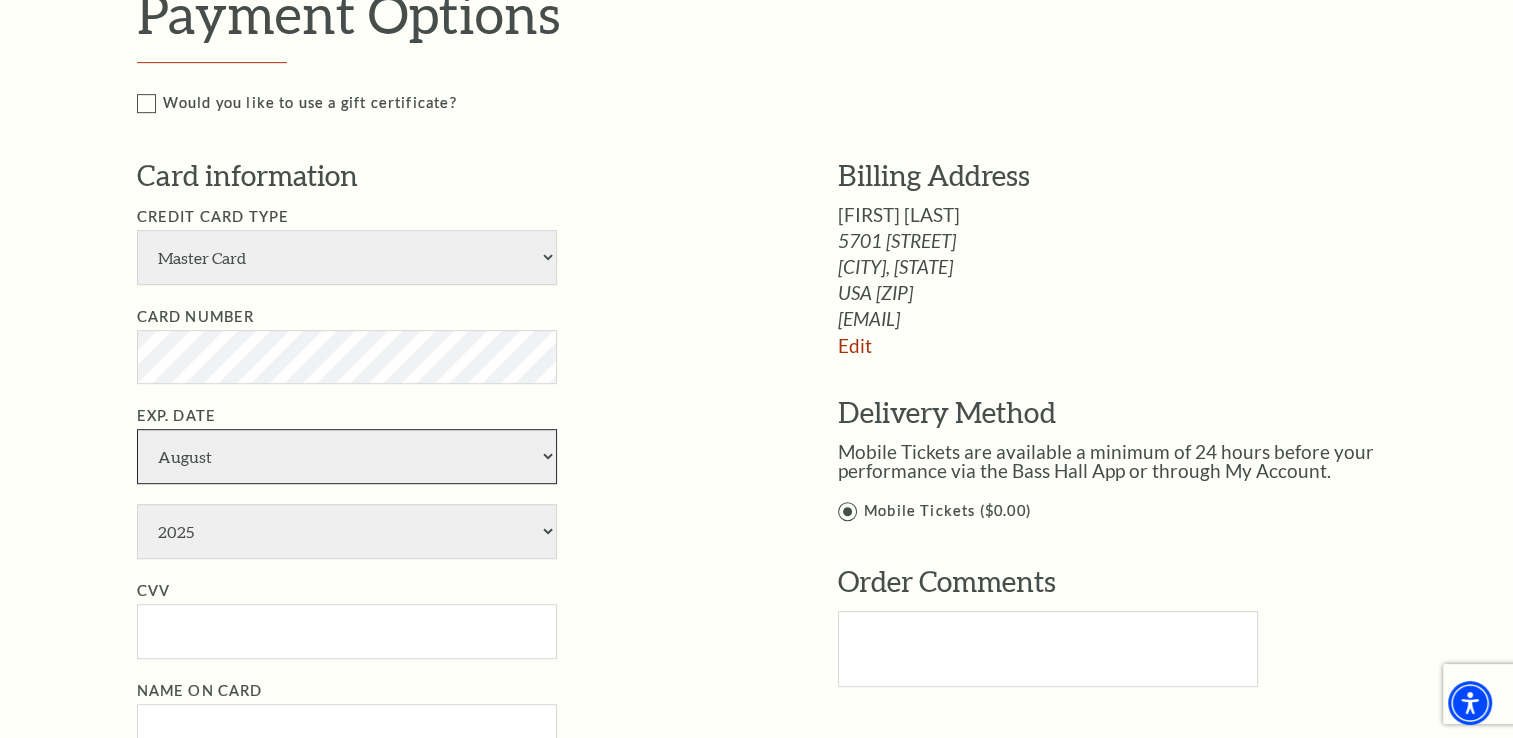select on "9" 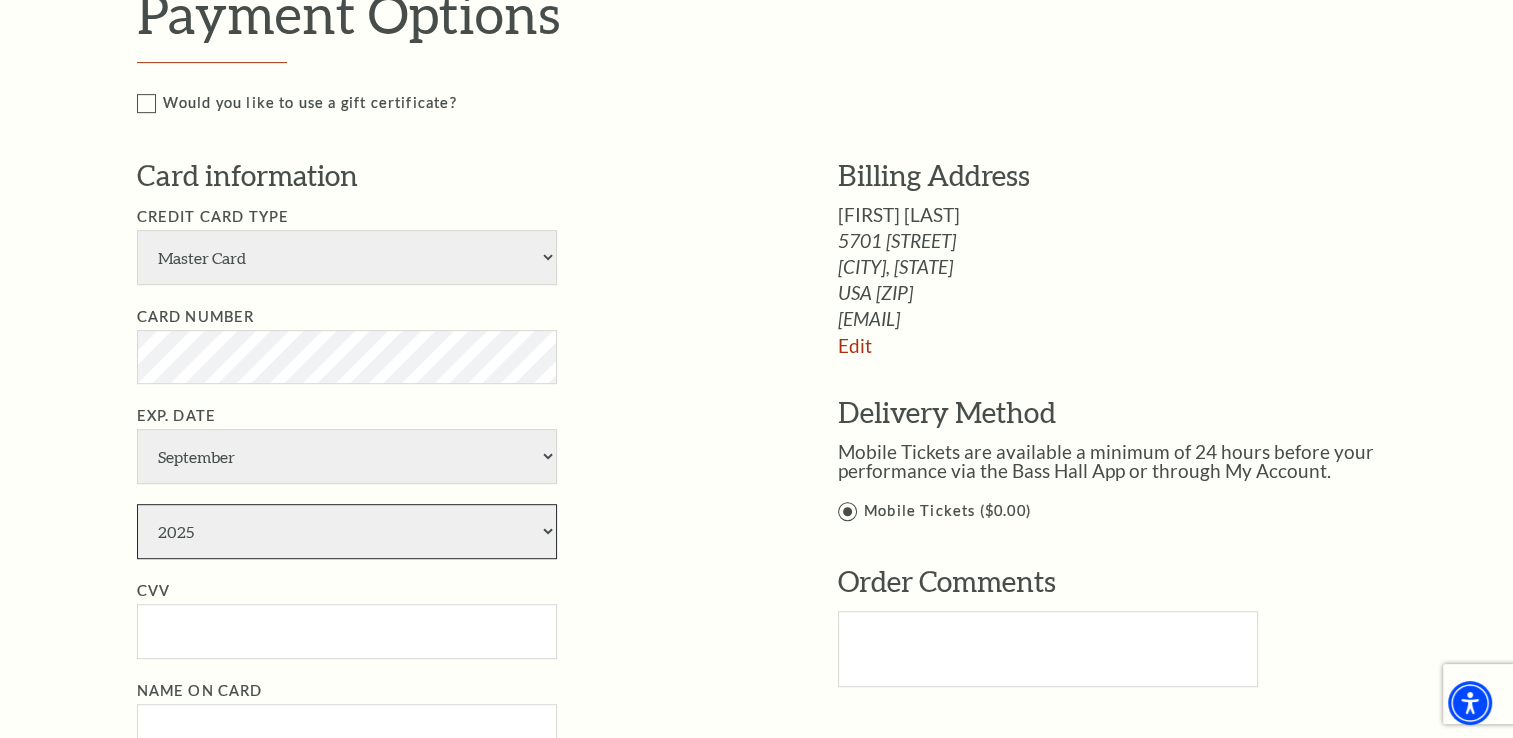 select on "2027" 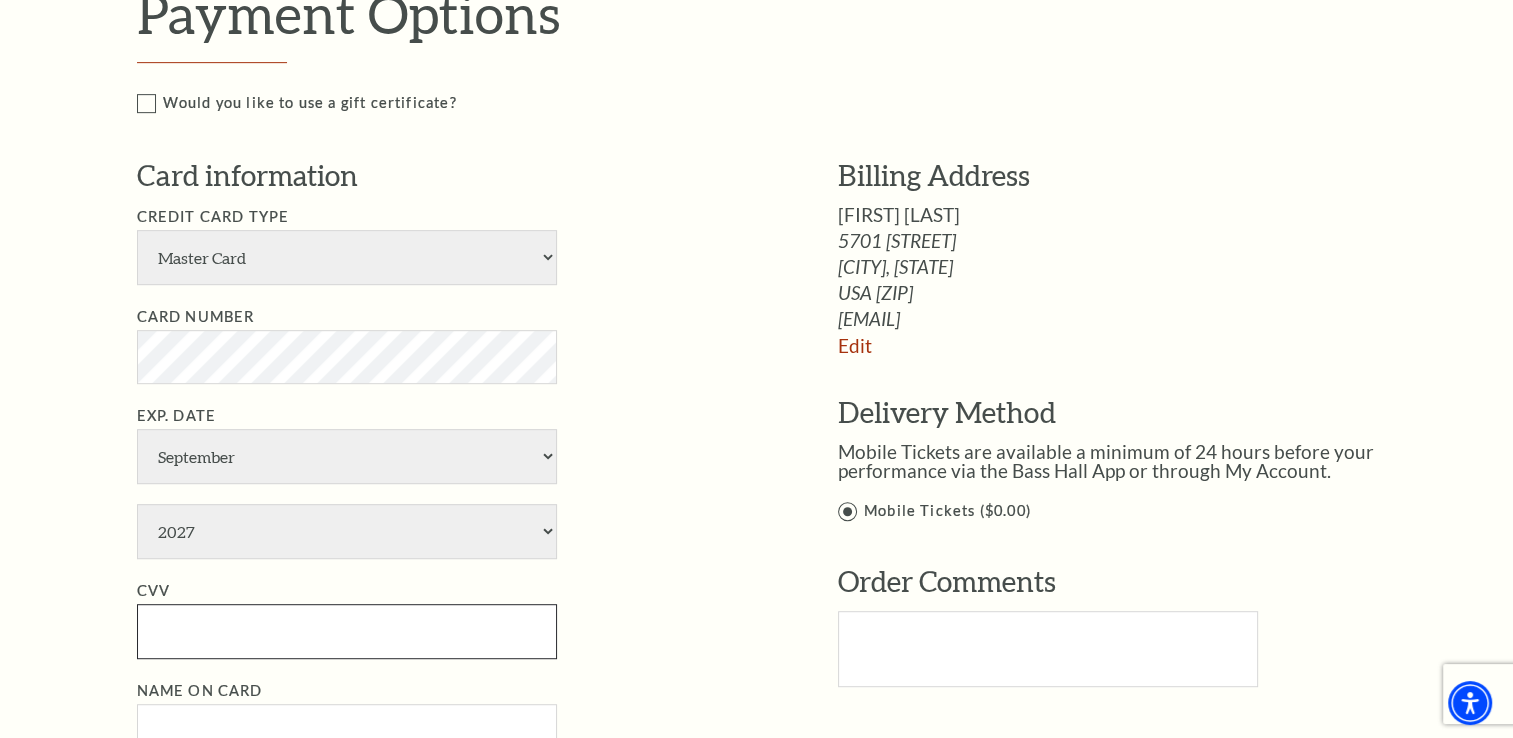 type on "542" 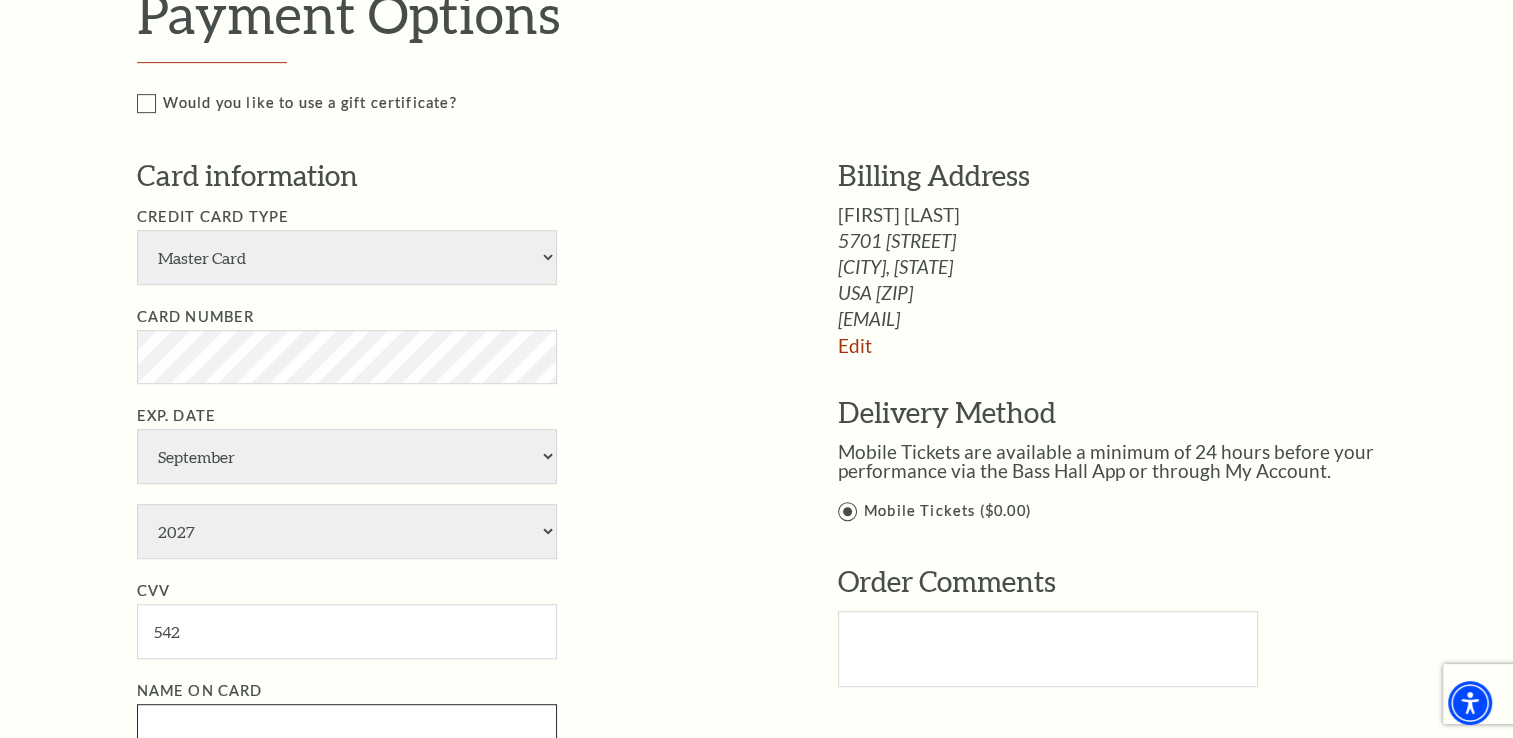 type on "[FIRST] [LAST]" 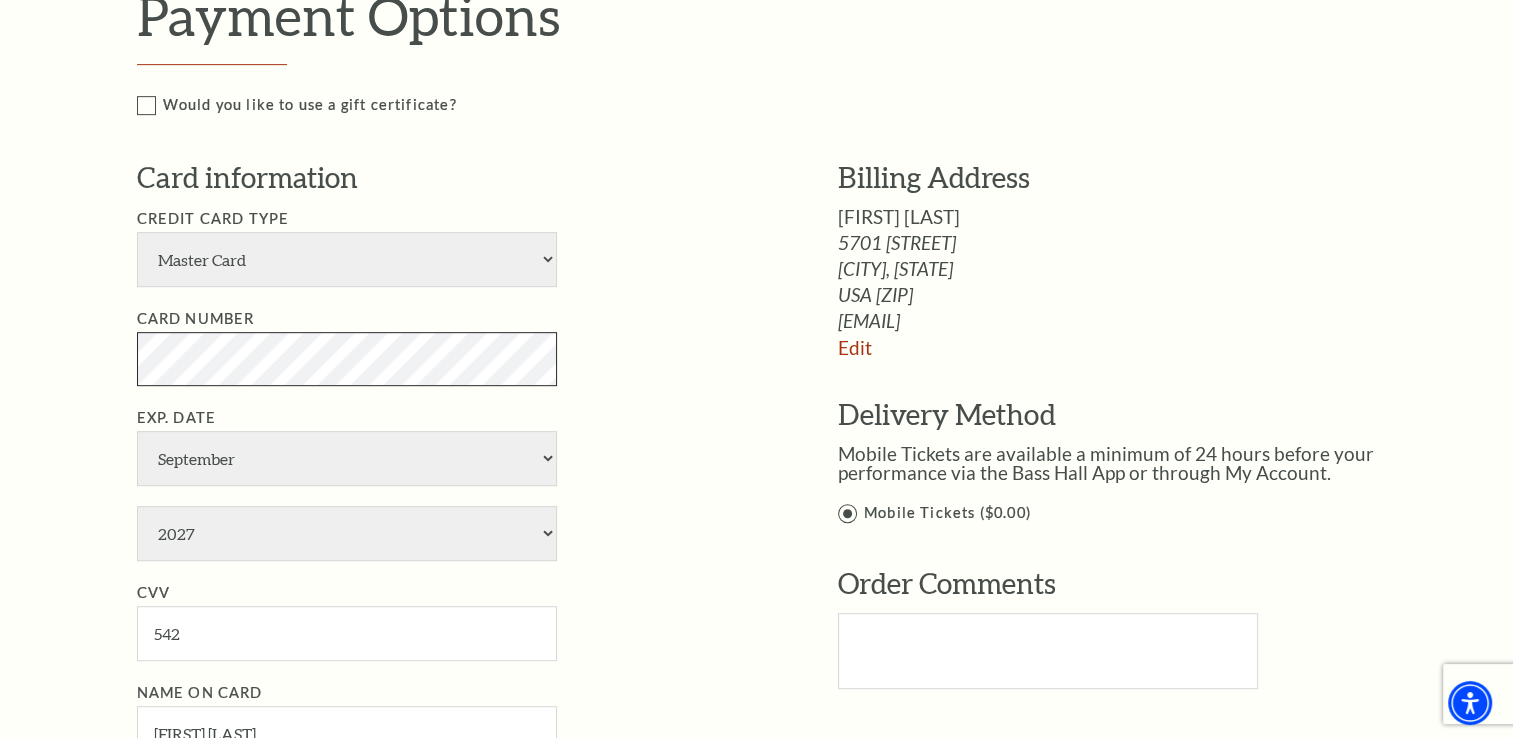scroll, scrollTop: 964, scrollLeft: 0, axis: vertical 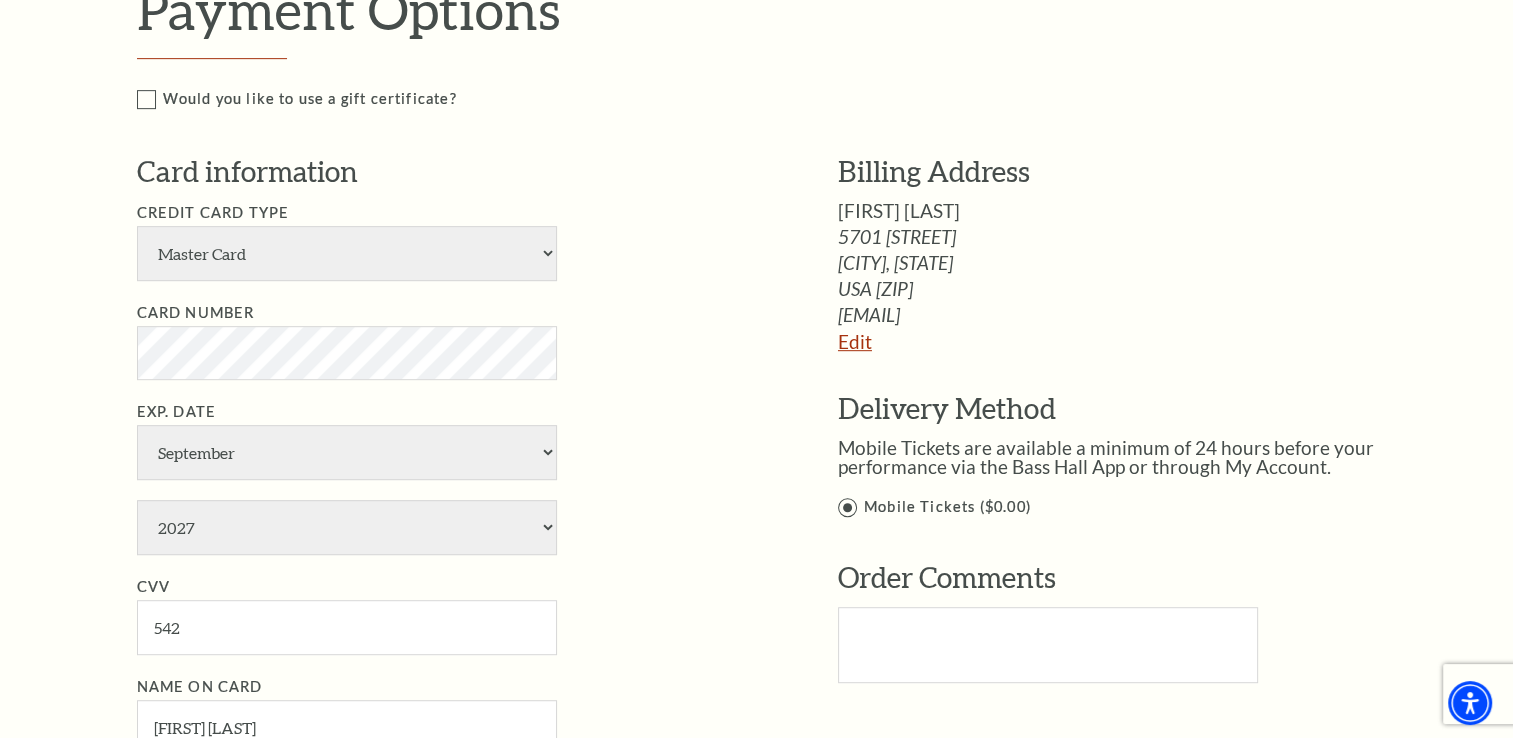 click on "Edit" at bounding box center (855, 341) 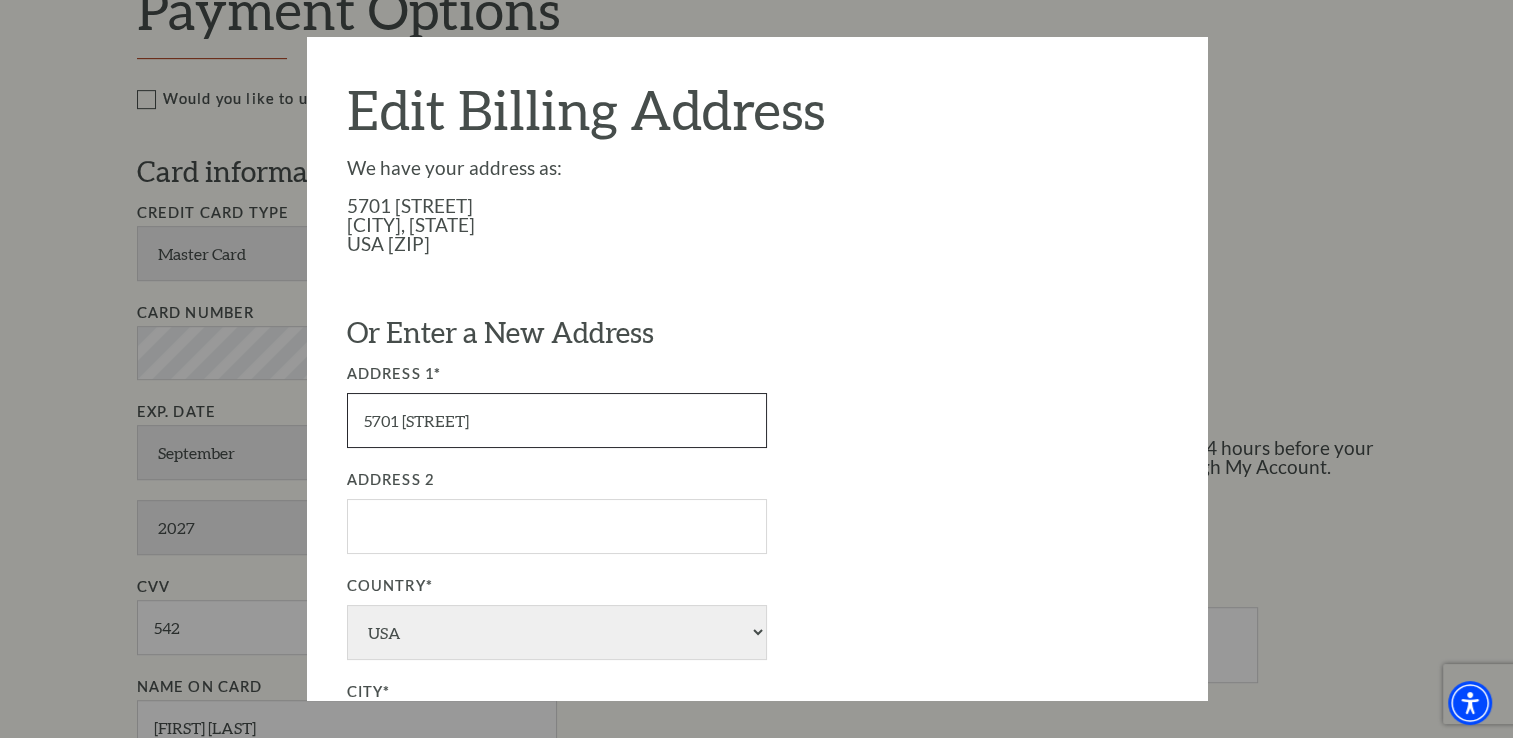 click on "5701 Garrett Dr" at bounding box center [557, 420] 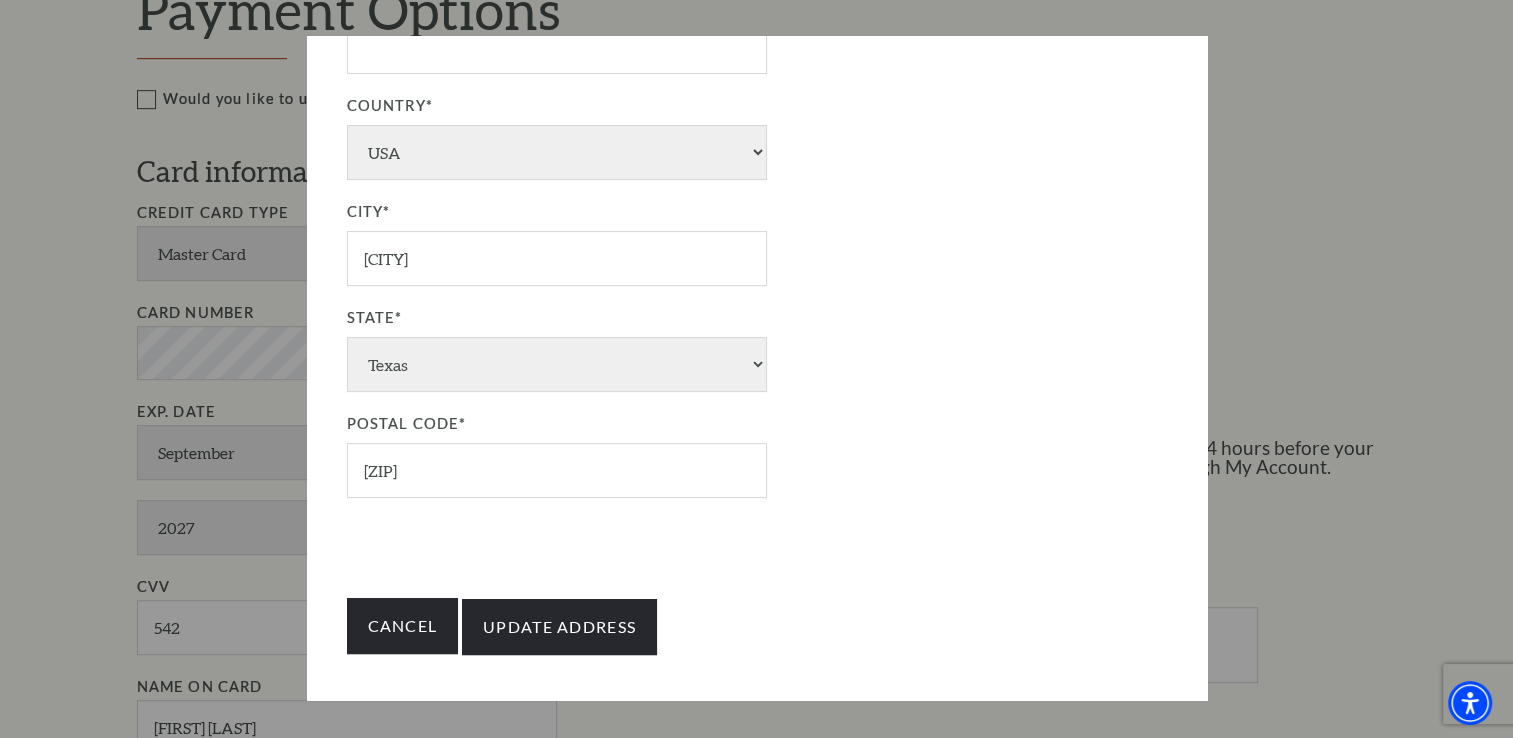 scroll, scrollTop: 490, scrollLeft: 0, axis: vertical 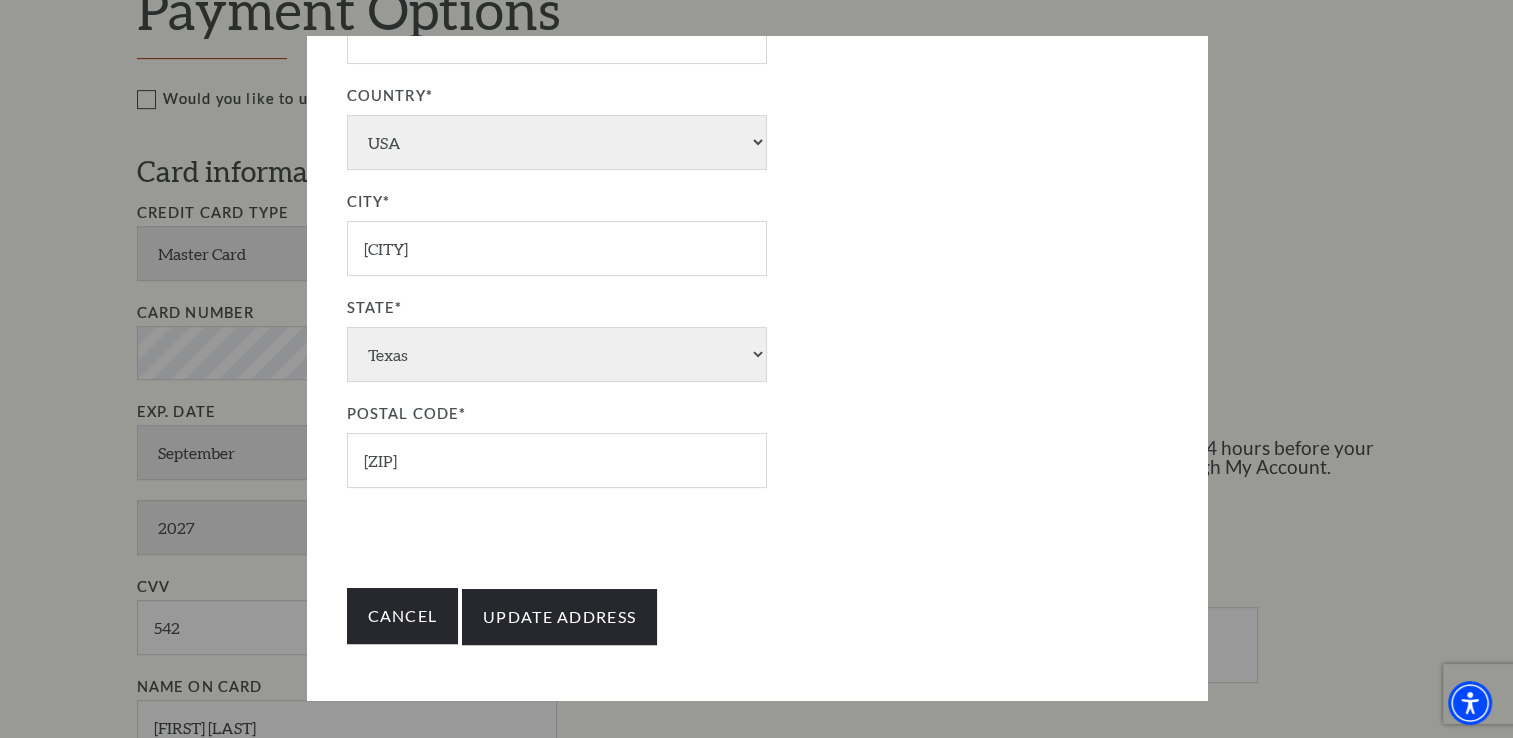 type on "[NUMBER] [STREET]" 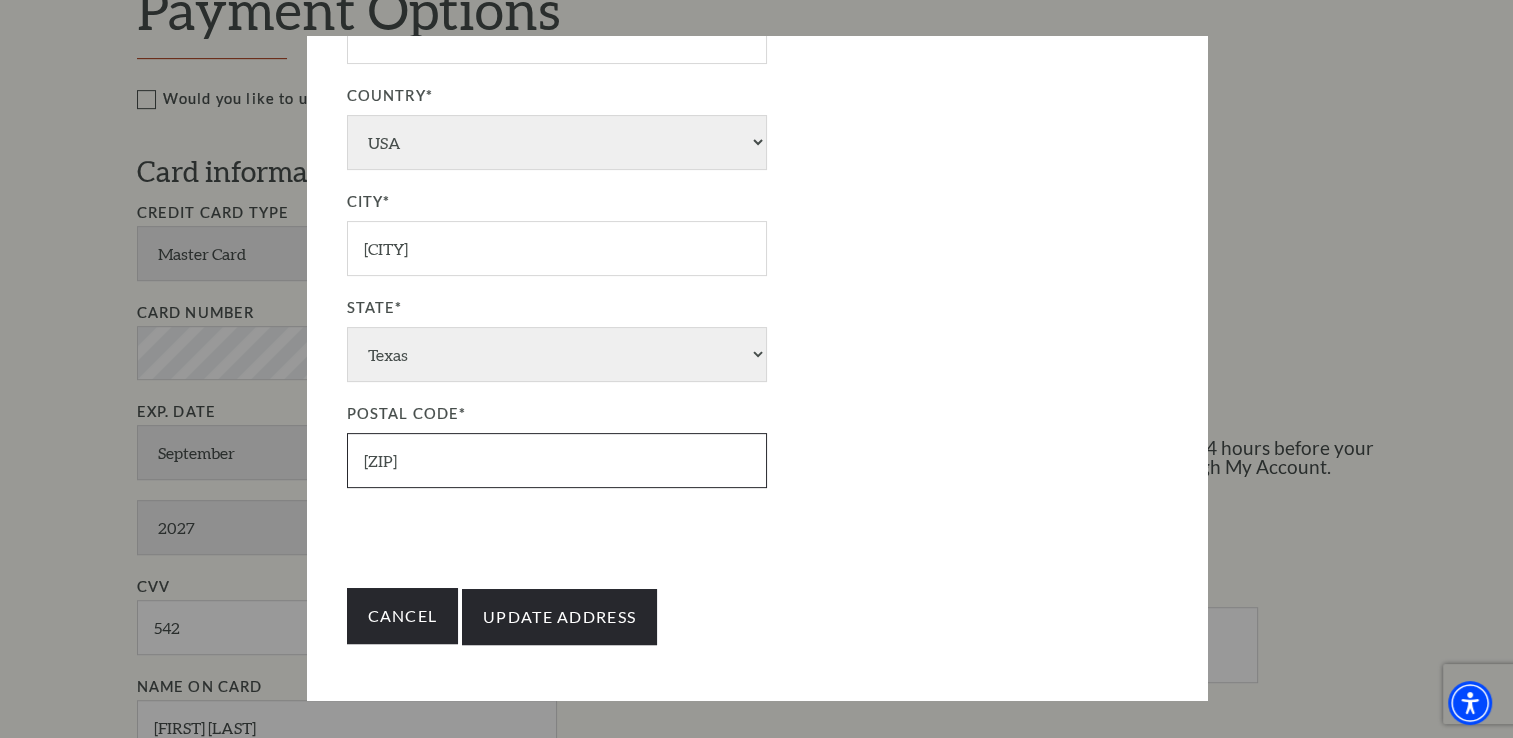 click on "750935930" at bounding box center (557, 460) 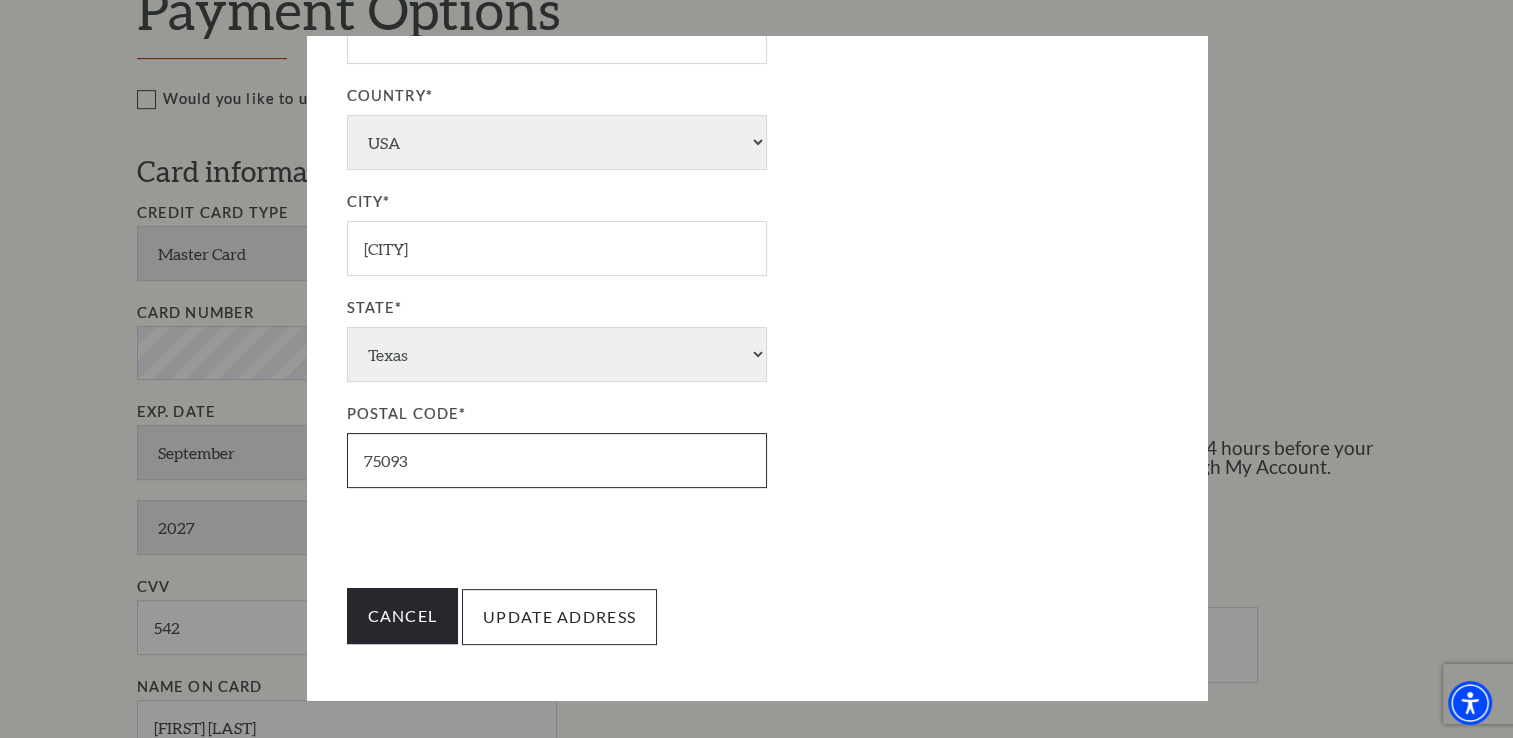 type on "75093" 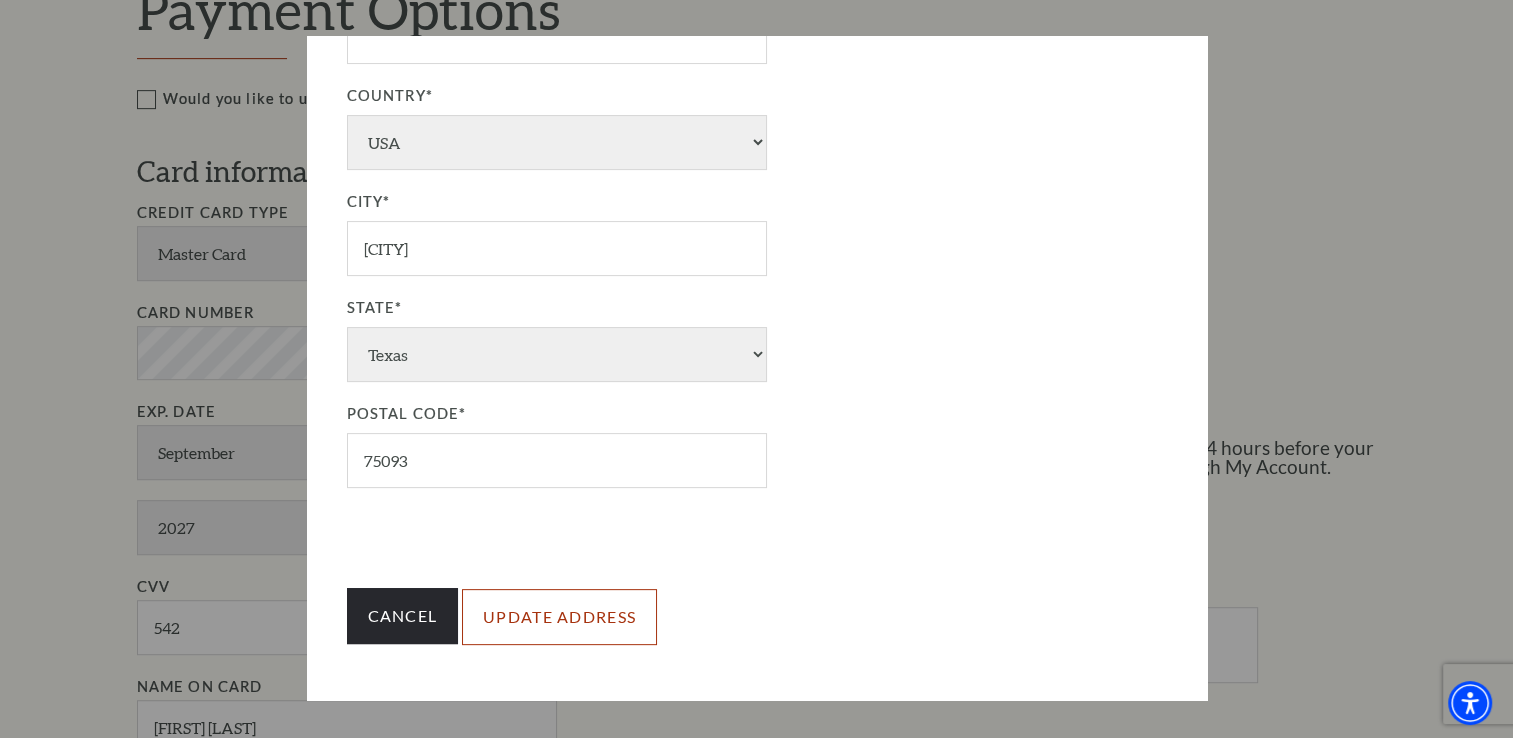 click on "Update Address" at bounding box center (559, 617) 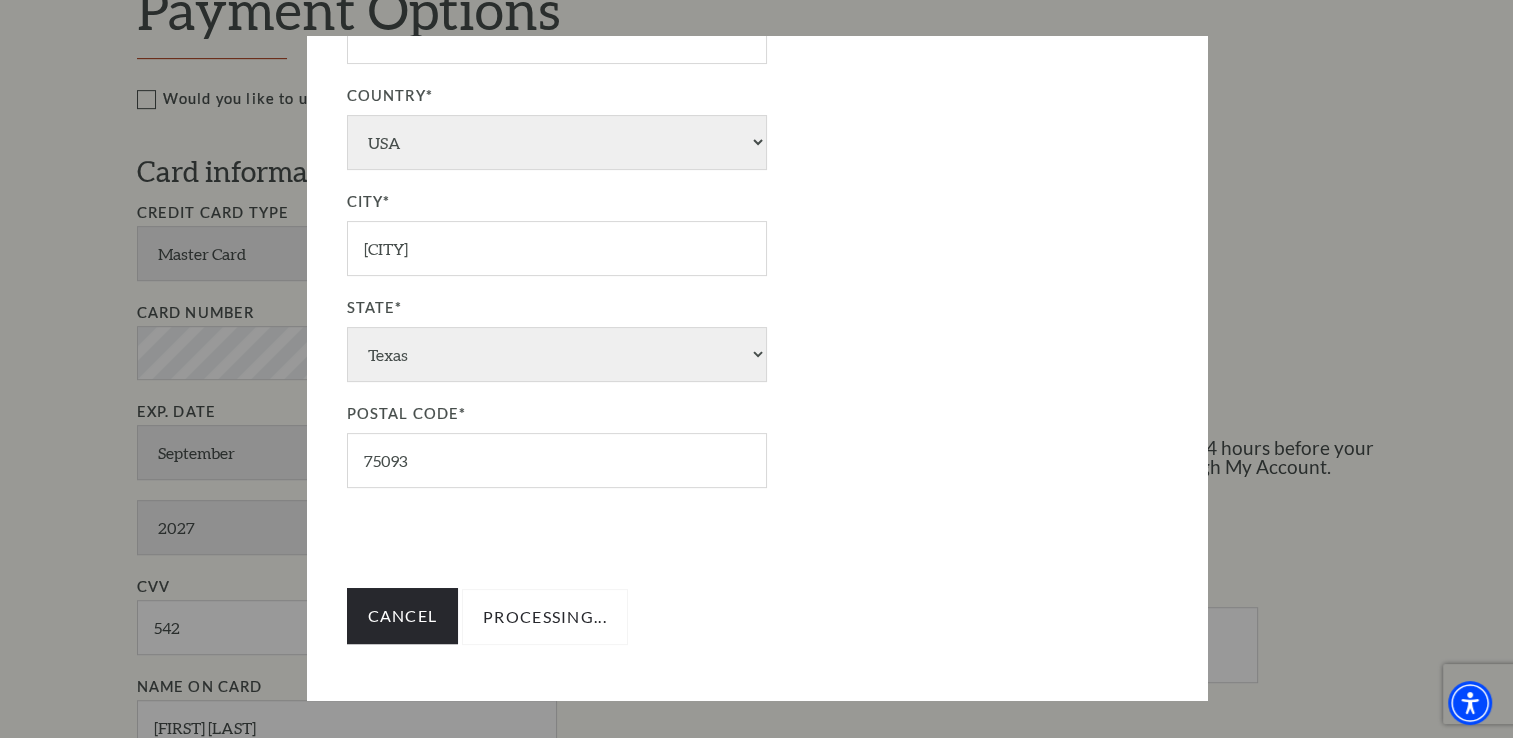 type on "Update Address" 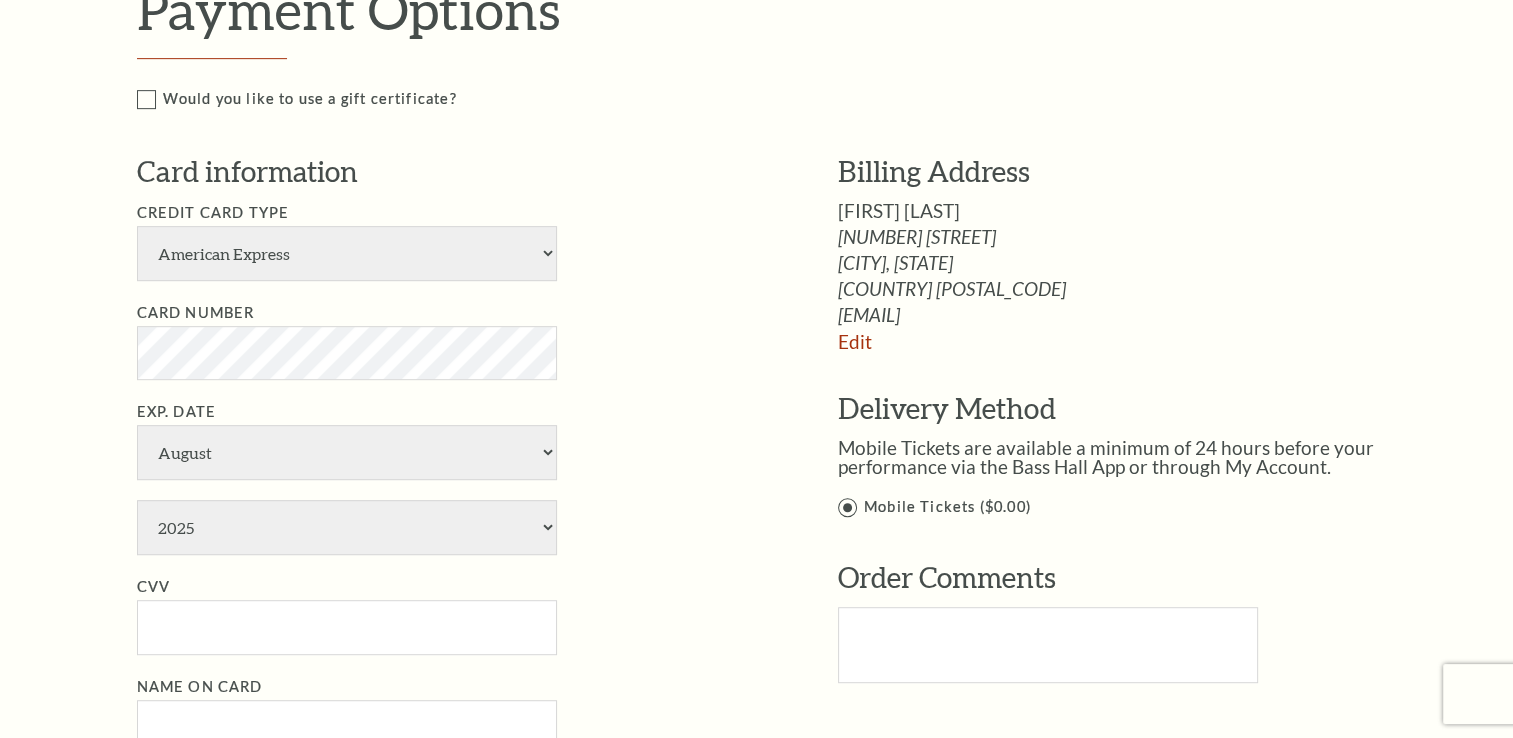 scroll, scrollTop: 0, scrollLeft: 0, axis: both 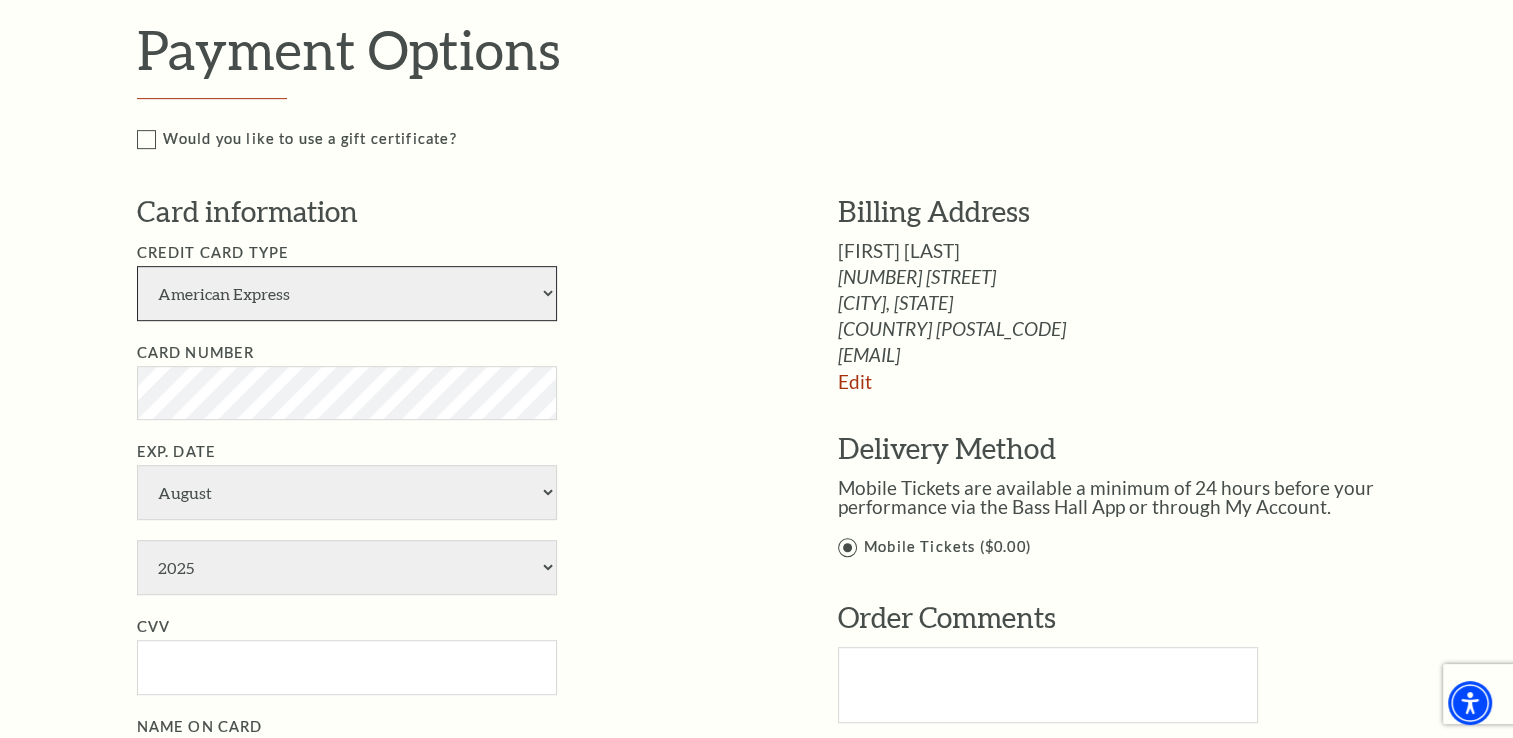 click on "American Express
Visa
Master Card
Discover" at bounding box center [347, 293] 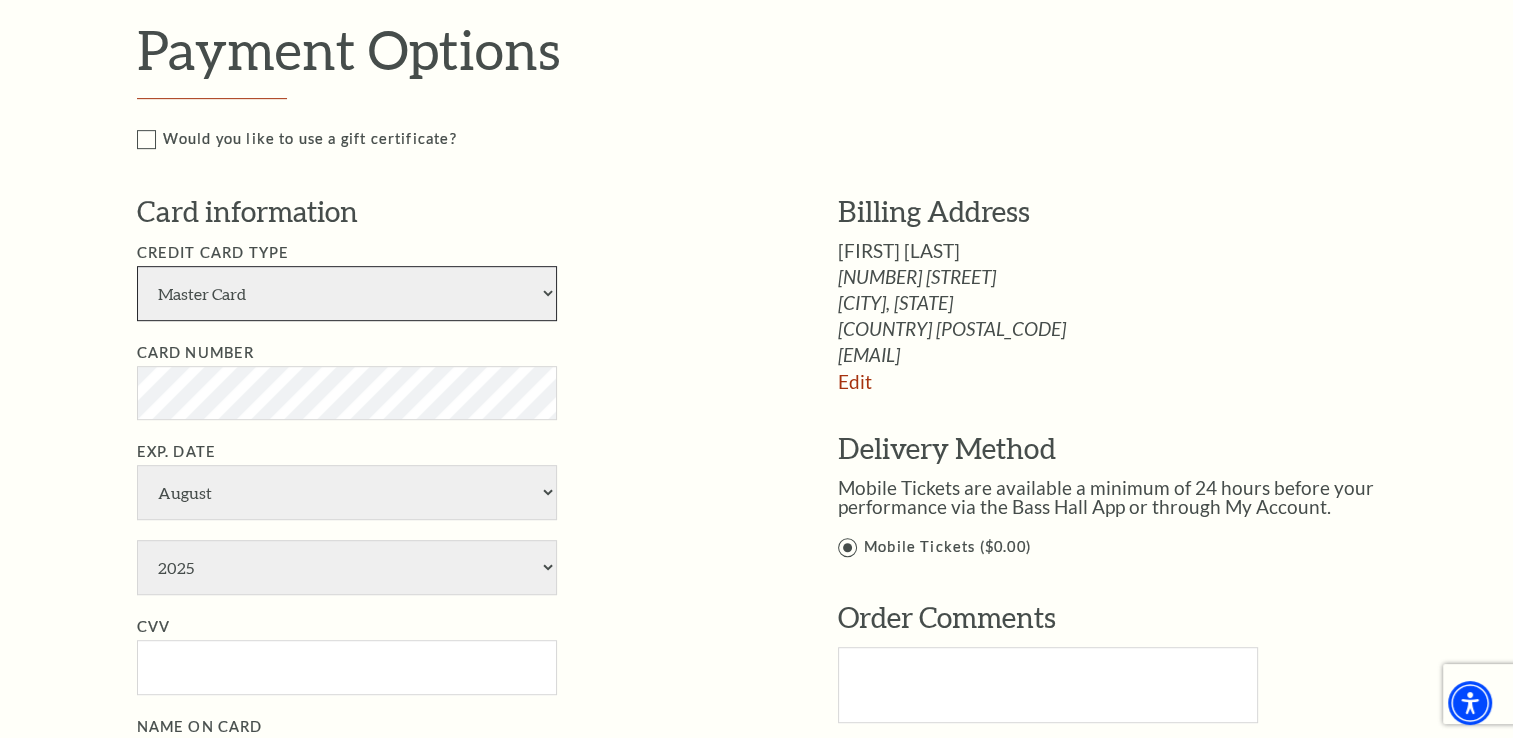 click on "American Express
Visa
Master Card
Discover" at bounding box center (347, 293) 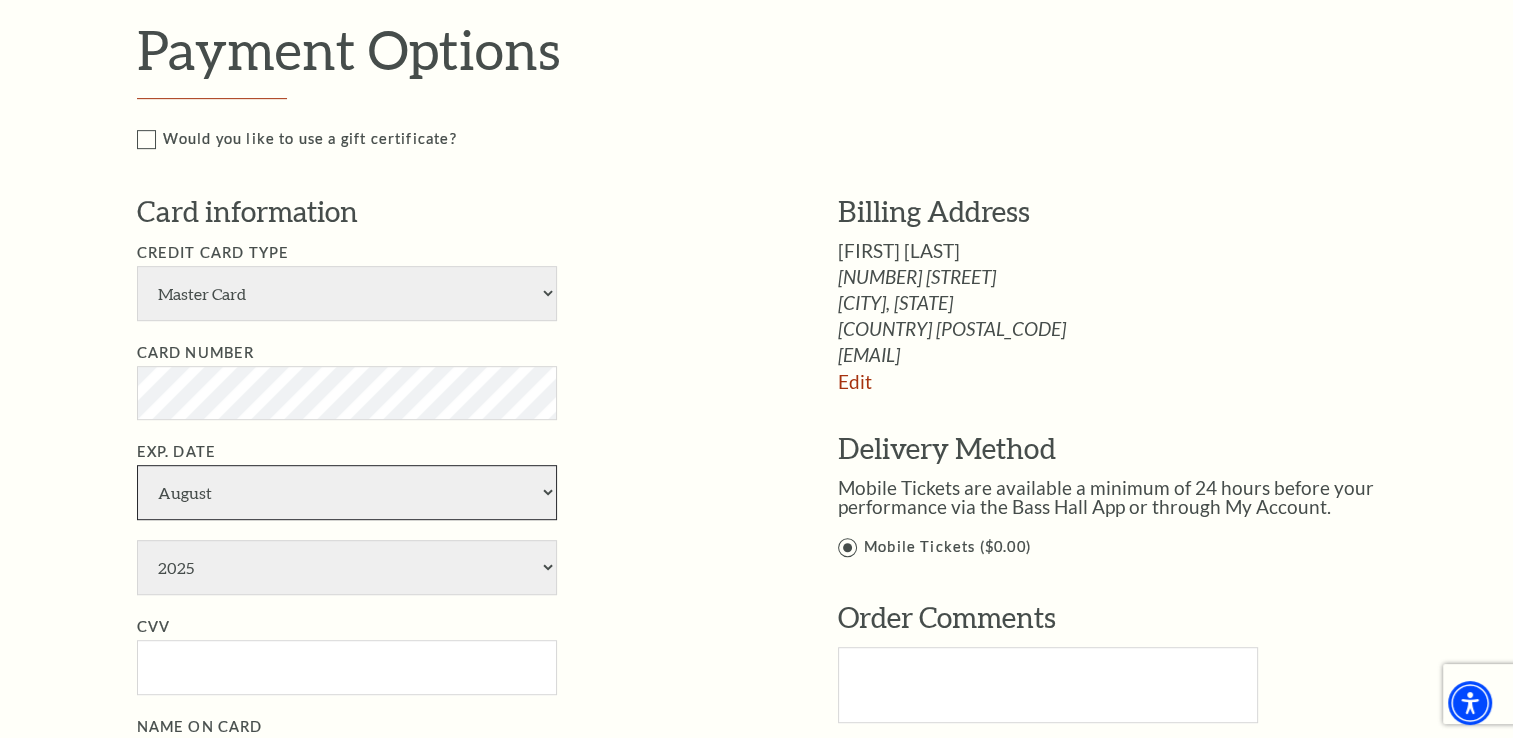 select on "9" 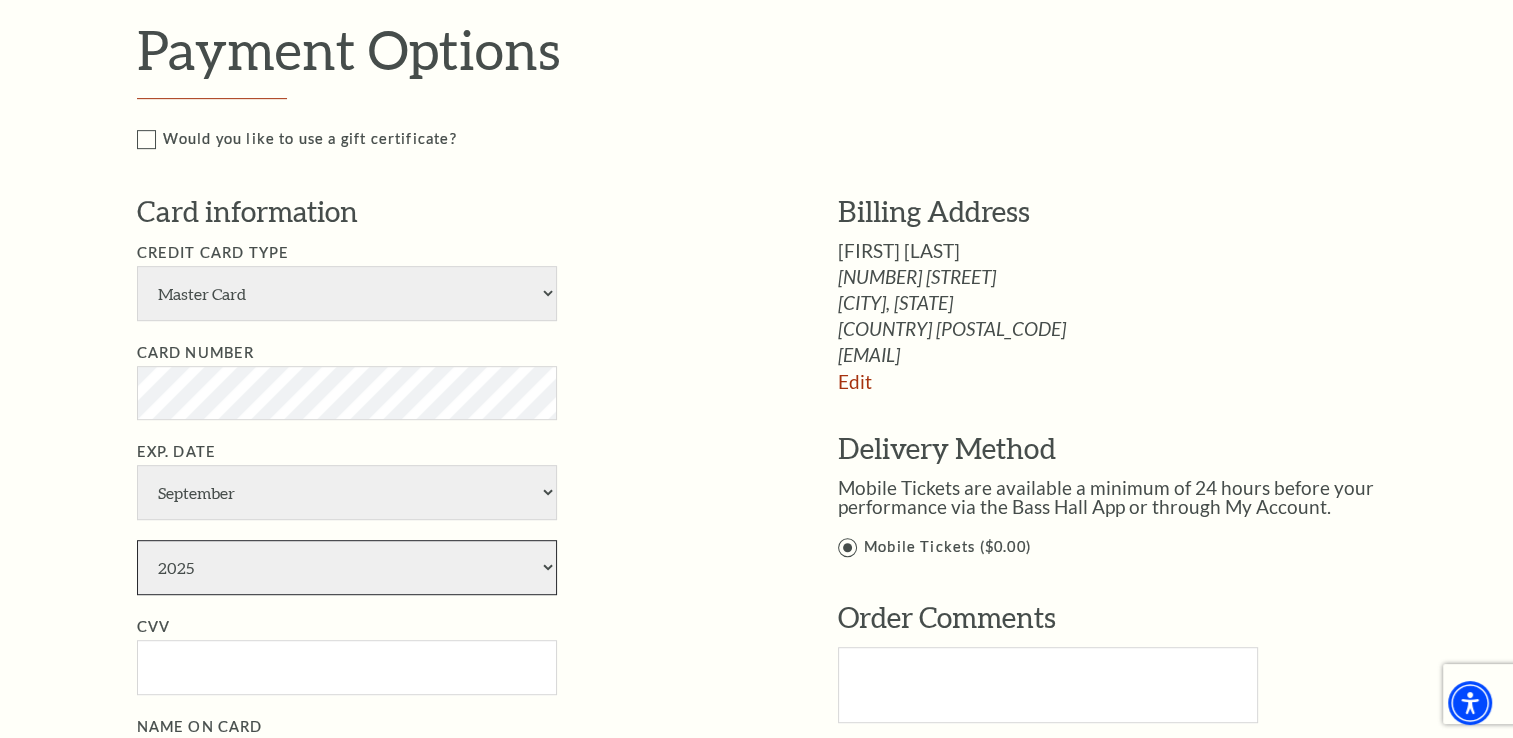 select on "2027" 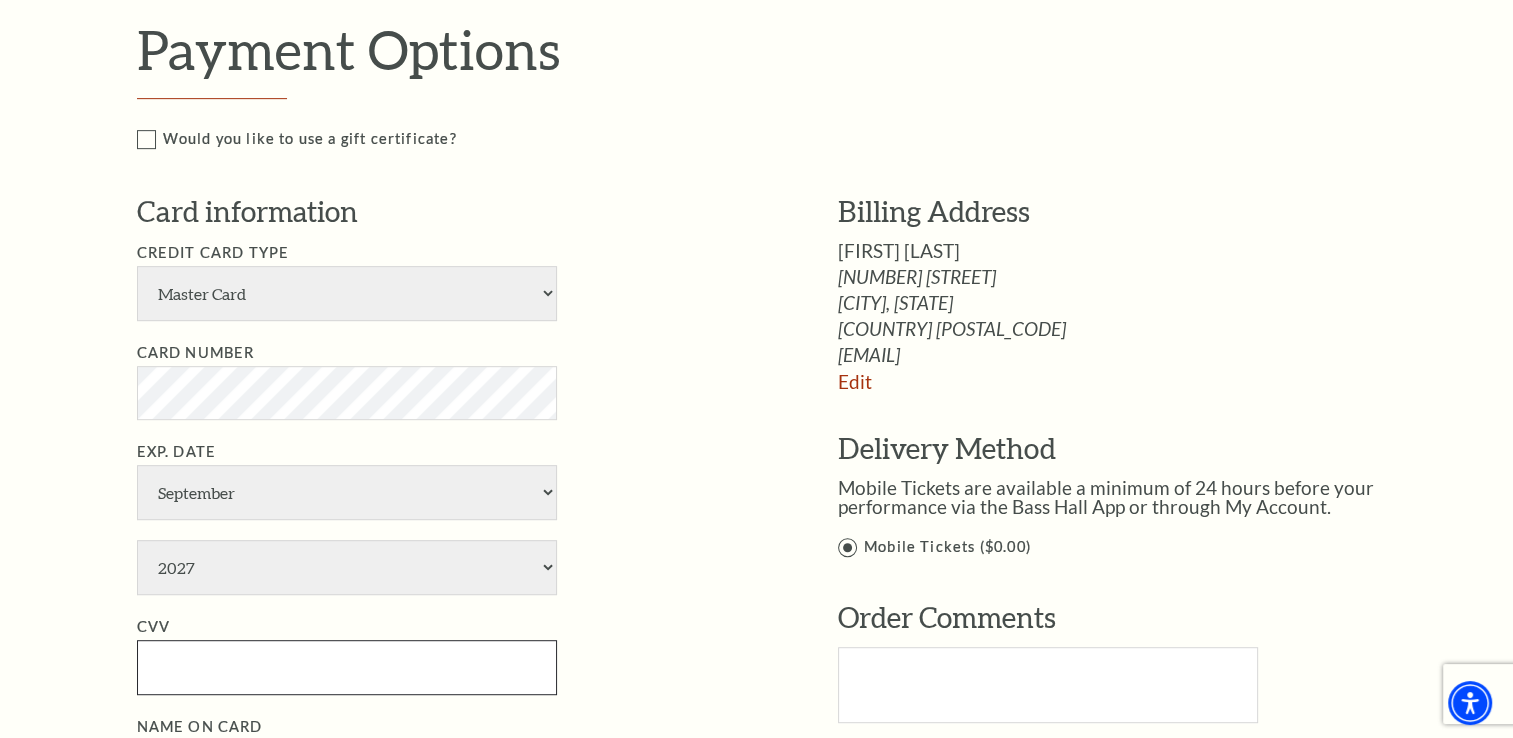 type on "542" 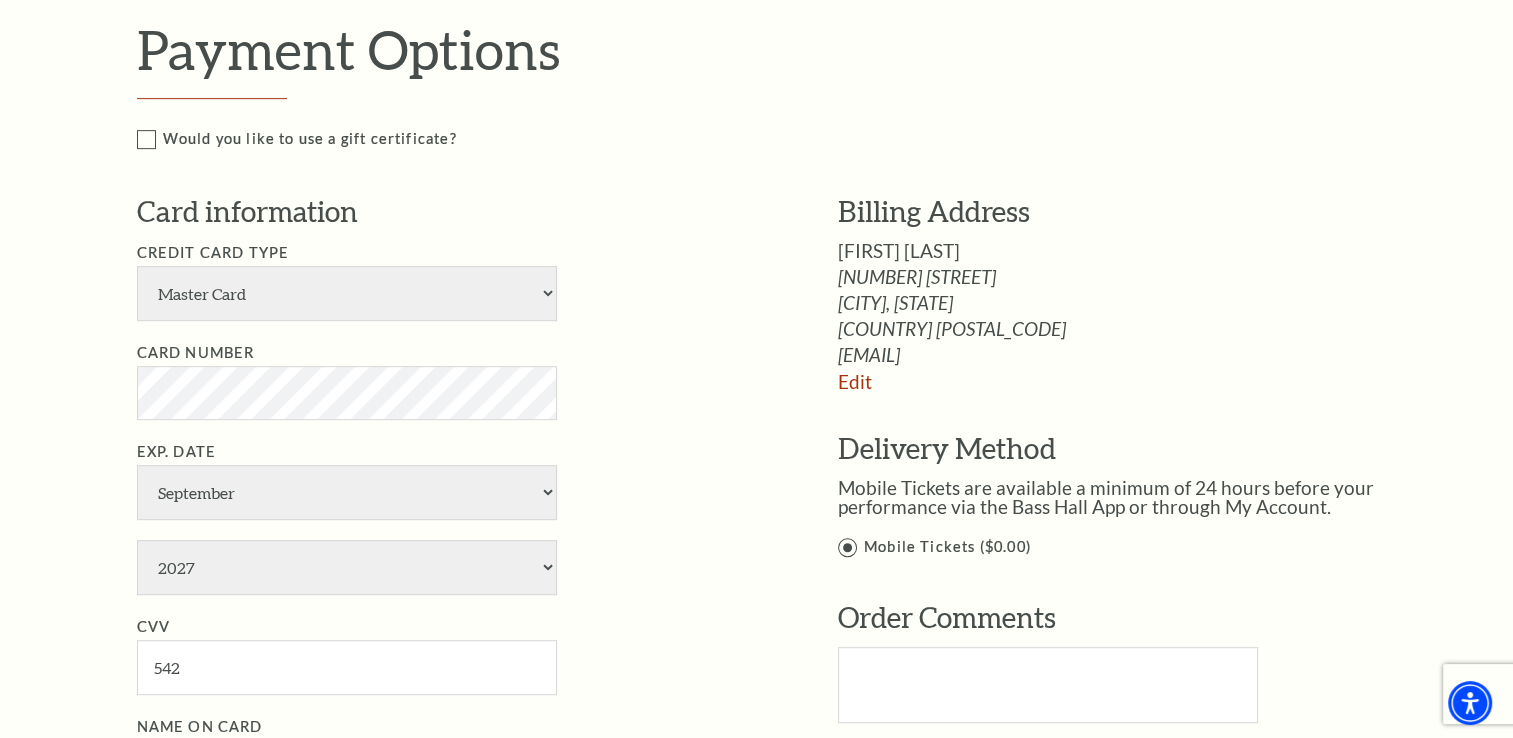 type on "Richard Martinez" 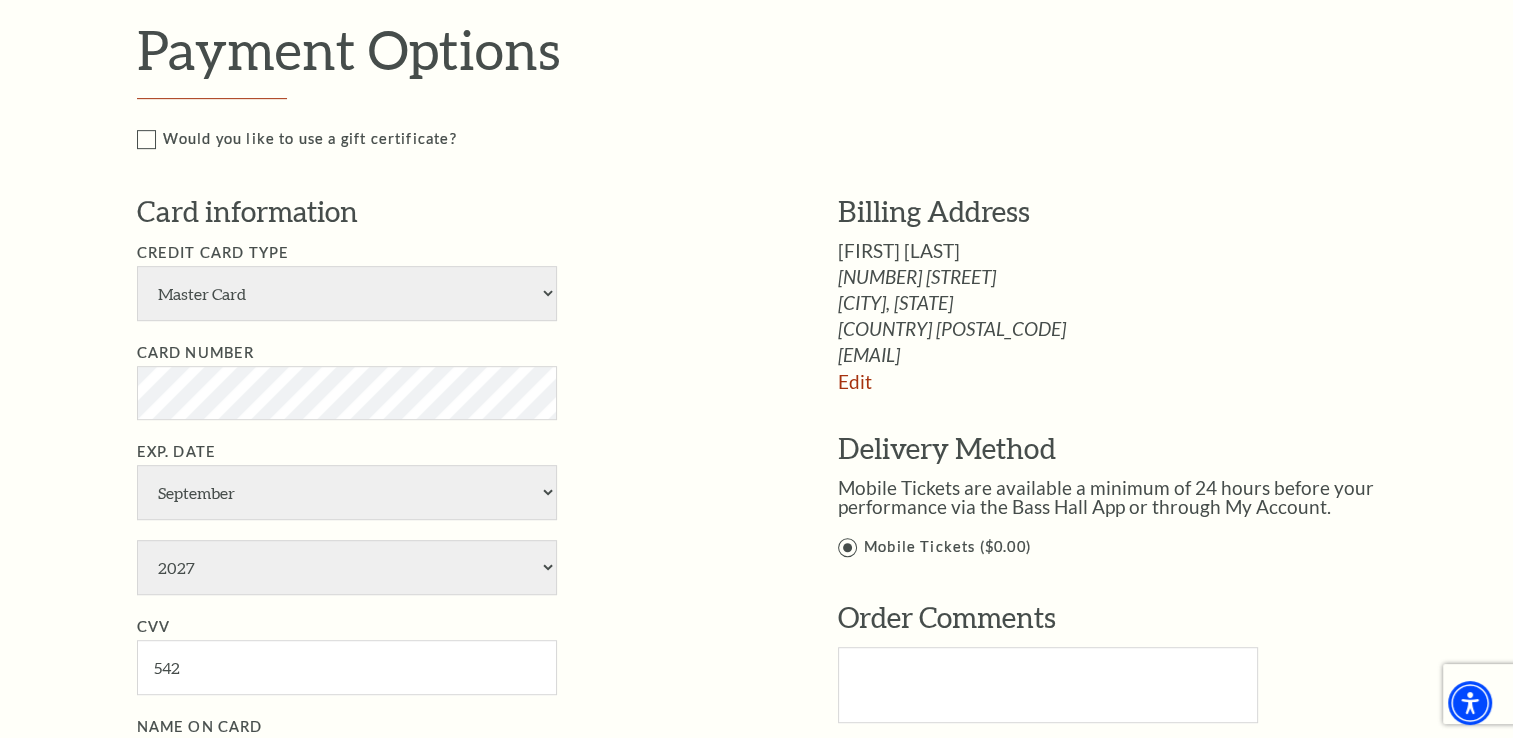 click on "Card Number" at bounding box center [457, 381] 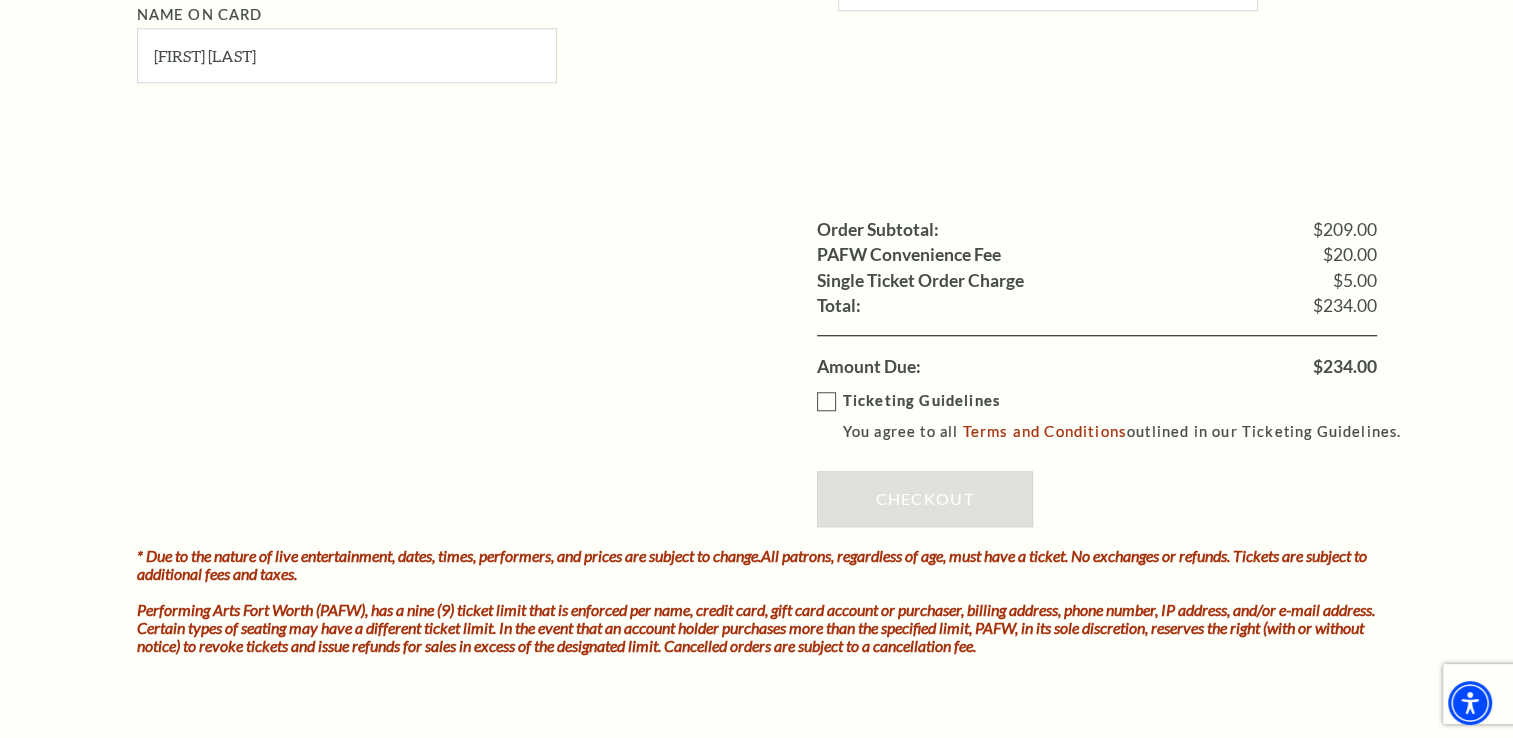 scroll, scrollTop: 1656, scrollLeft: 0, axis: vertical 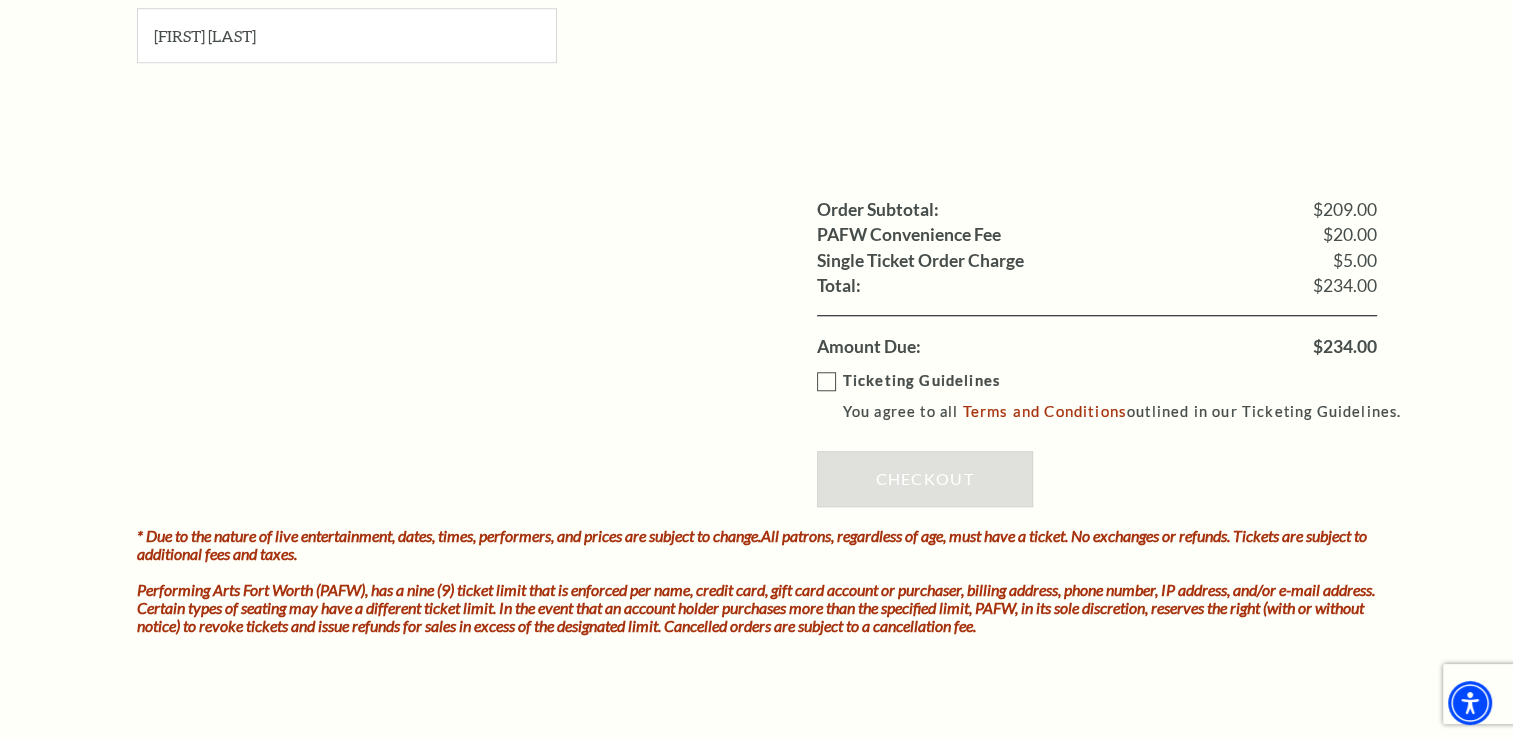 click on "Ticketing Guidelines
You agree to all   Terms and Conditions  outlined in our Ticketing Guidelines." at bounding box center [1118, 396] 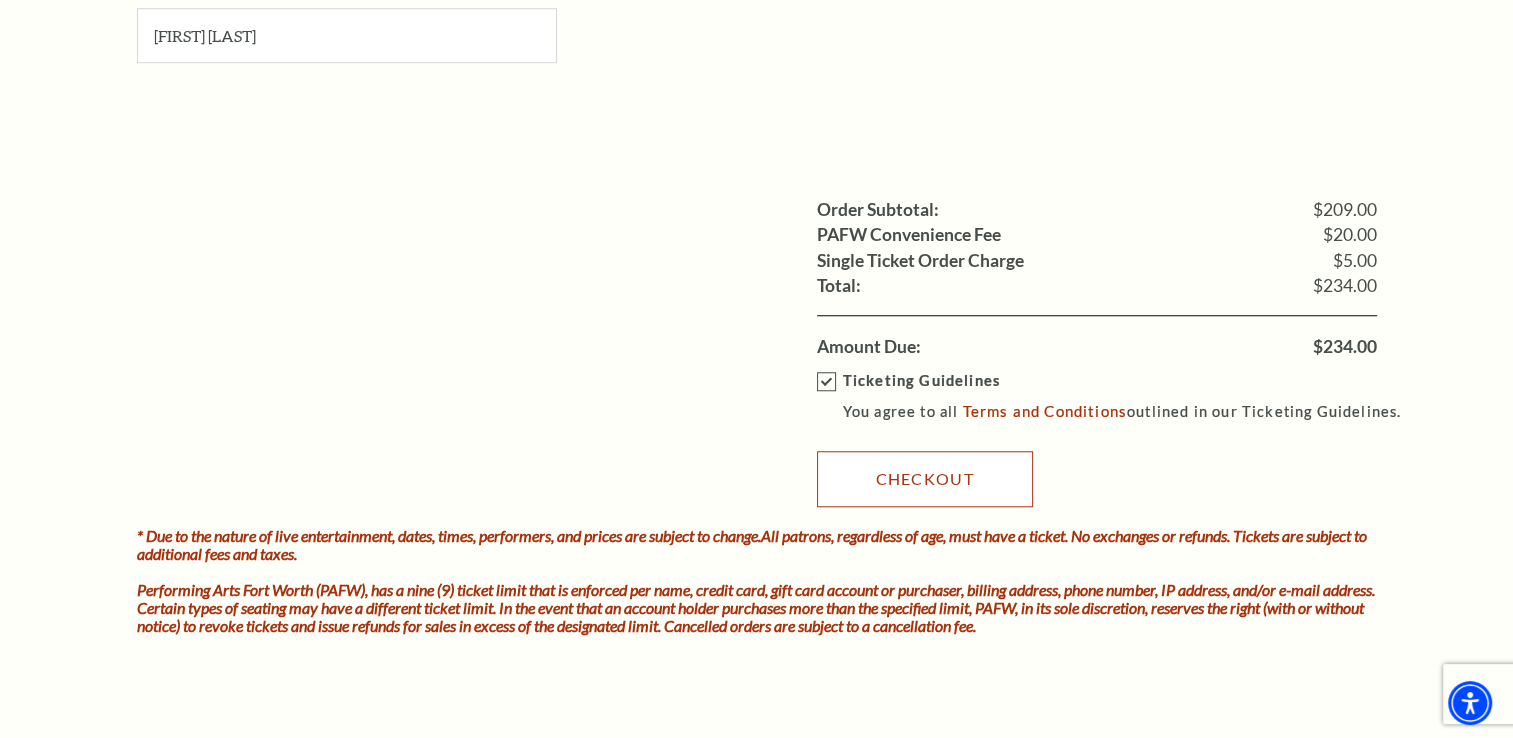 click on "Checkout" at bounding box center (925, 479) 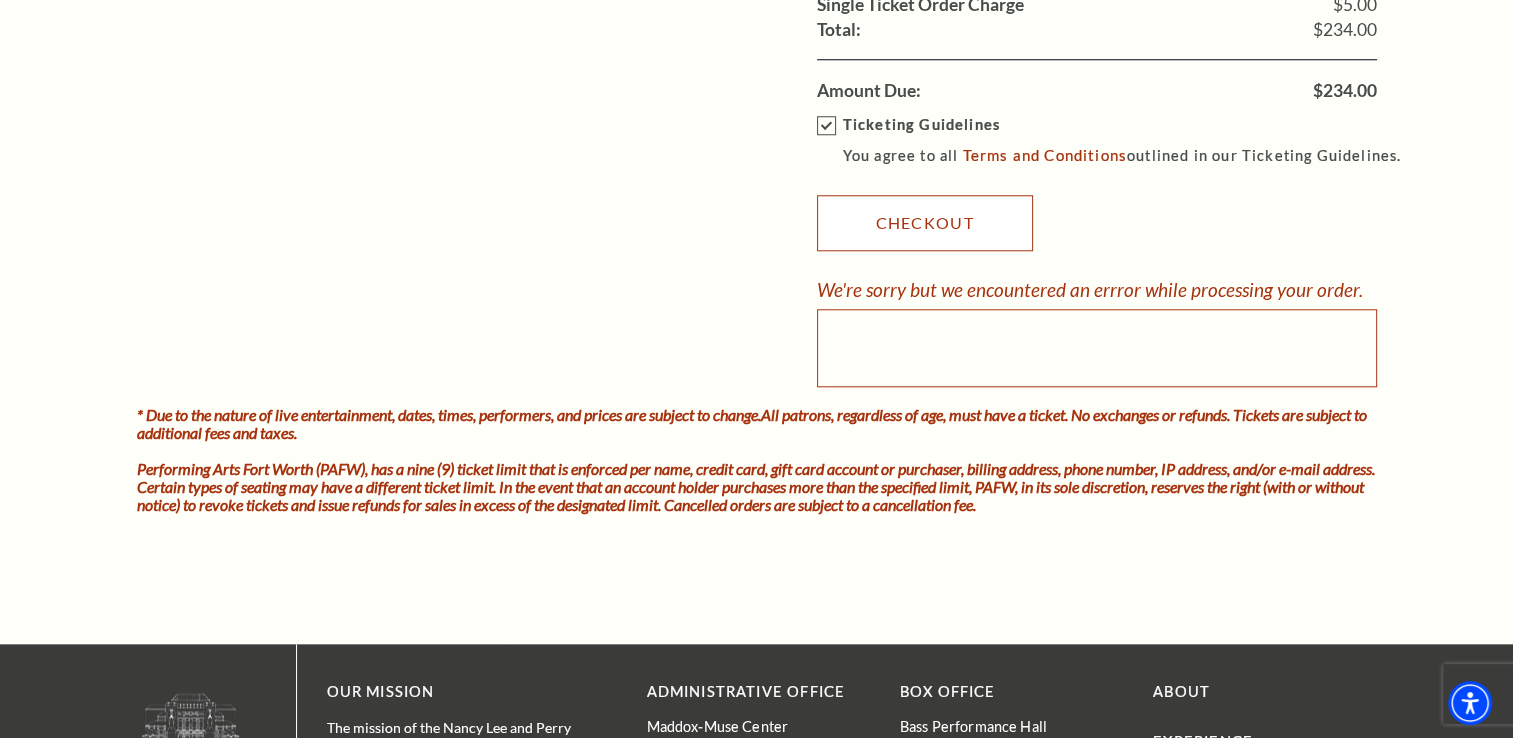 scroll, scrollTop: 1936, scrollLeft: 0, axis: vertical 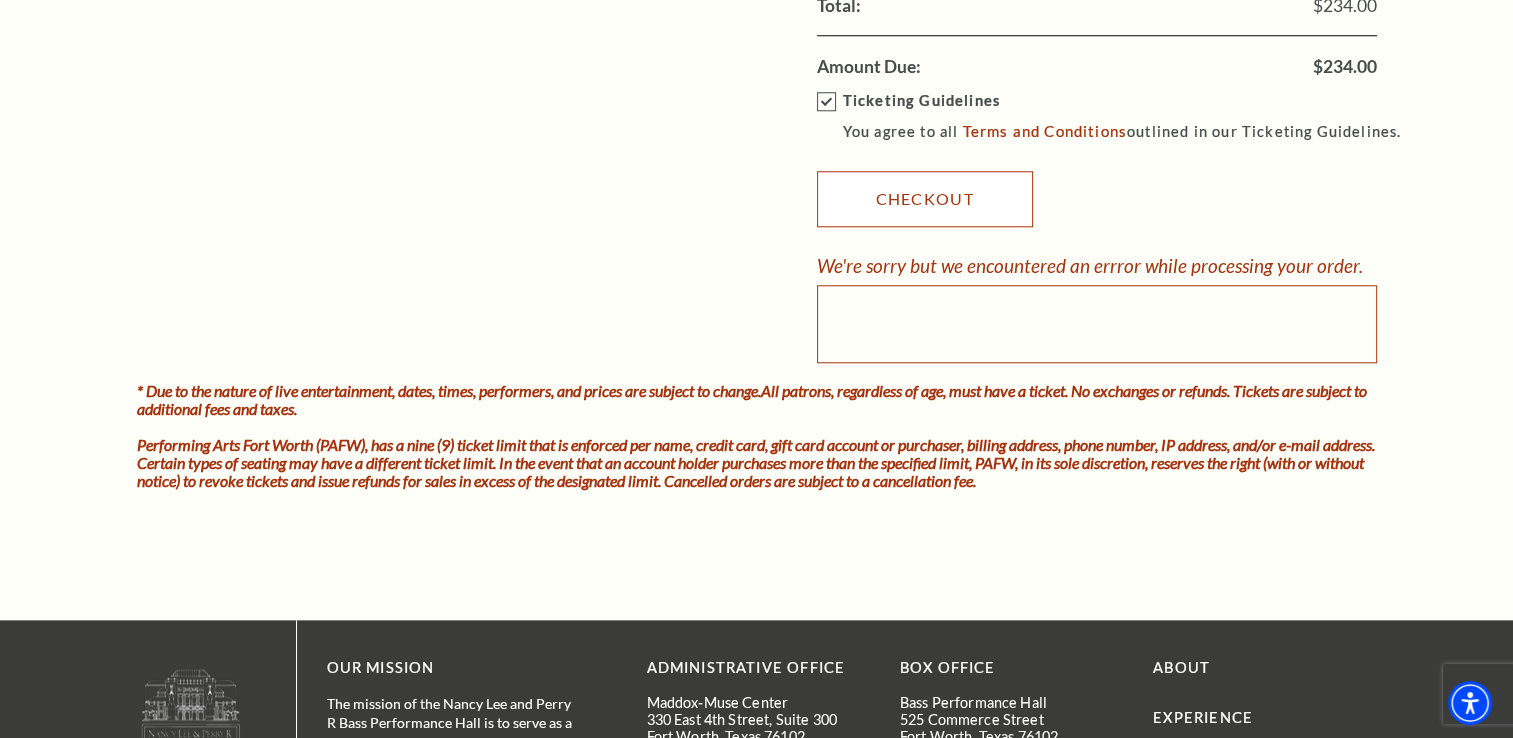 click on "Checkout" at bounding box center [925, 199] 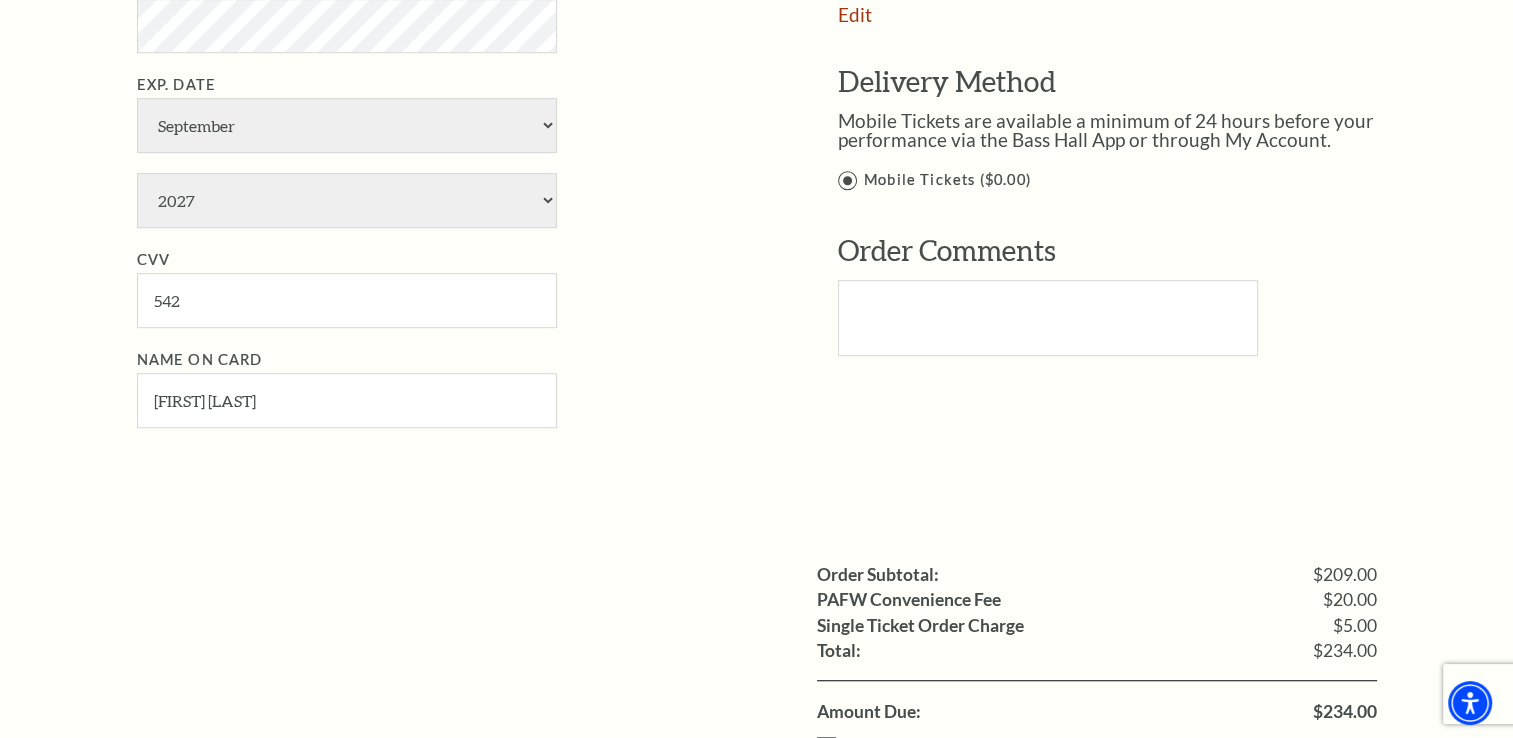 scroll, scrollTop: 1936, scrollLeft: 0, axis: vertical 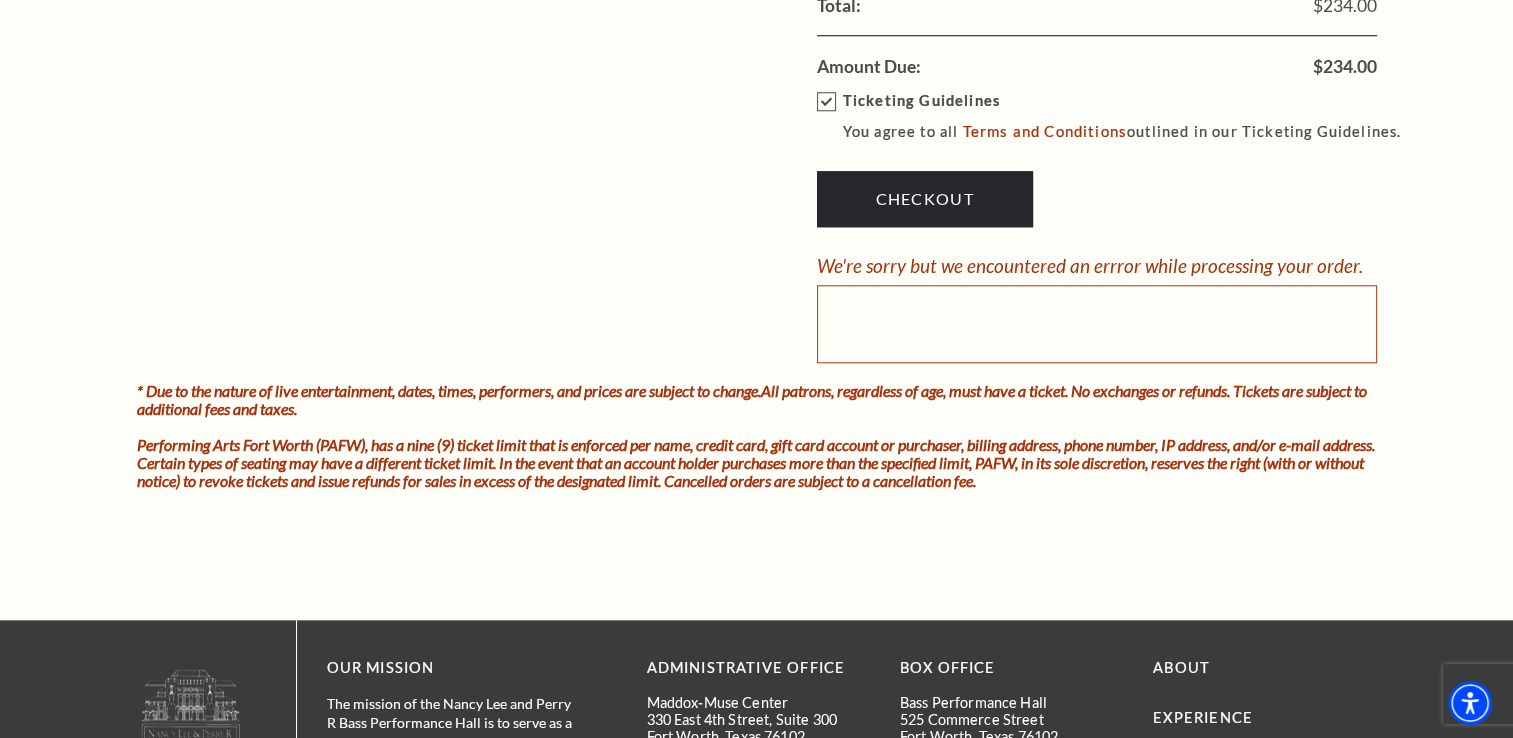 click on "Ticketing Guidelines
You agree to all   Terms and Conditions  outlined in our Ticketing Guidelines." at bounding box center (1118, 116) 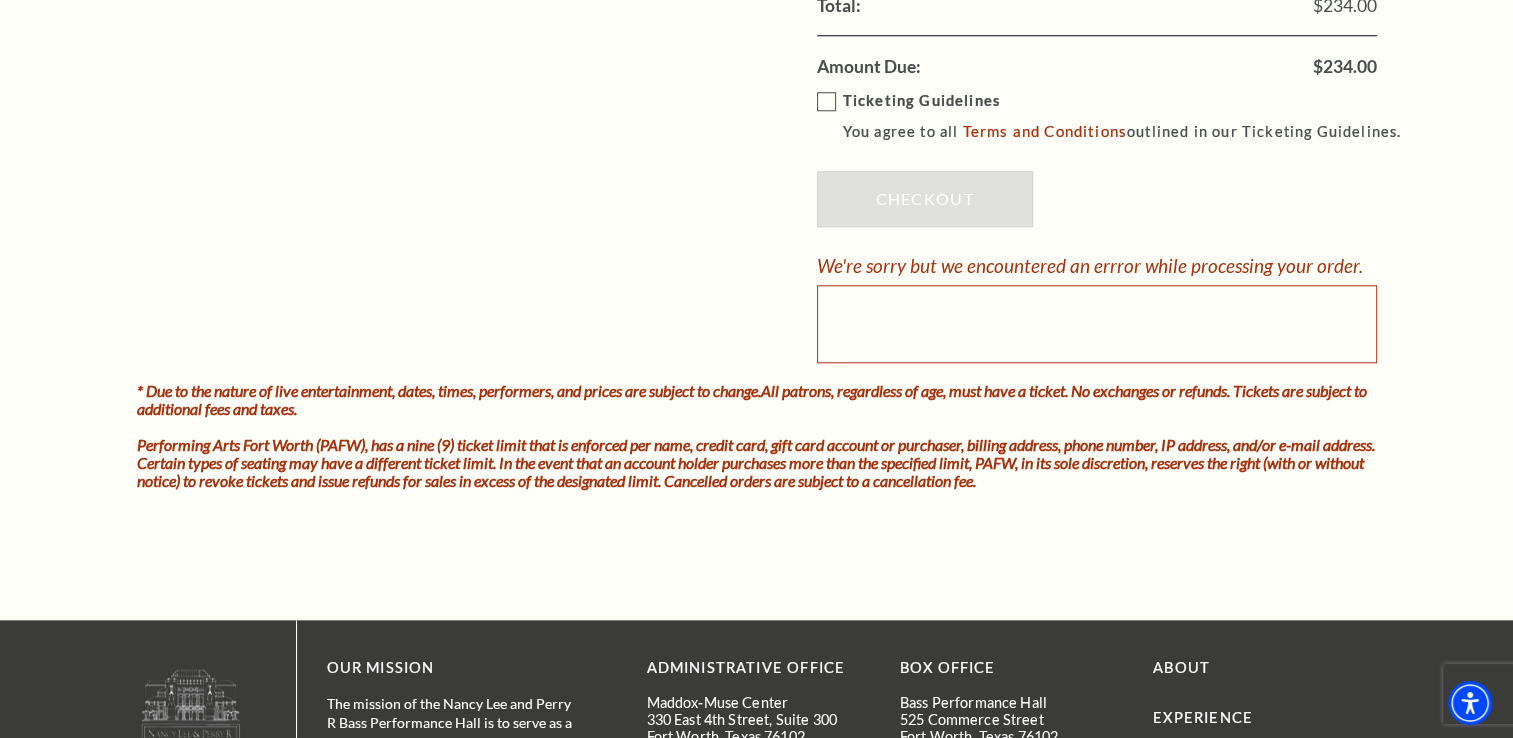 click on "Ticketing Guidelines
You agree to all   Terms and Conditions  outlined in our Ticketing Guidelines." at bounding box center (1118, 116) 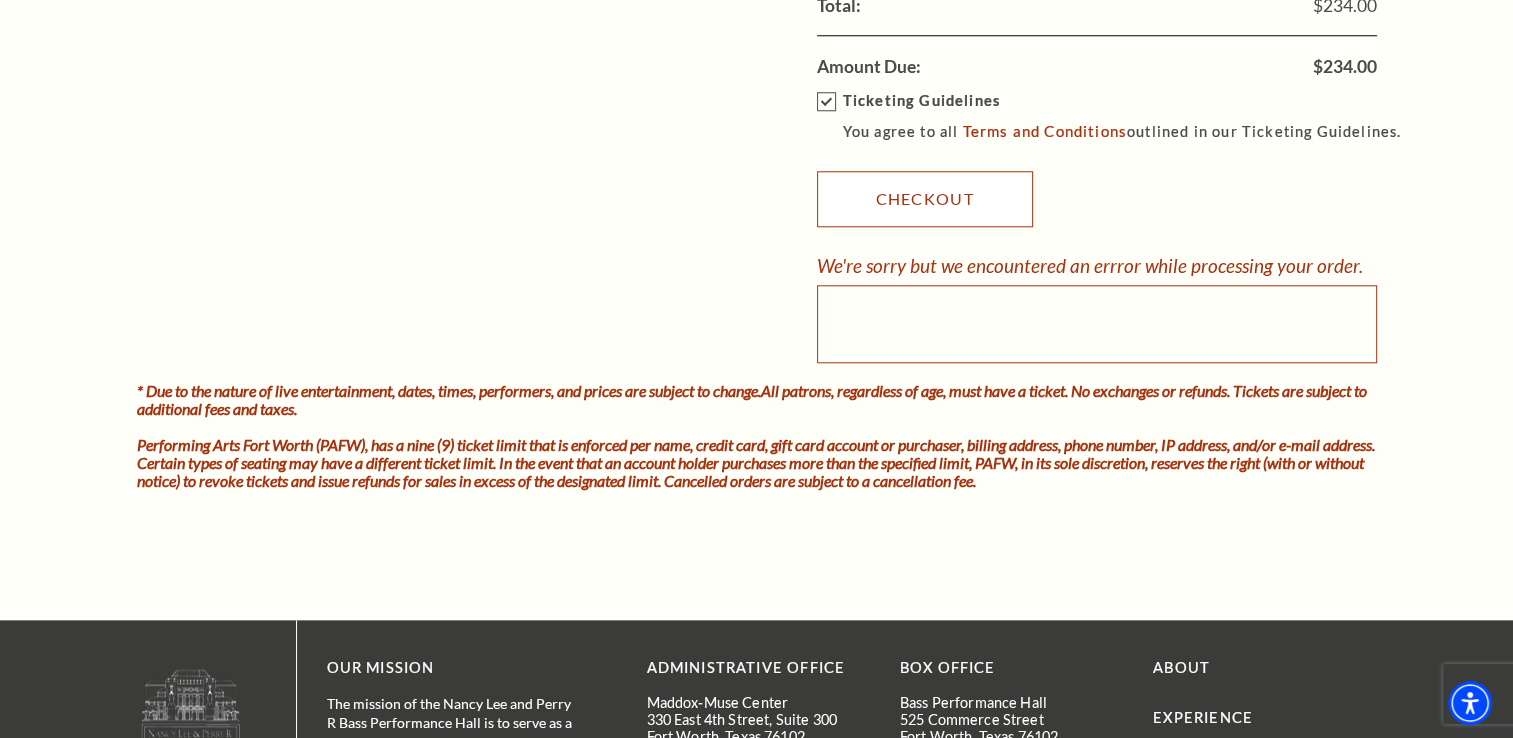 click on "Checkout" at bounding box center [925, 199] 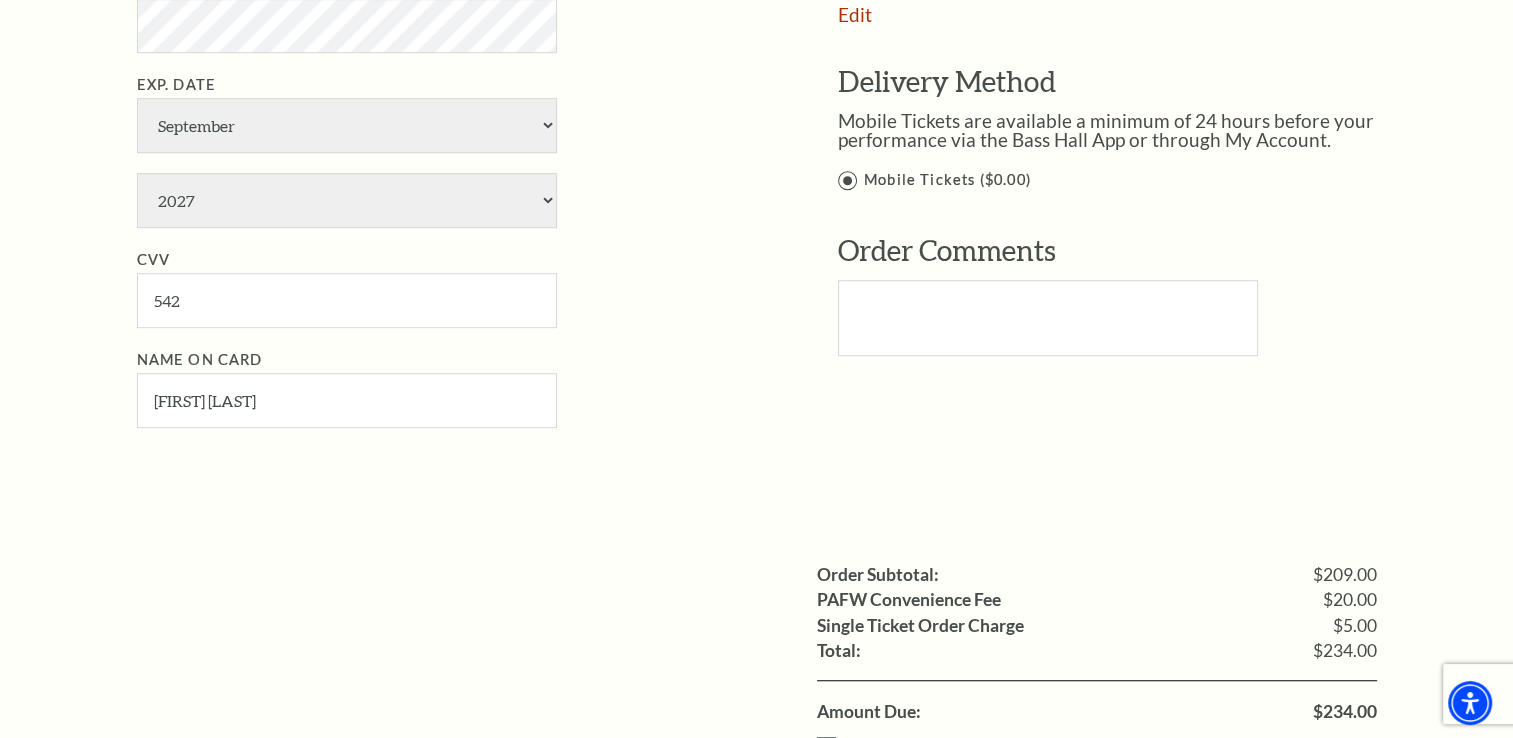 click on "Mobile Tickets ($0.00)" at bounding box center (1128, 180) 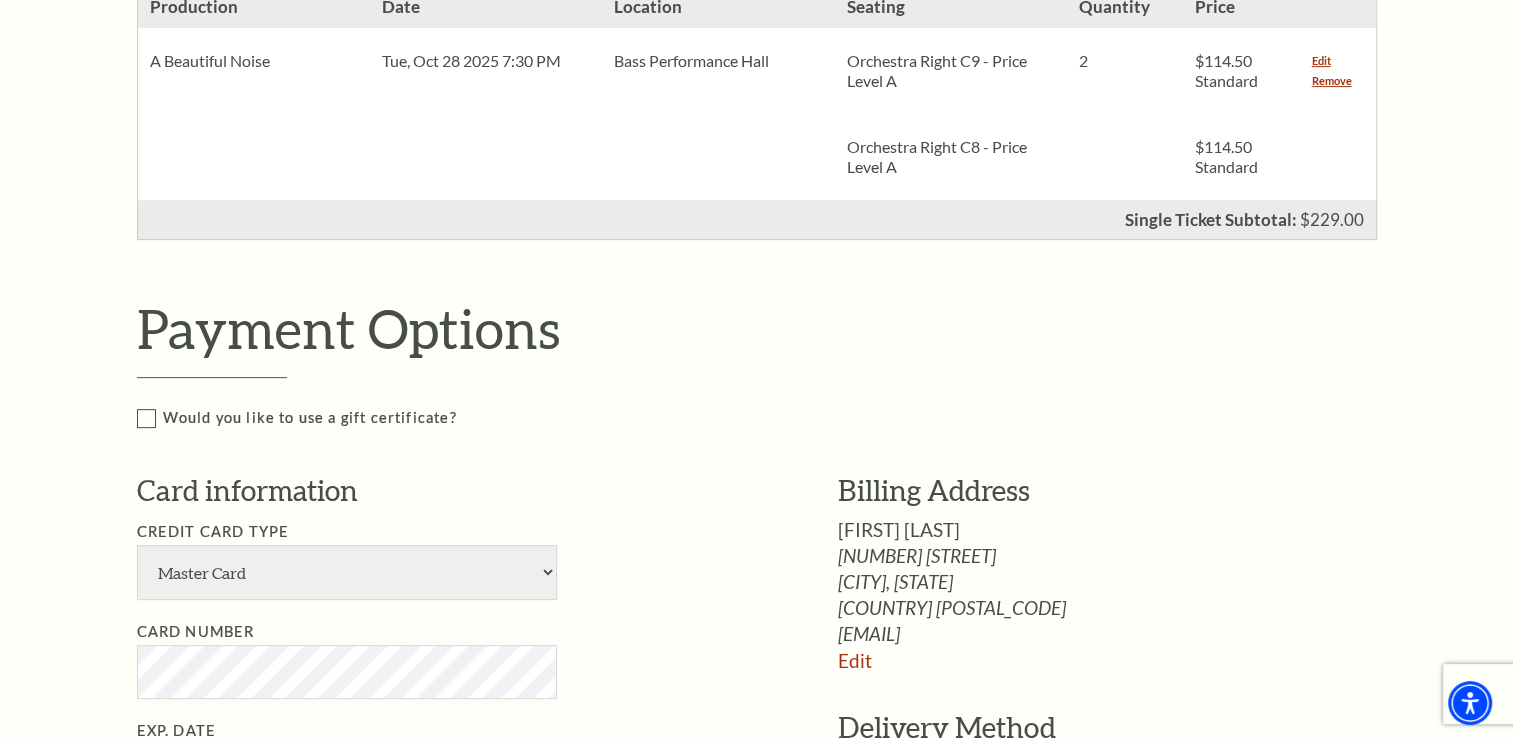 scroll, scrollTop: 0, scrollLeft: 0, axis: both 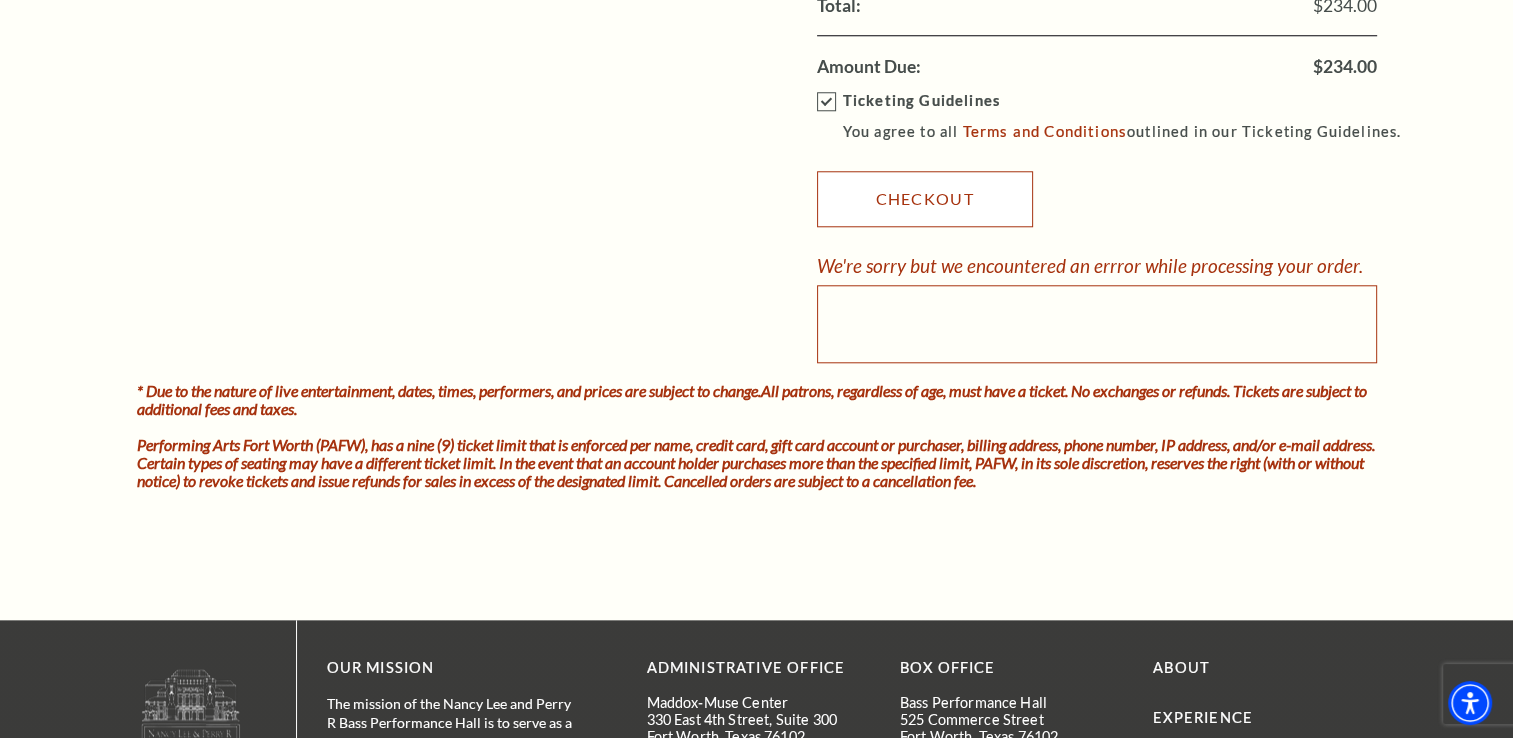 click on "Checkout" at bounding box center (925, 199) 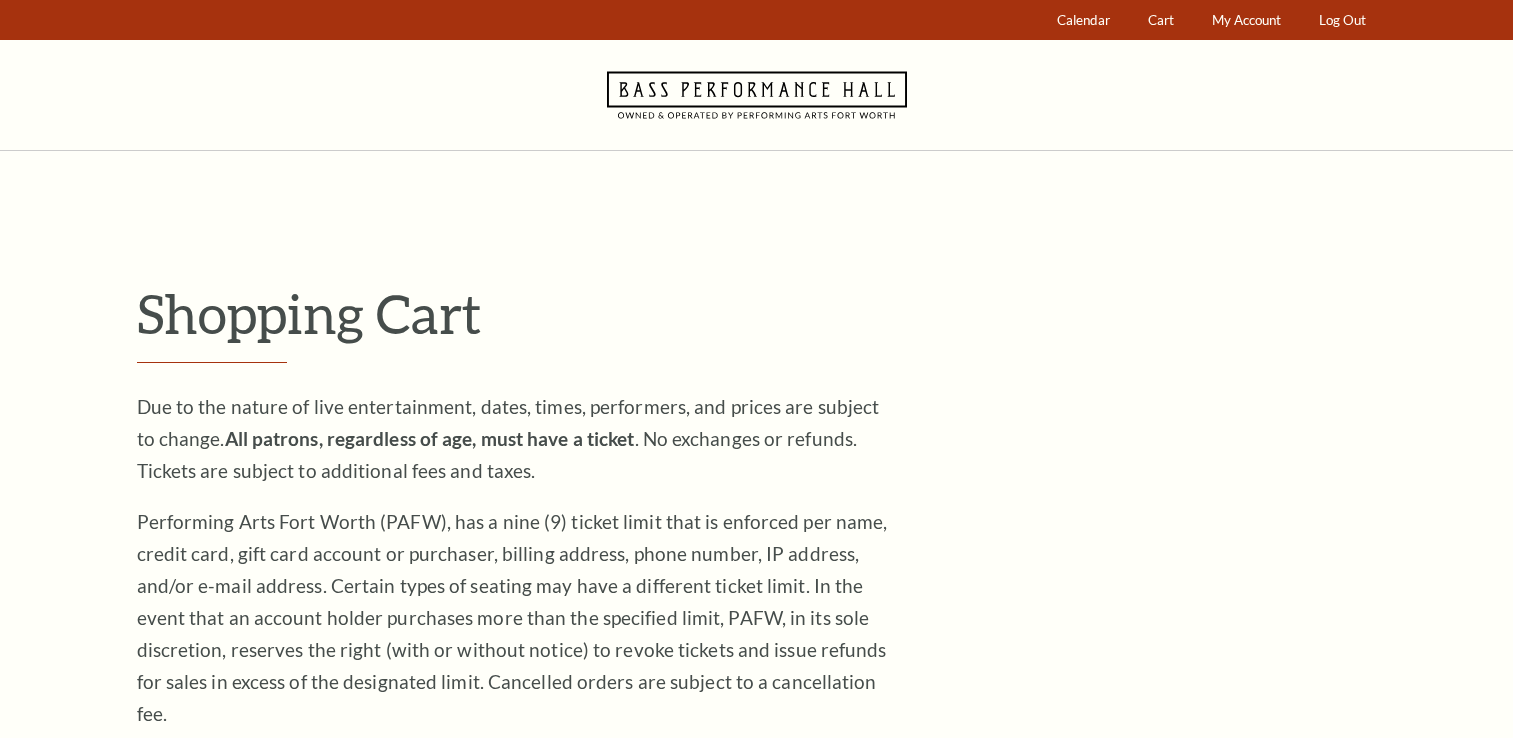 scroll, scrollTop: 0, scrollLeft: 0, axis: both 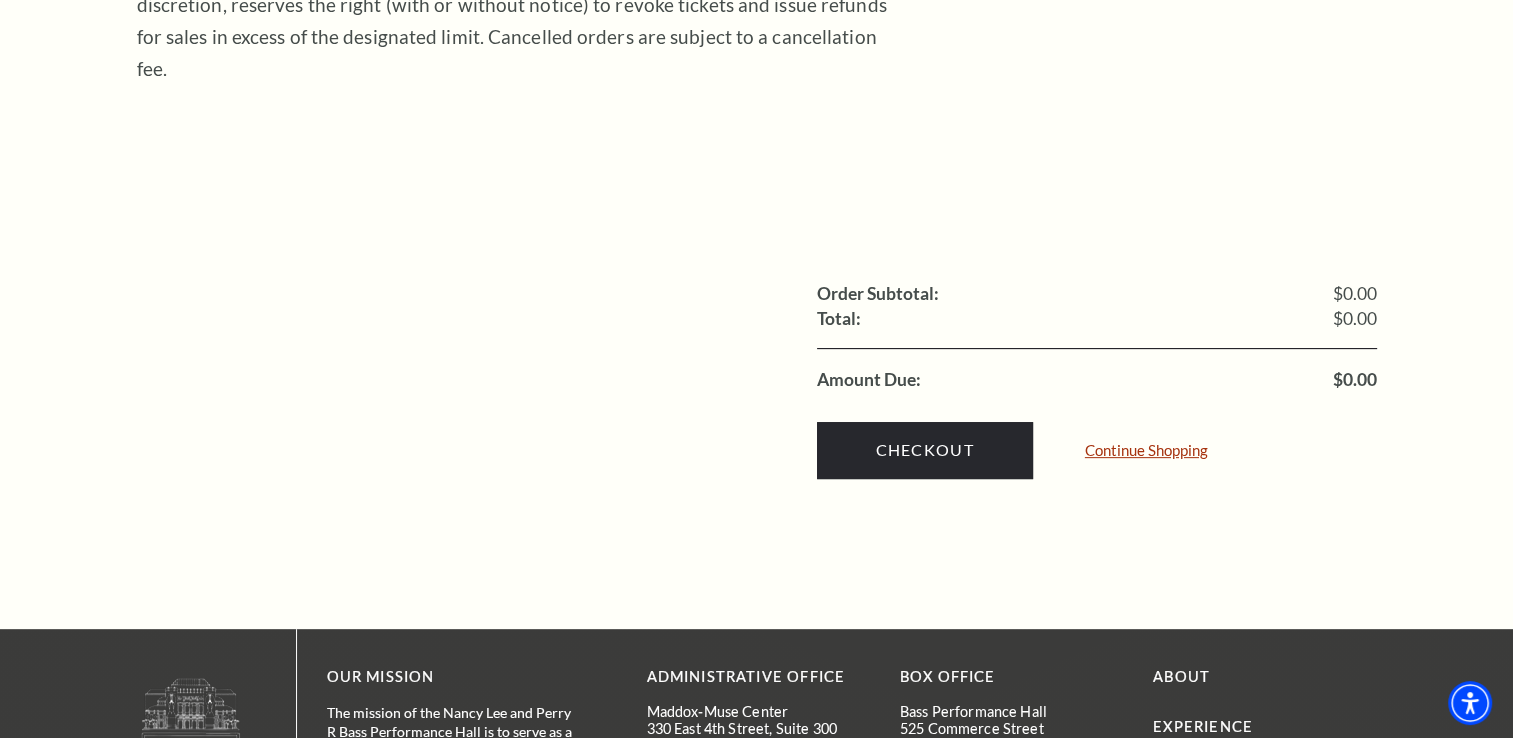 click on "Continue Shopping" at bounding box center (1146, 450) 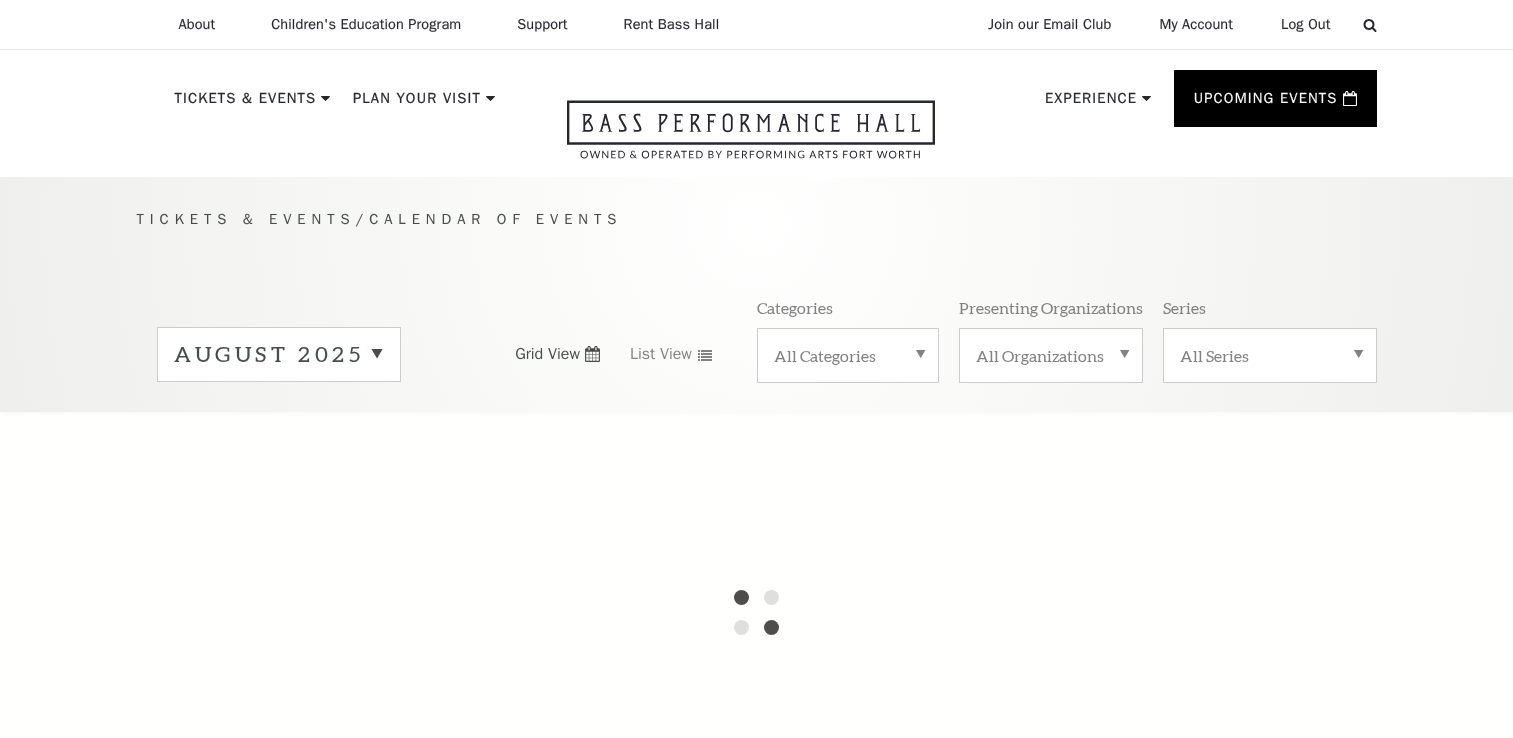 scroll, scrollTop: 0, scrollLeft: 0, axis: both 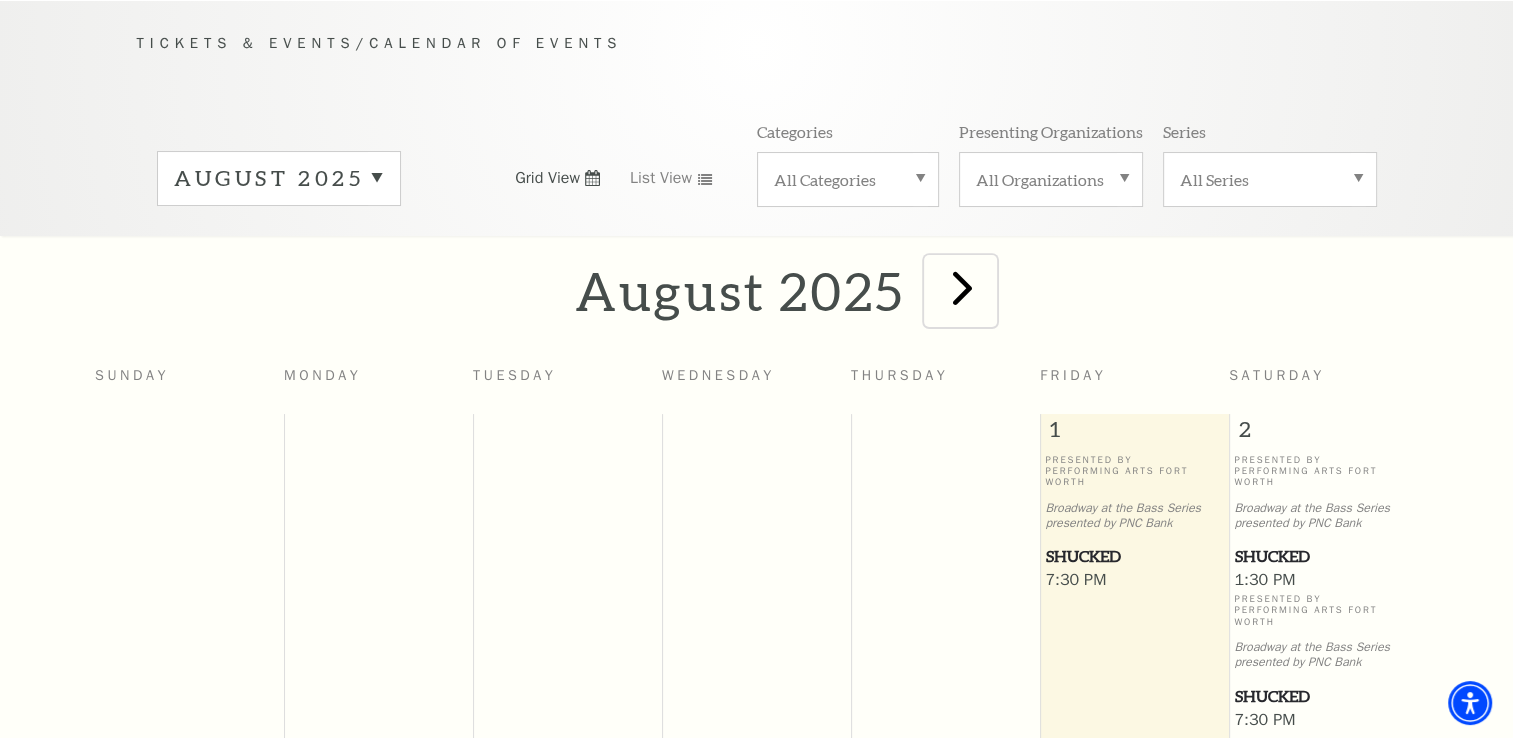 click at bounding box center (962, 287) 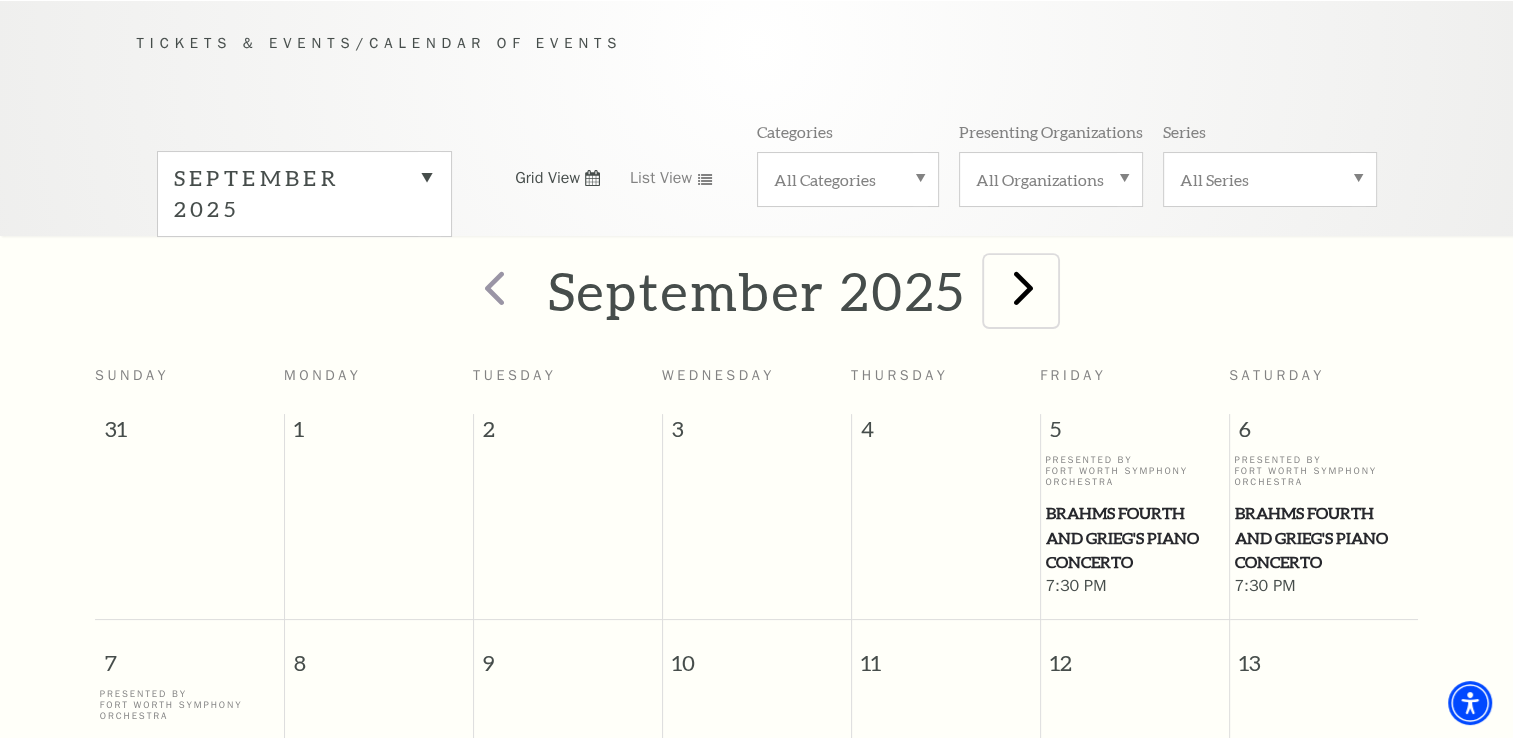 click at bounding box center [1023, 287] 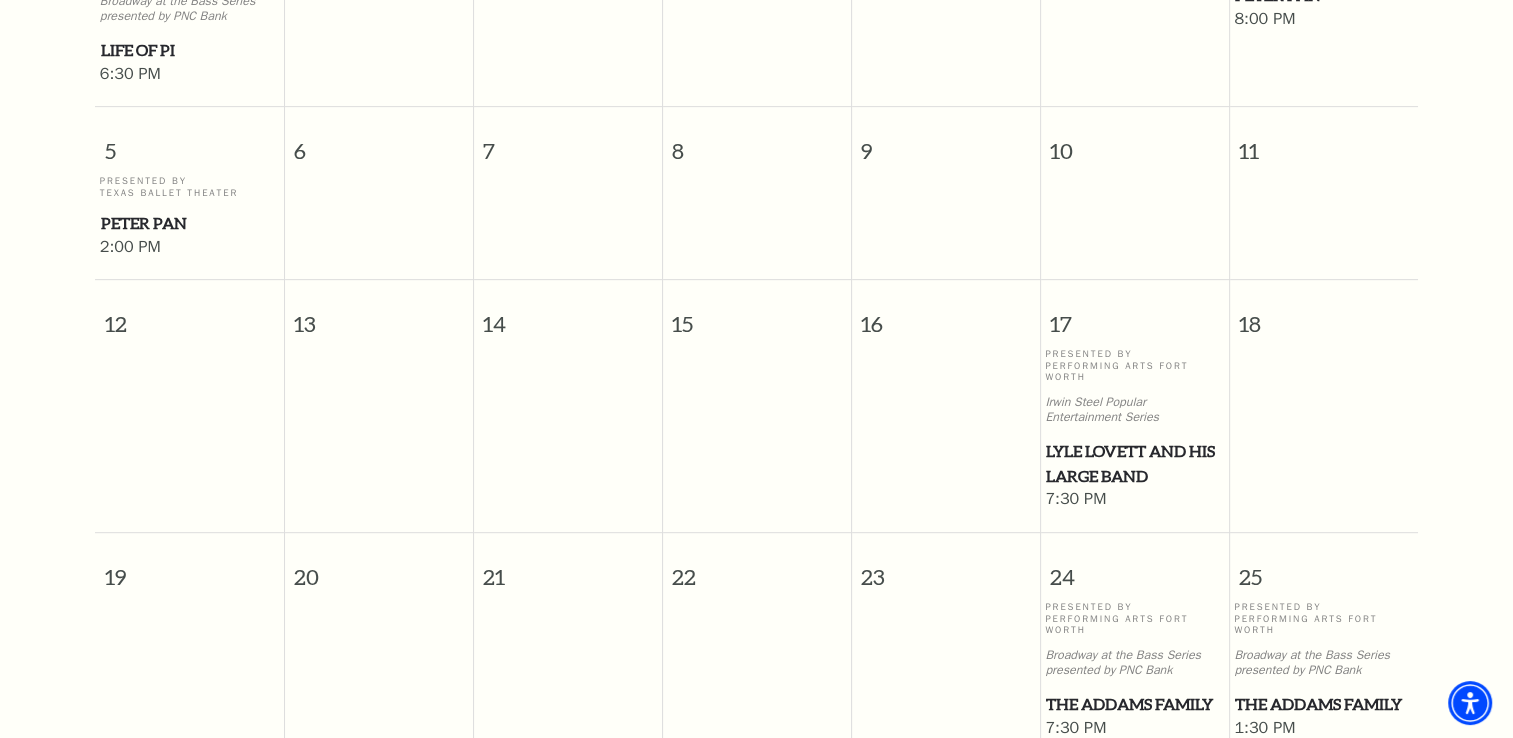 scroll, scrollTop: 1468, scrollLeft: 0, axis: vertical 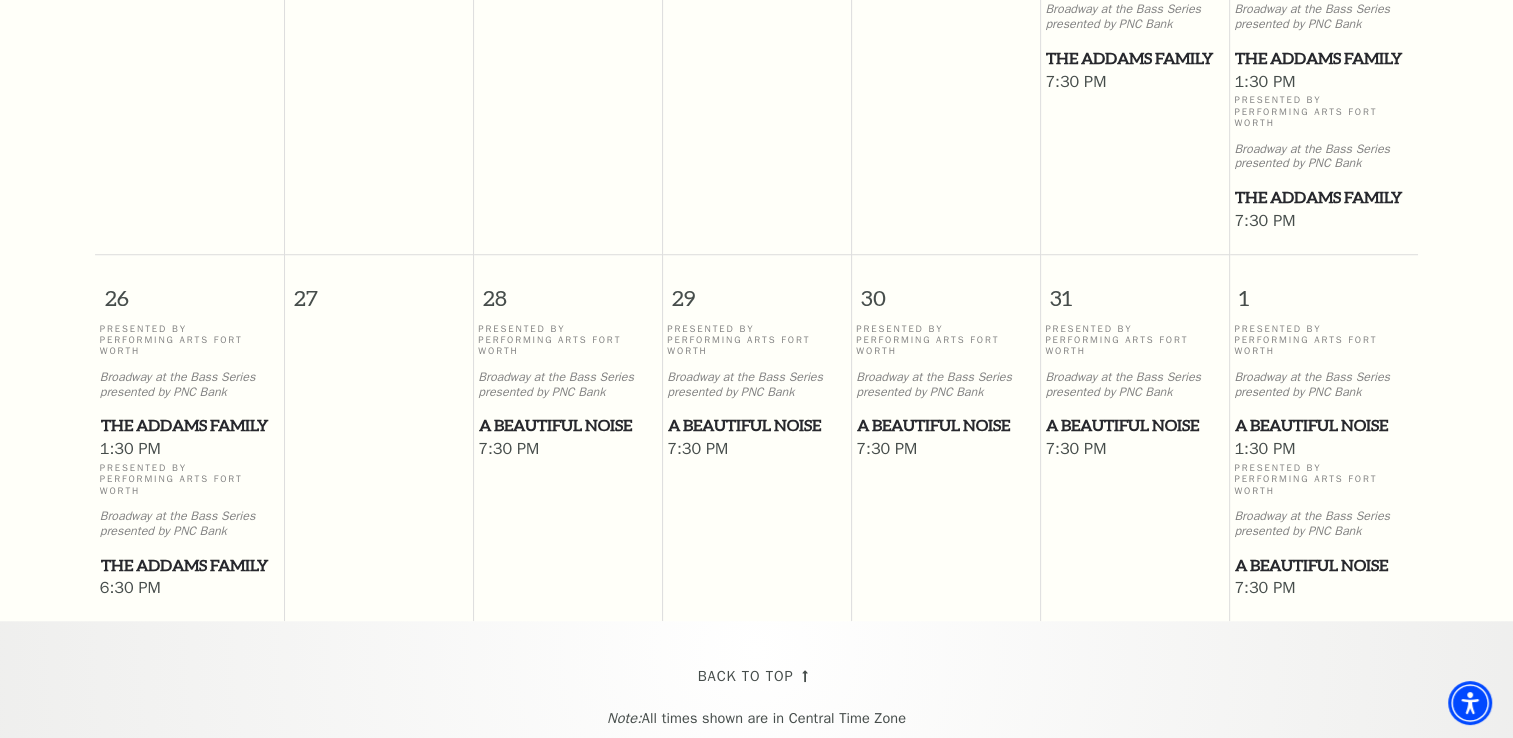 click on "A Beautiful Noise" at bounding box center [567, 425] 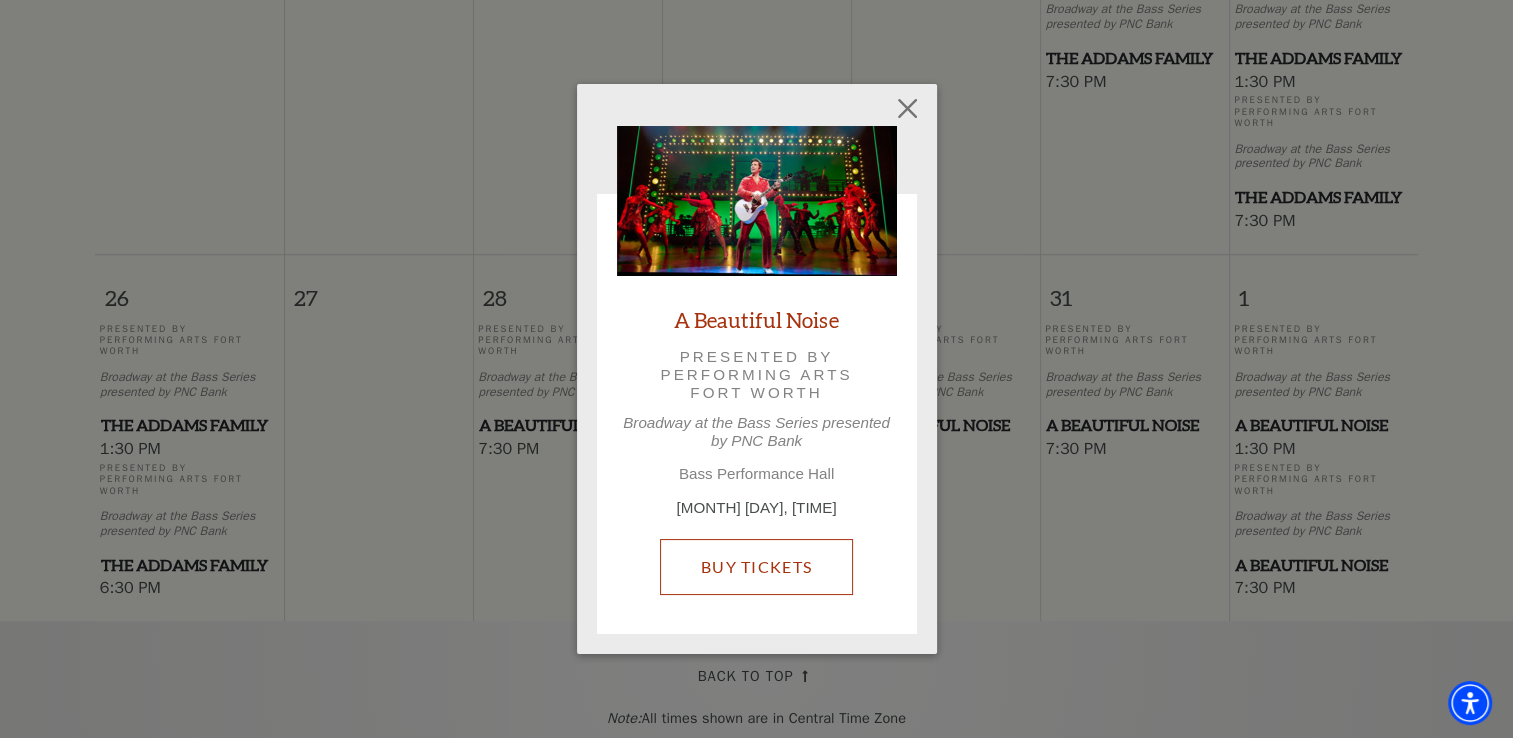 click on "Buy Tickets" at bounding box center (756, 567) 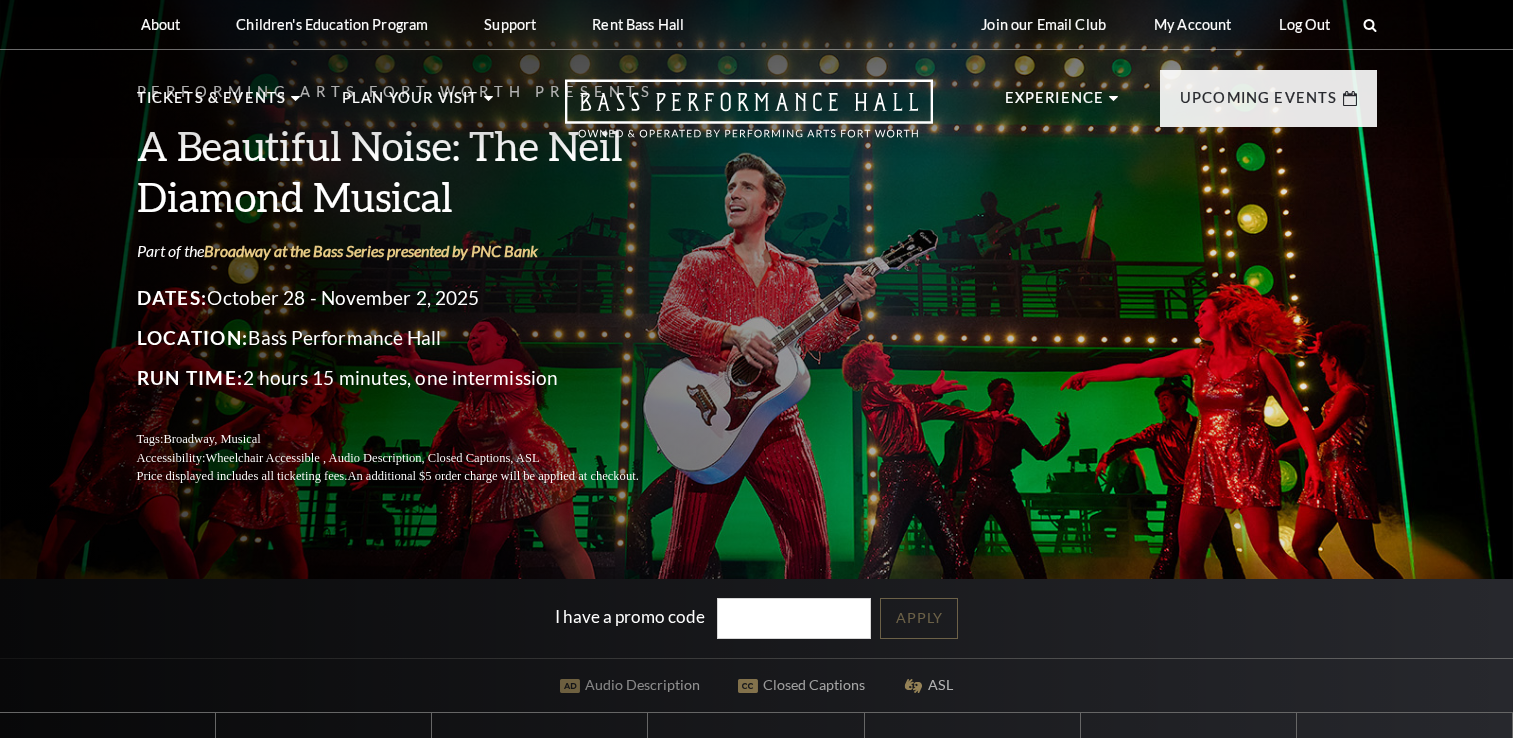 scroll, scrollTop: 0, scrollLeft: 0, axis: both 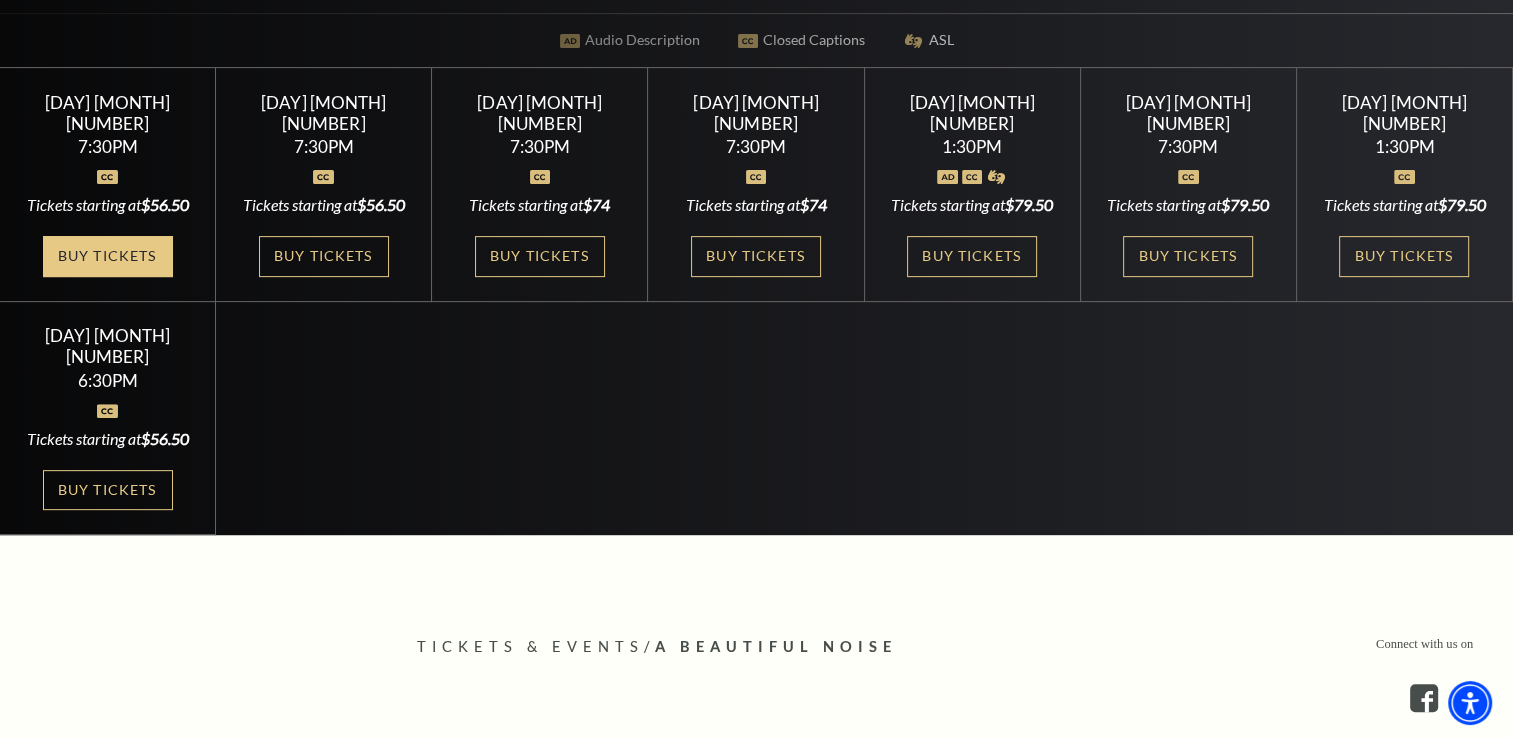 click on "Buy Tickets" at bounding box center [108, 256] 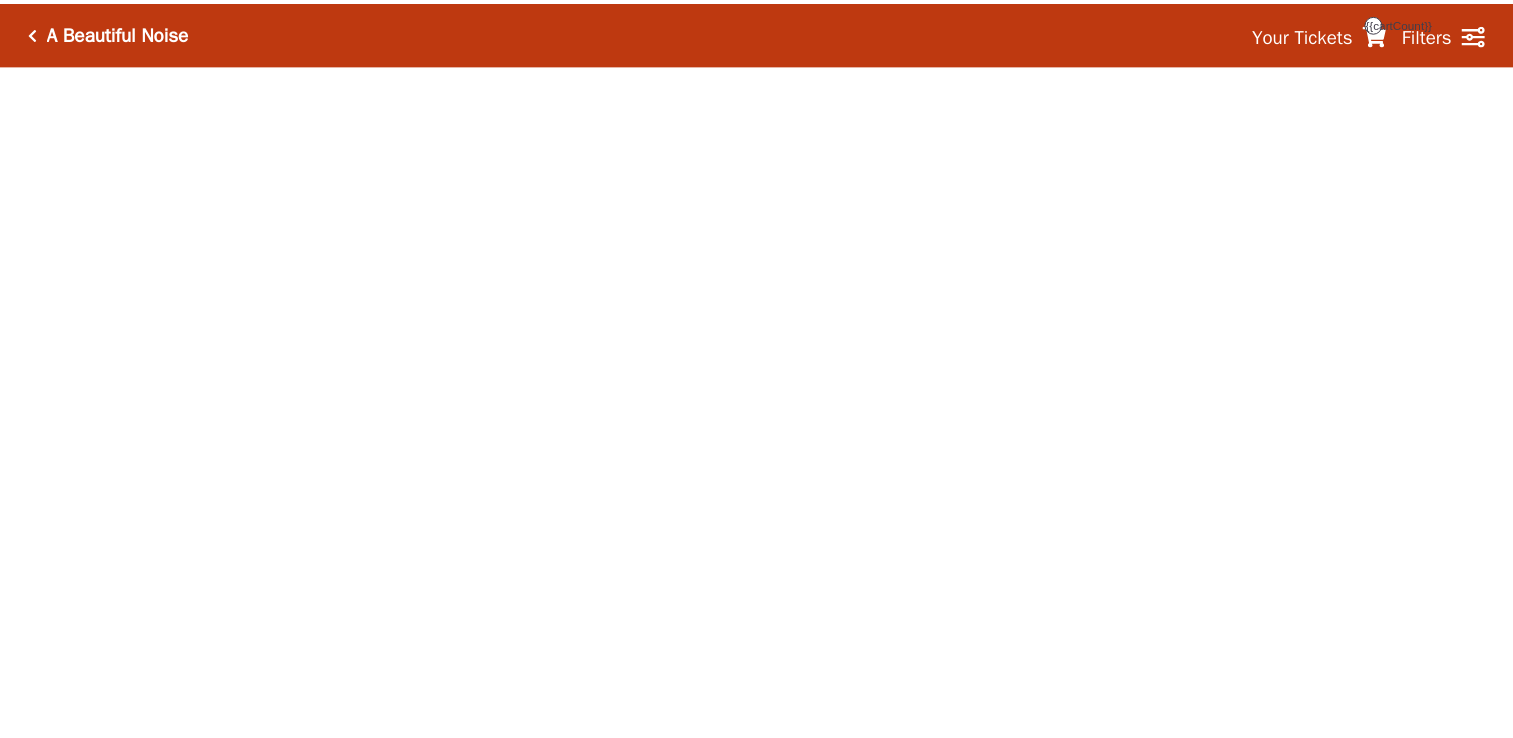 scroll, scrollTop: 0, scrollLeft: 0, axis: both 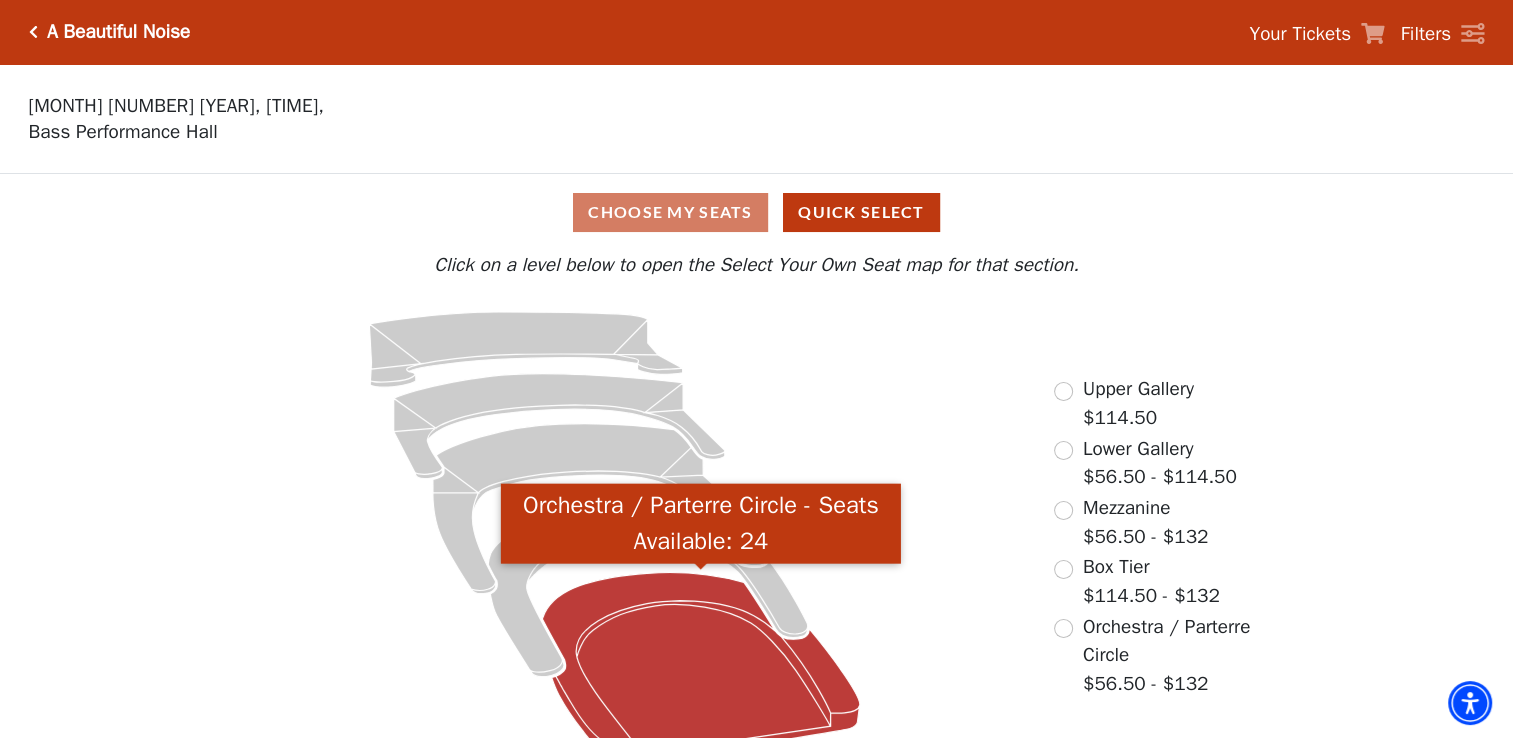 click 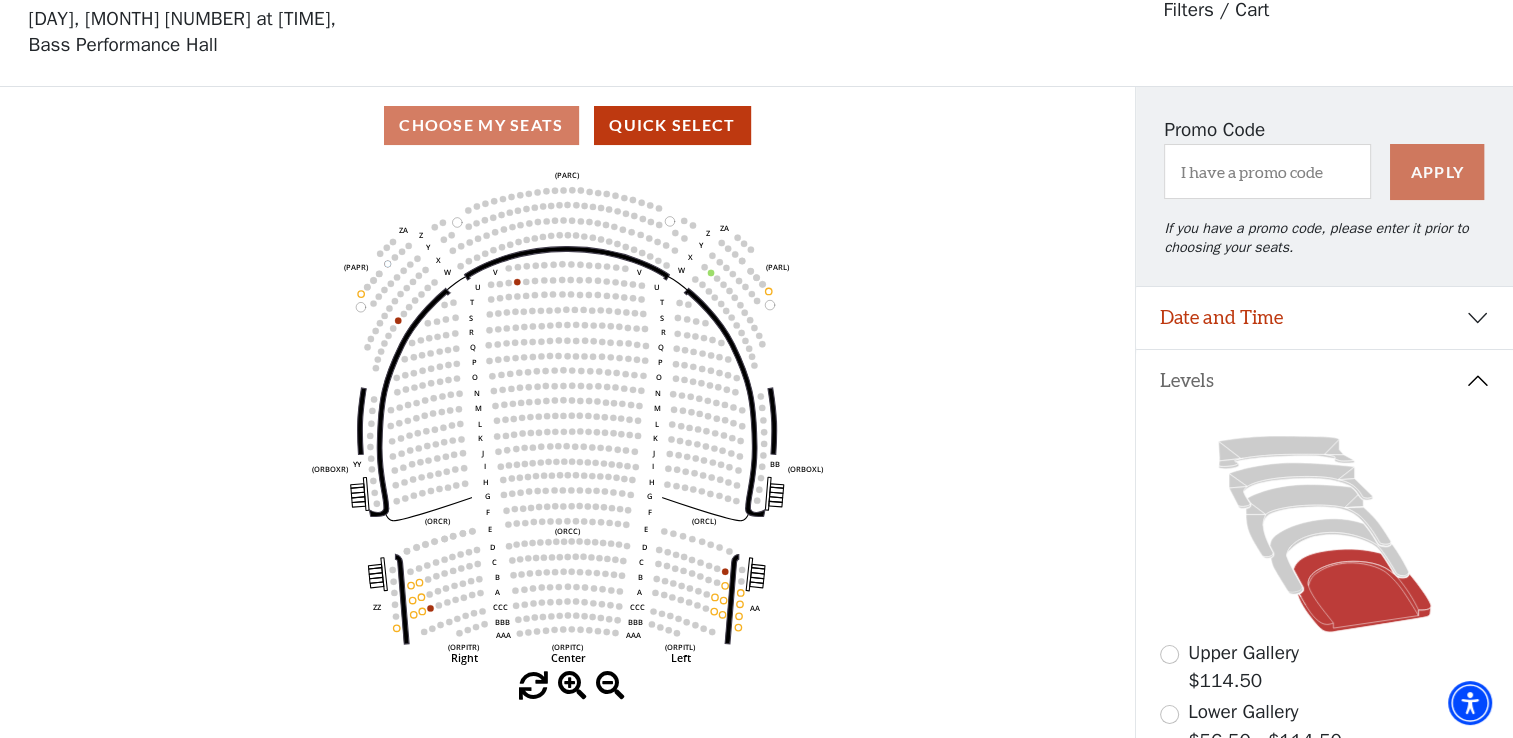scroll, scrollTop: 92, scrollLeft: 0, axis: vertical 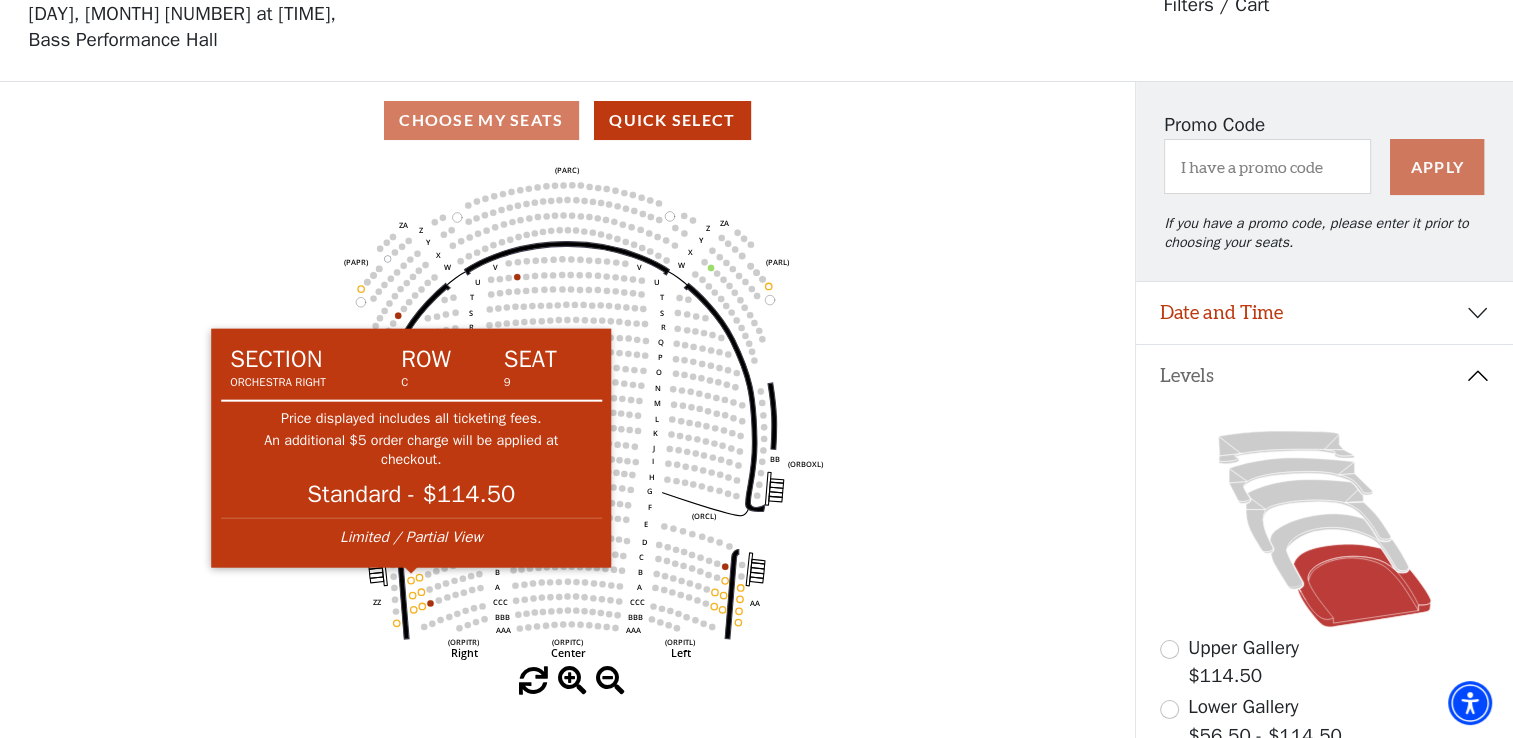 click 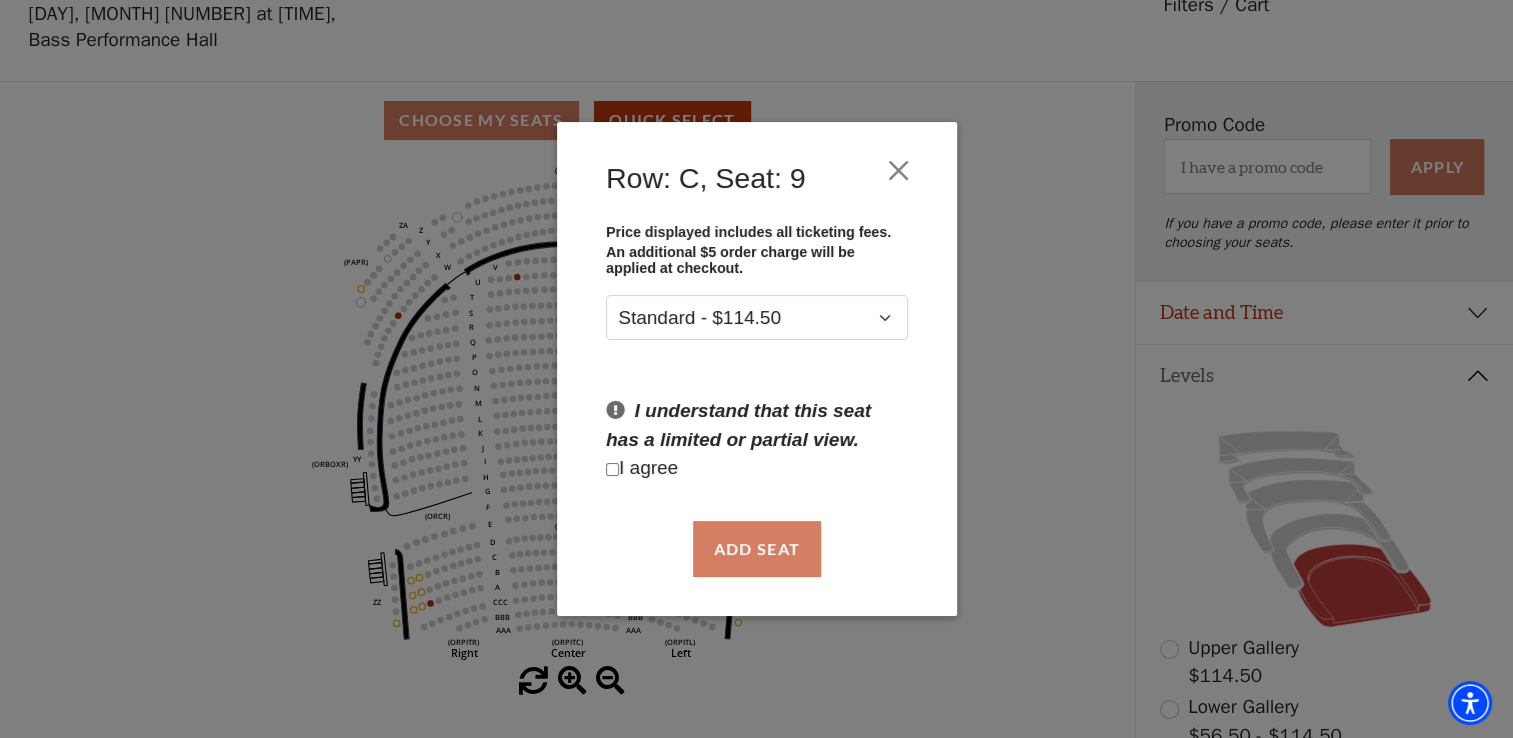 click at bounding box center (612, 469) 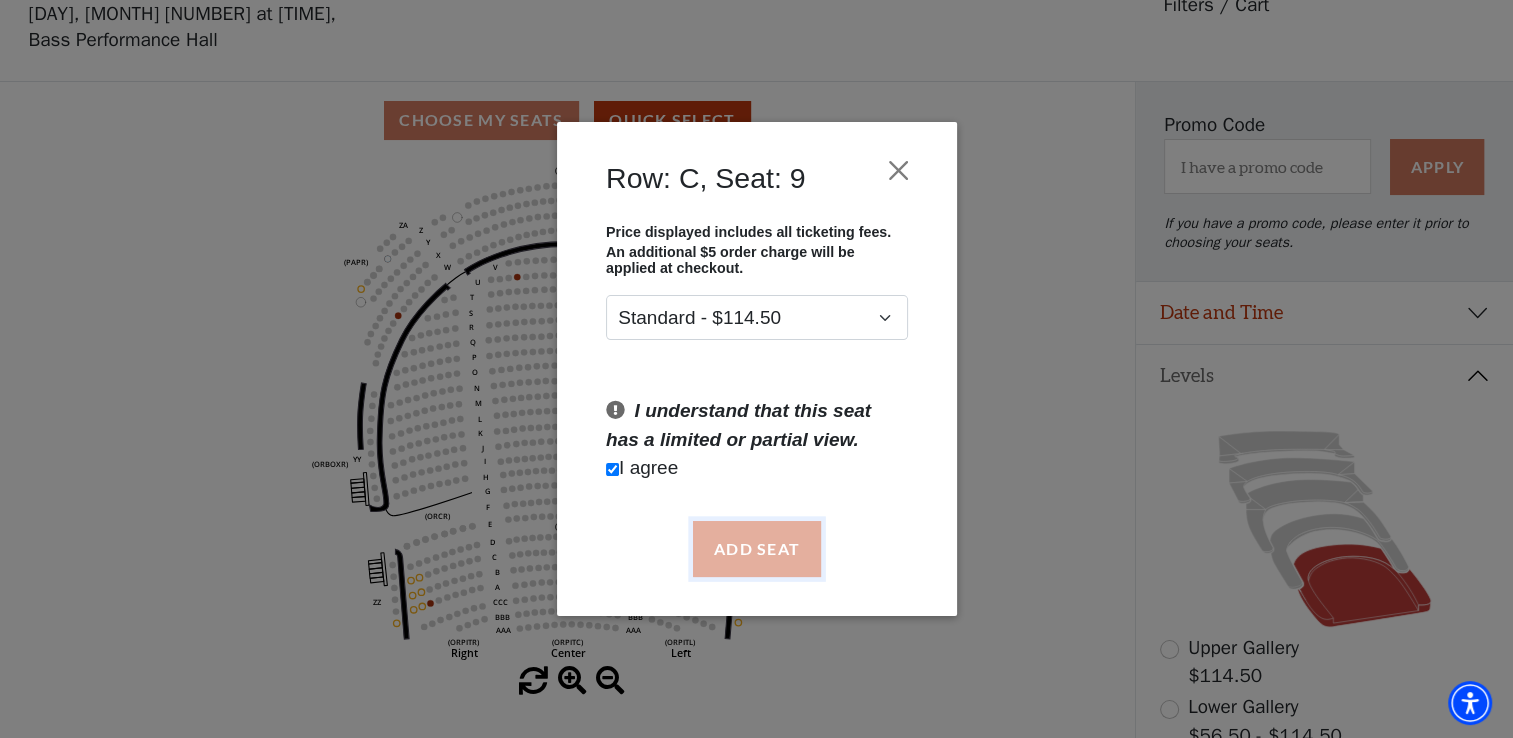 click on "Add Seat" at bounding box center [756, 549] 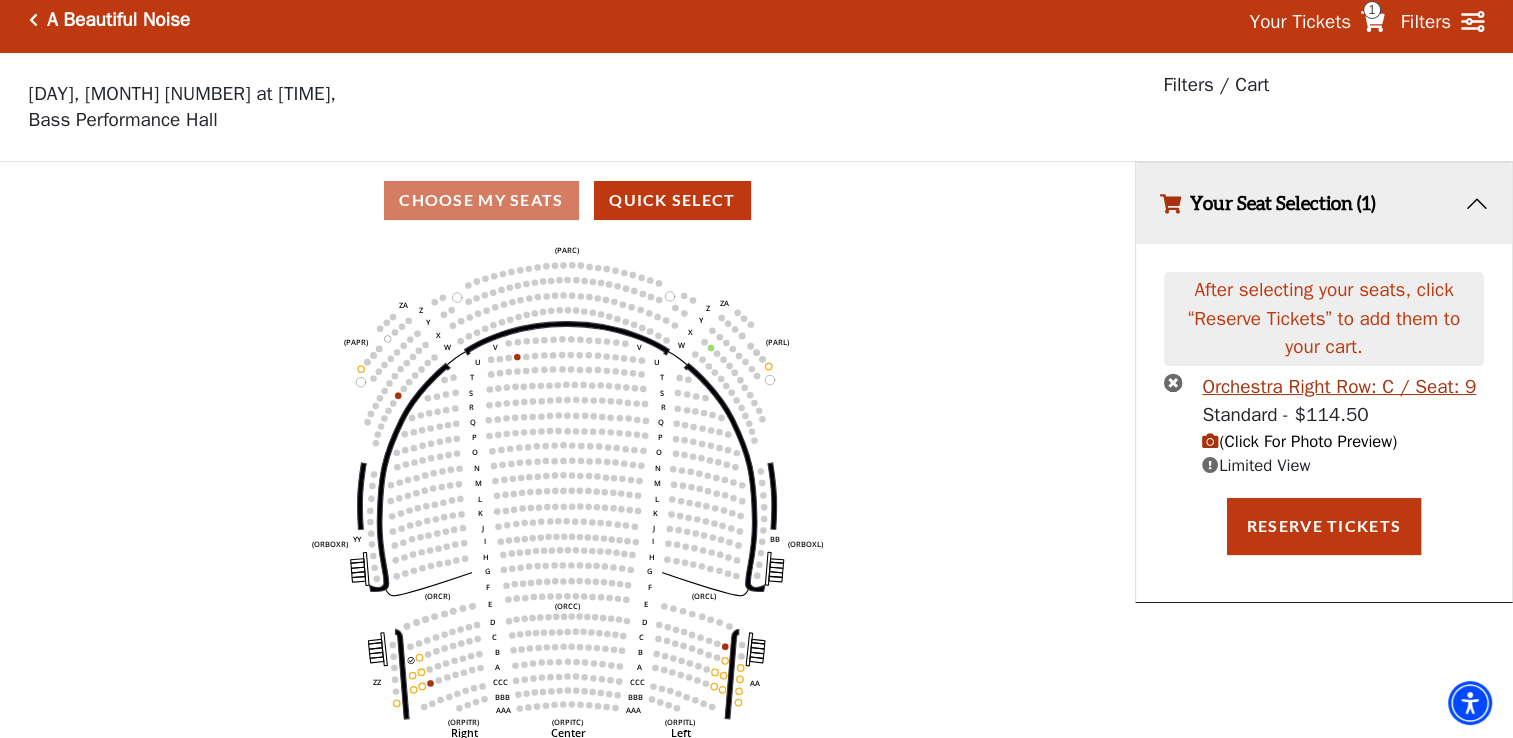 scroll, scrollTop: 0, scrollLeft: 0, axis: both 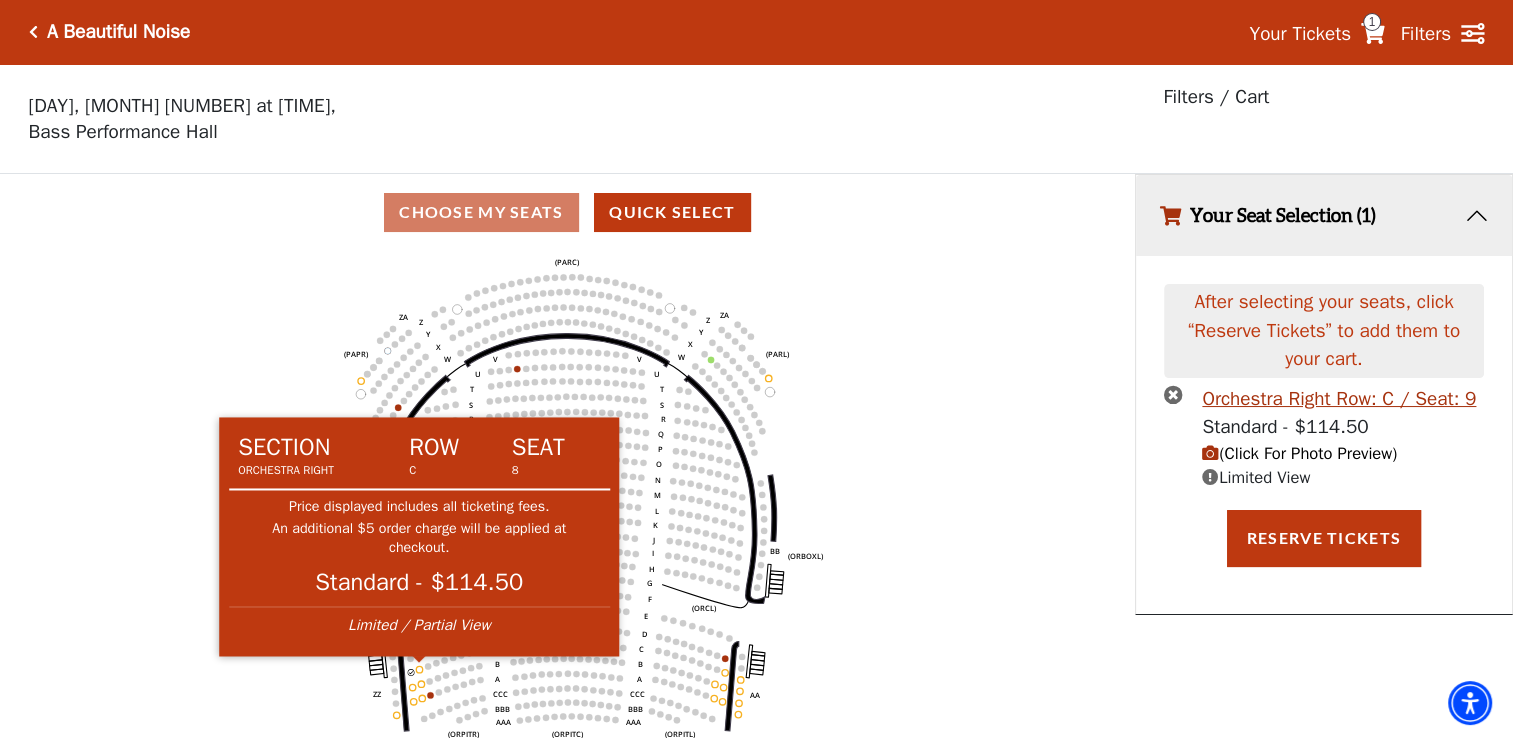 click 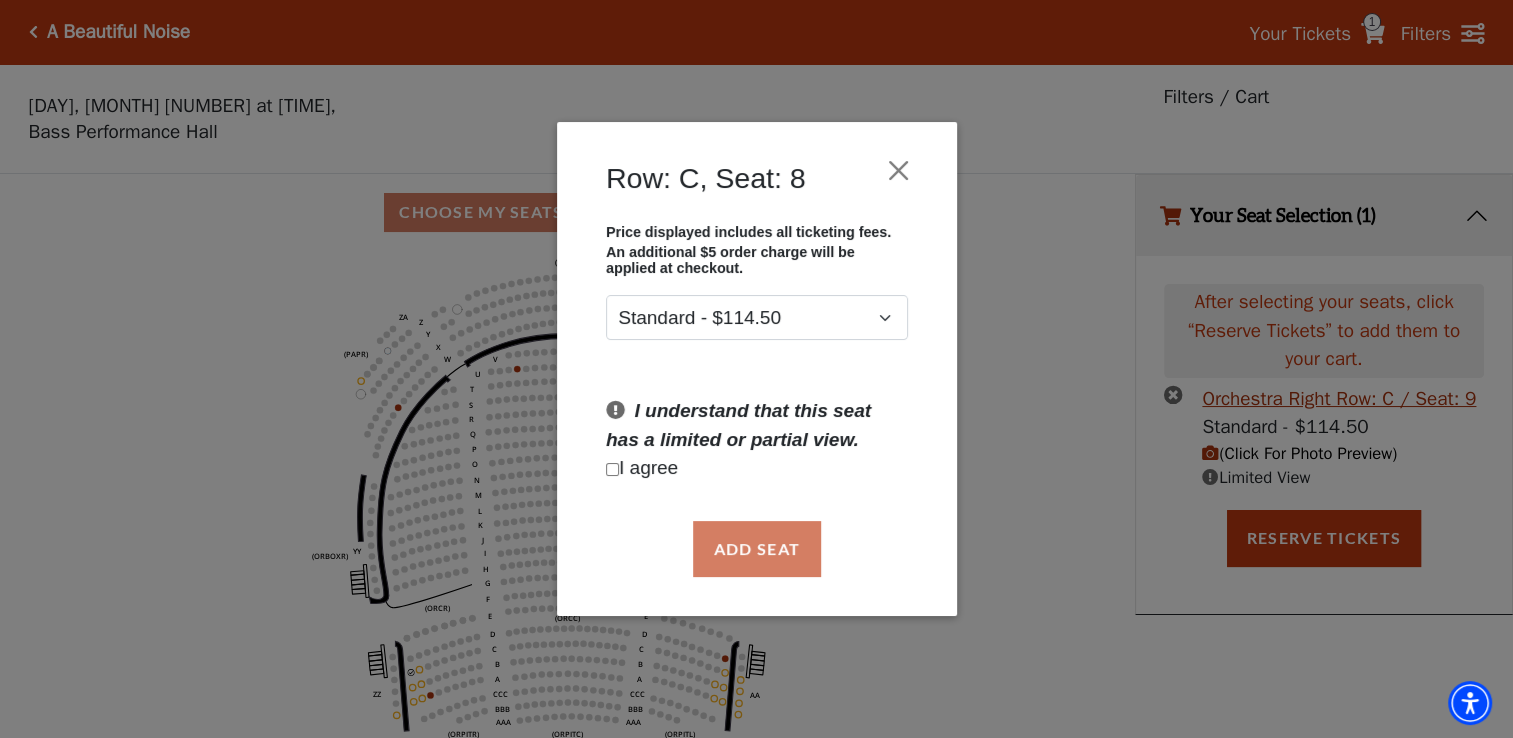 click at bounding box center (612, 469) 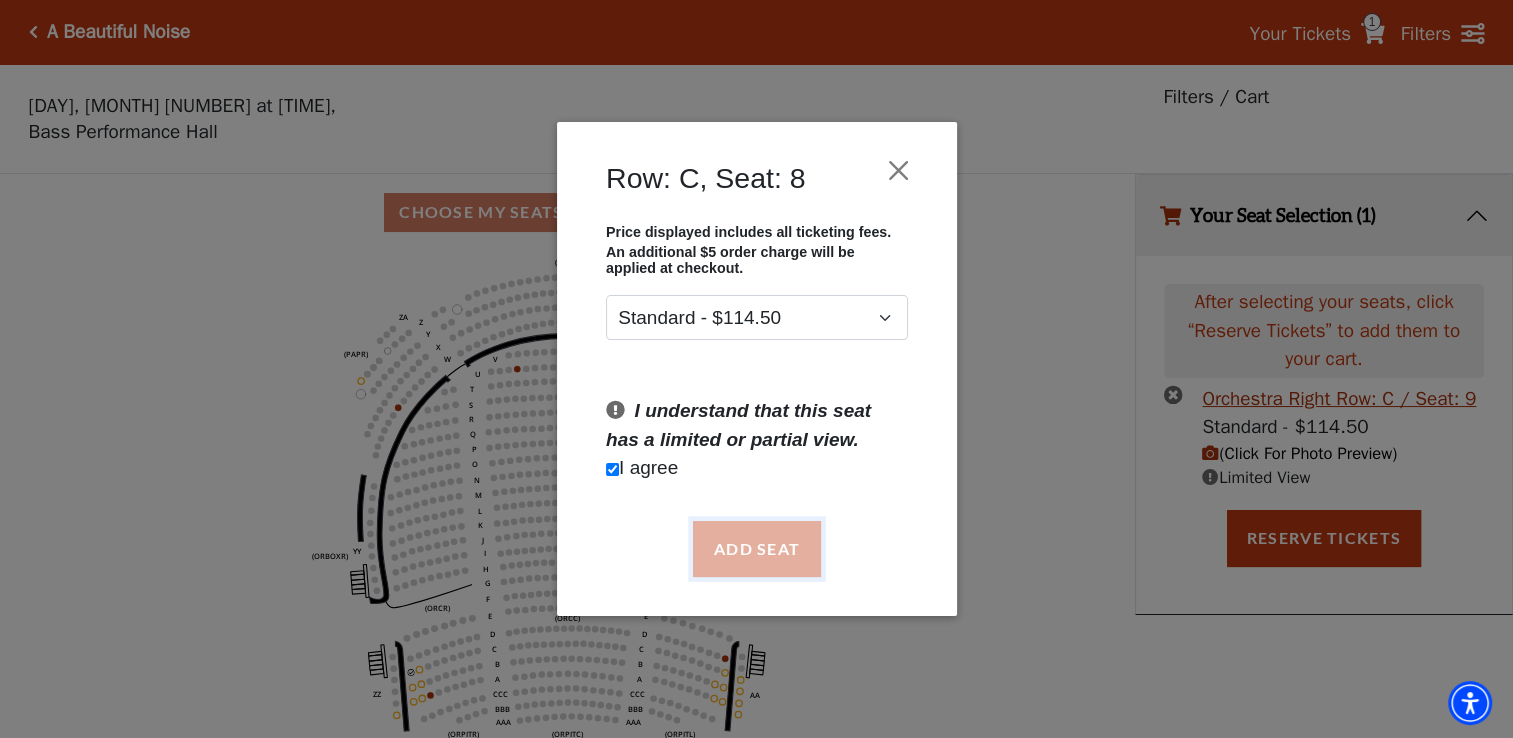 click on "Add Seat" at bounding box center (756, 549) 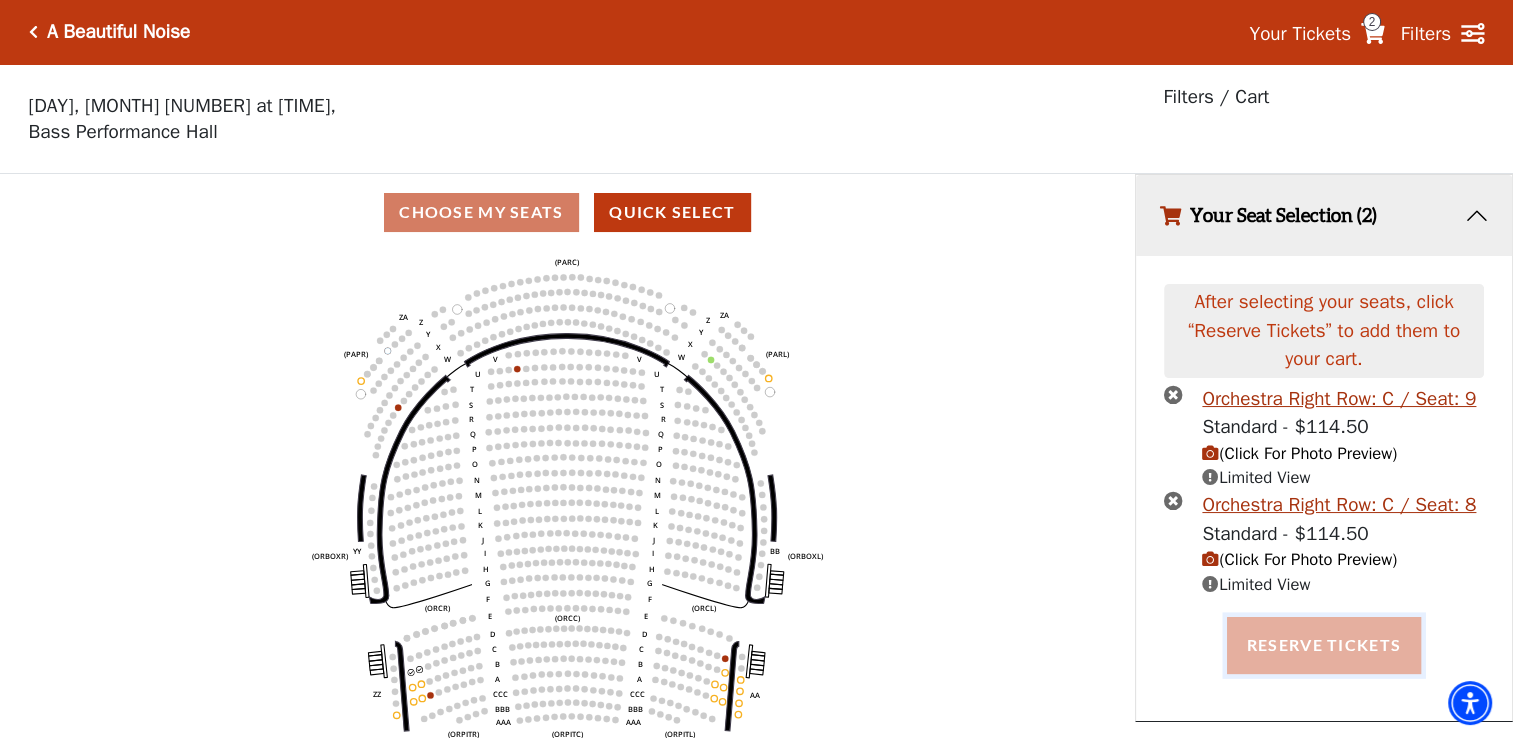 click on "Reserve Tickets" at bounding box center [1324, 645] 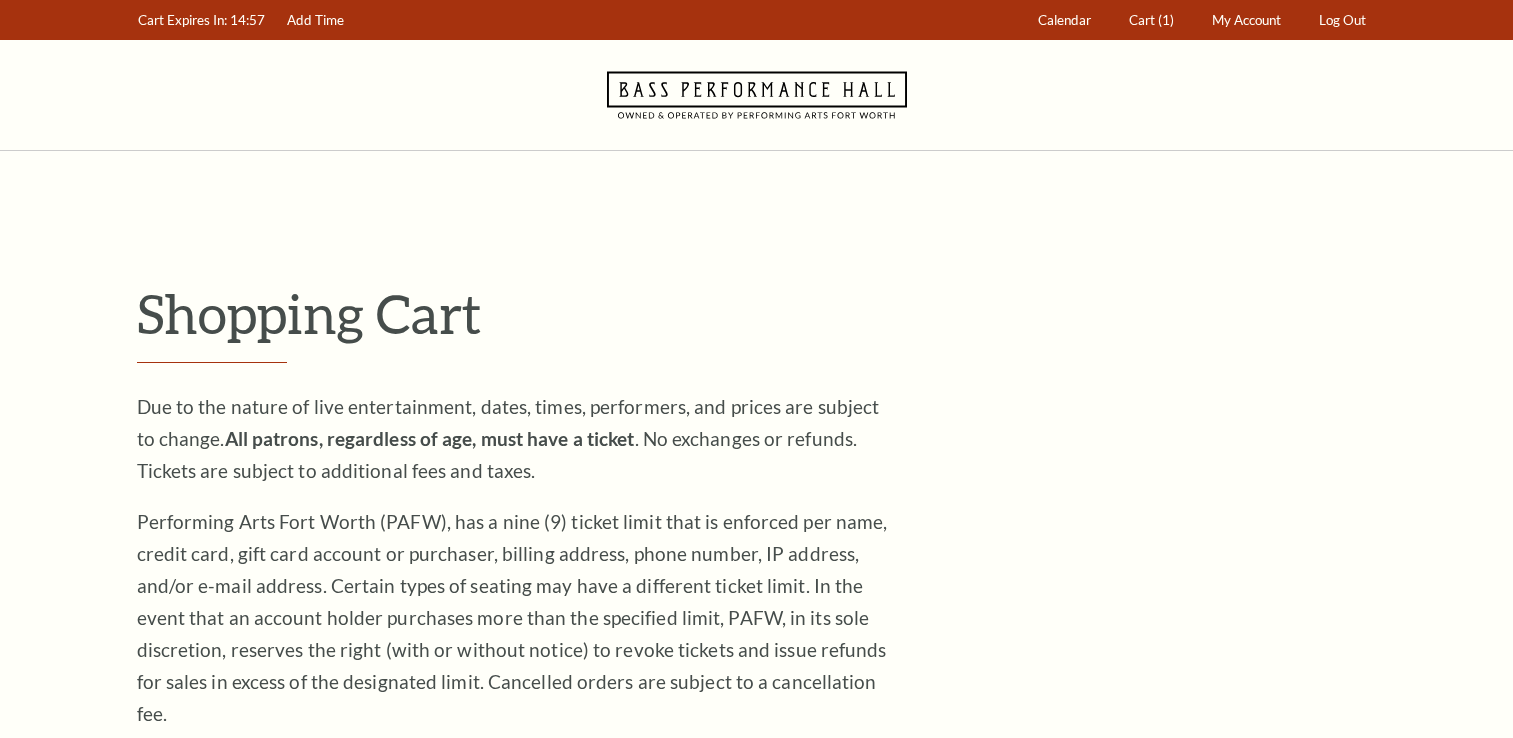 scroll, scrollTop: 35, scrollLeft: 0, axis: vertical 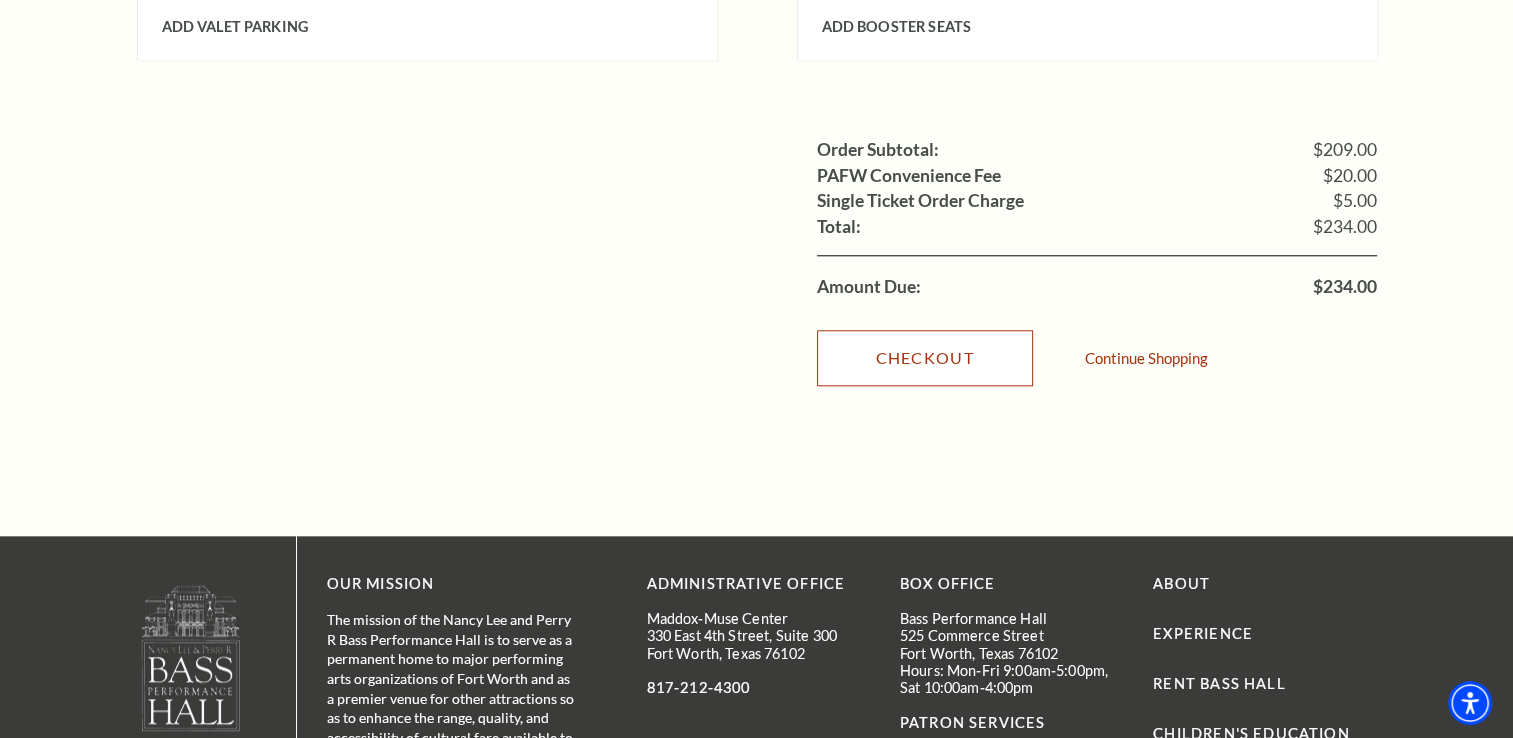 click on "Checkout" at bounding box center [925, 358] 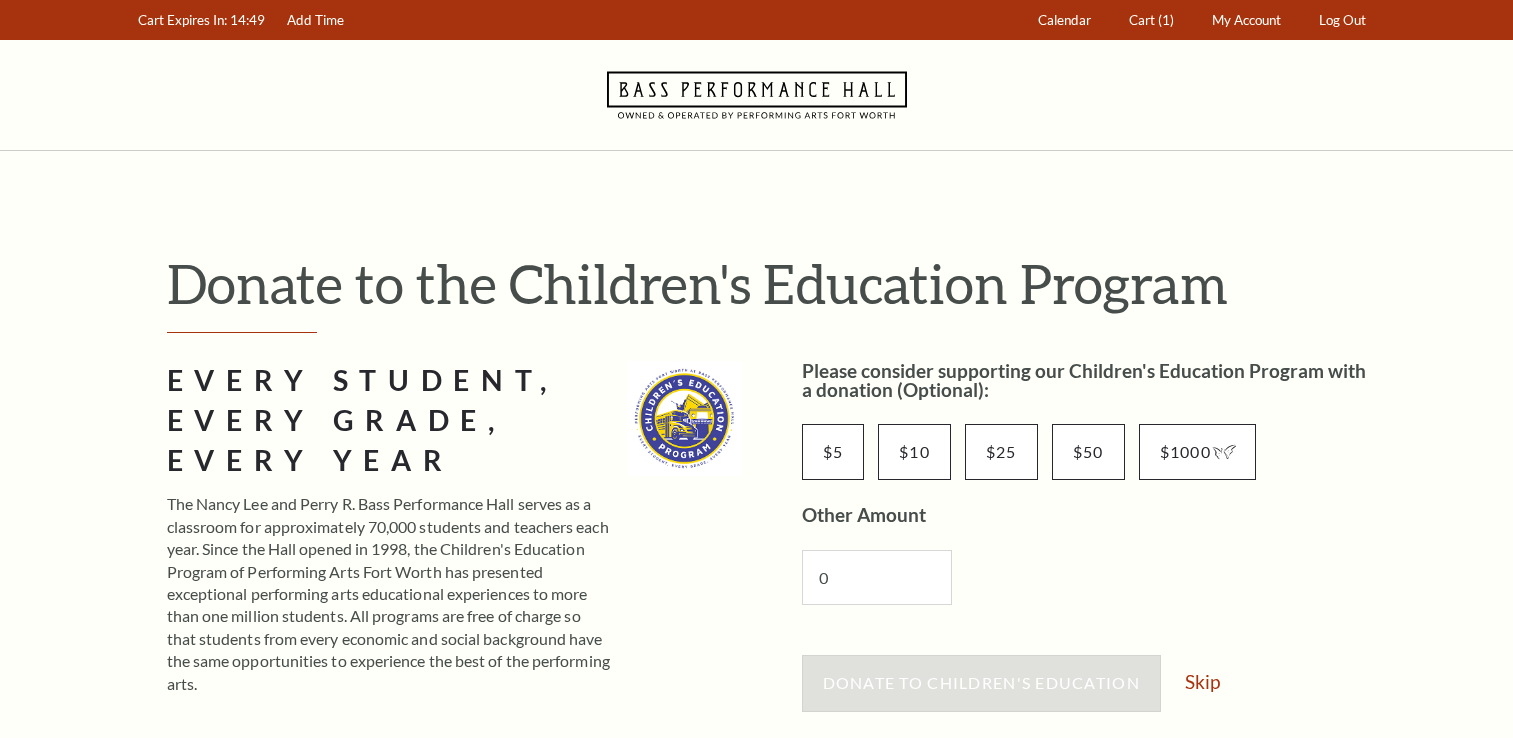 scroll, scrollTop: 0, scrollLeft: 0, axis: both 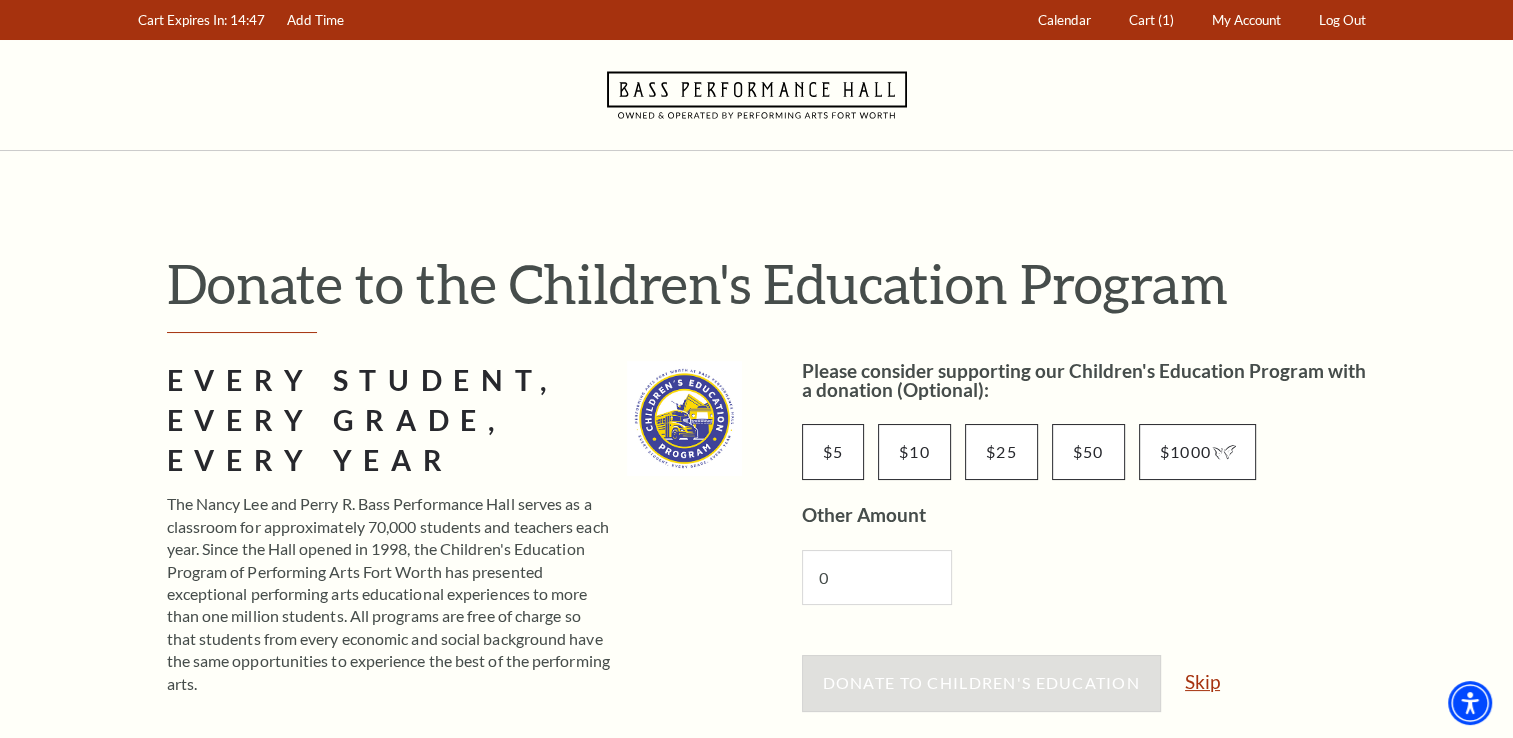click on "Skip" at bounding box center (1202, 681) 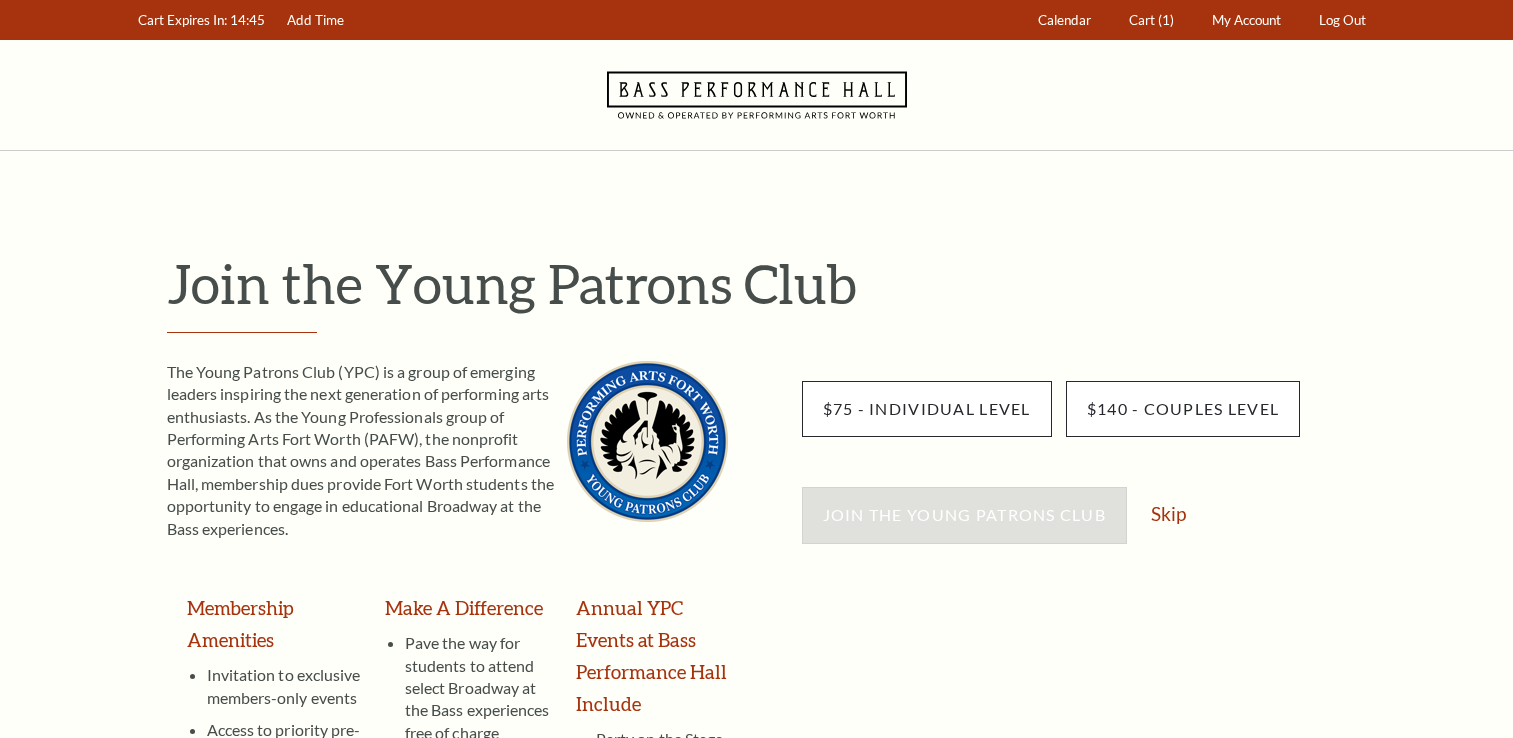 scroll, scrollTop: 0, scrollLeft: 0, axis: both 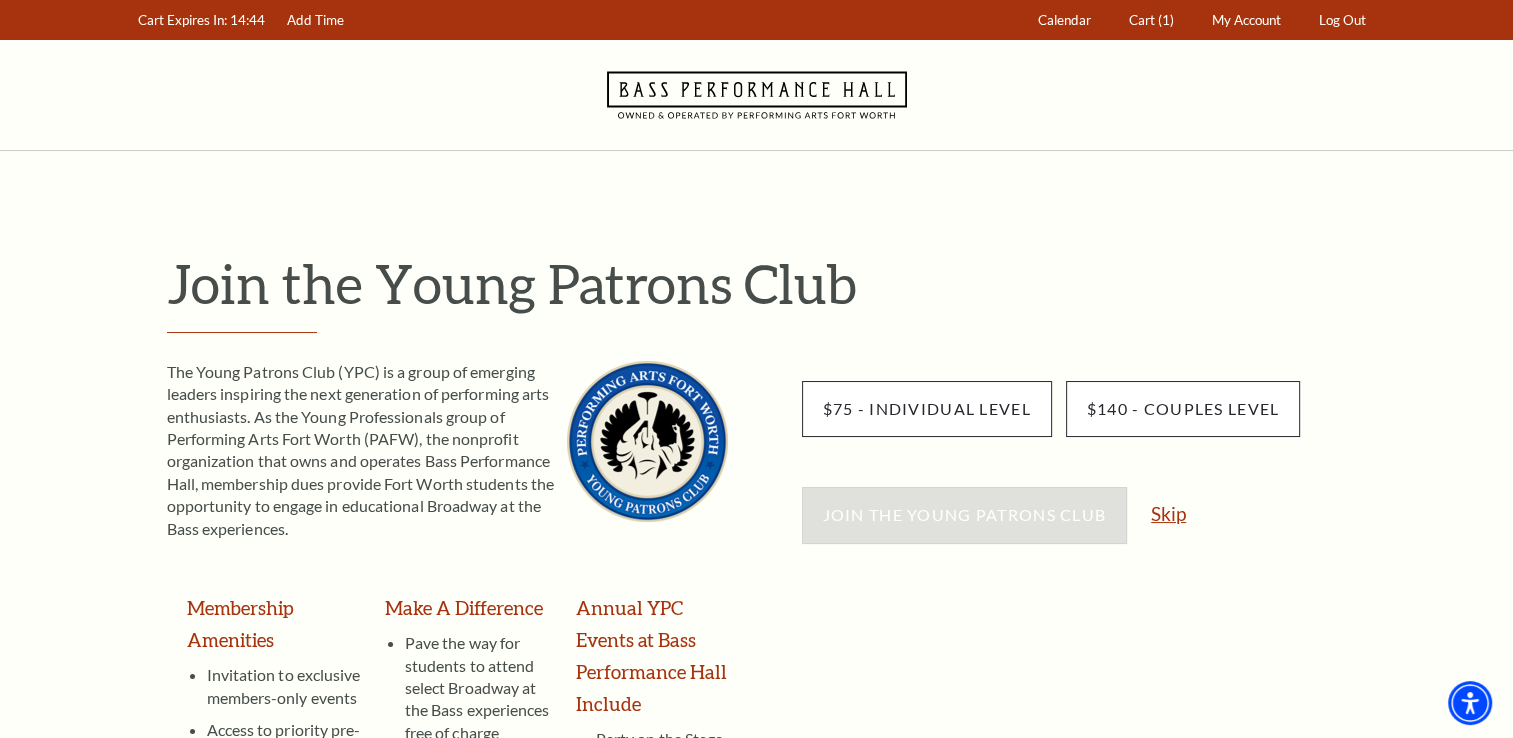 click on "Skip" at bounding box center (1168, 513) 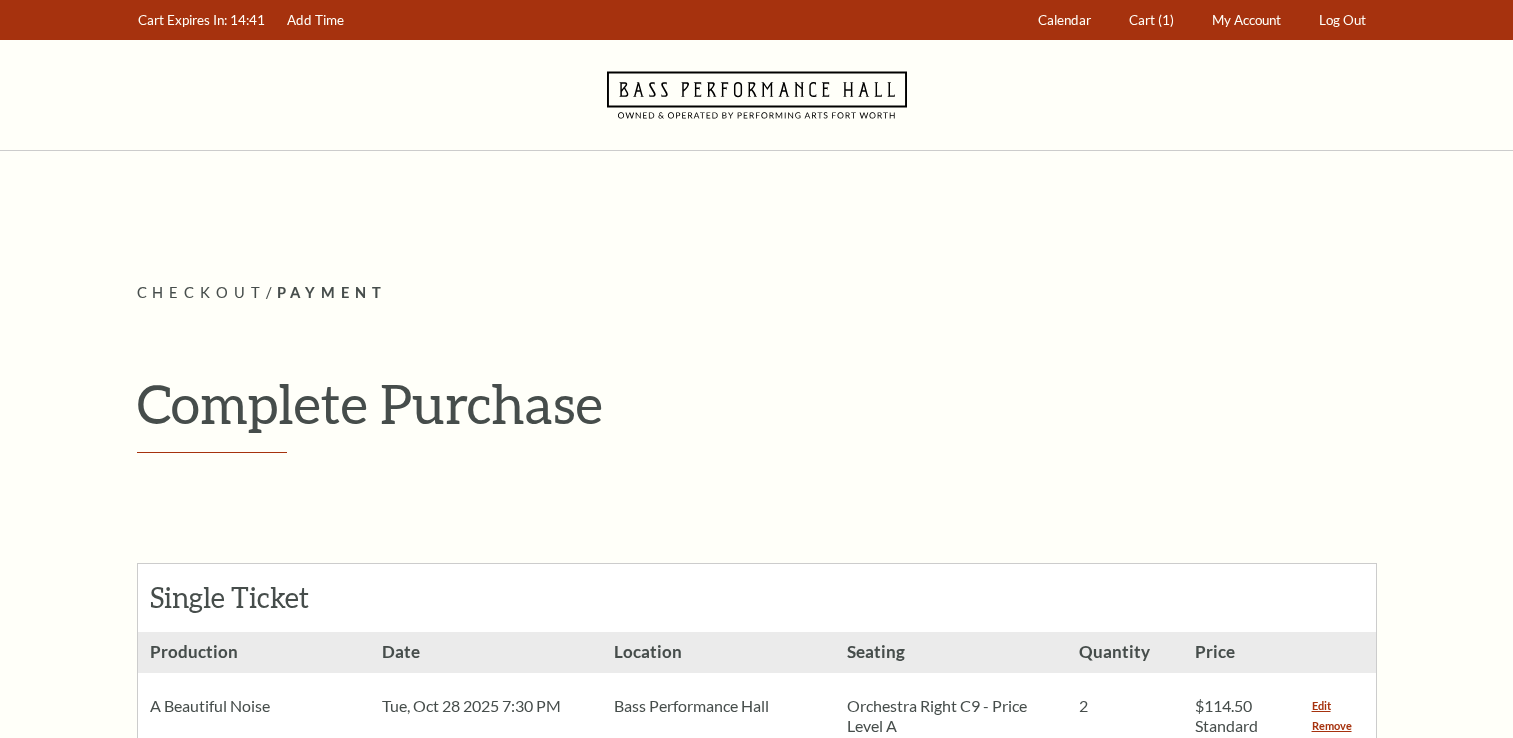 scroll, scrollTop: 0, scrollLeft: 0, axis: both 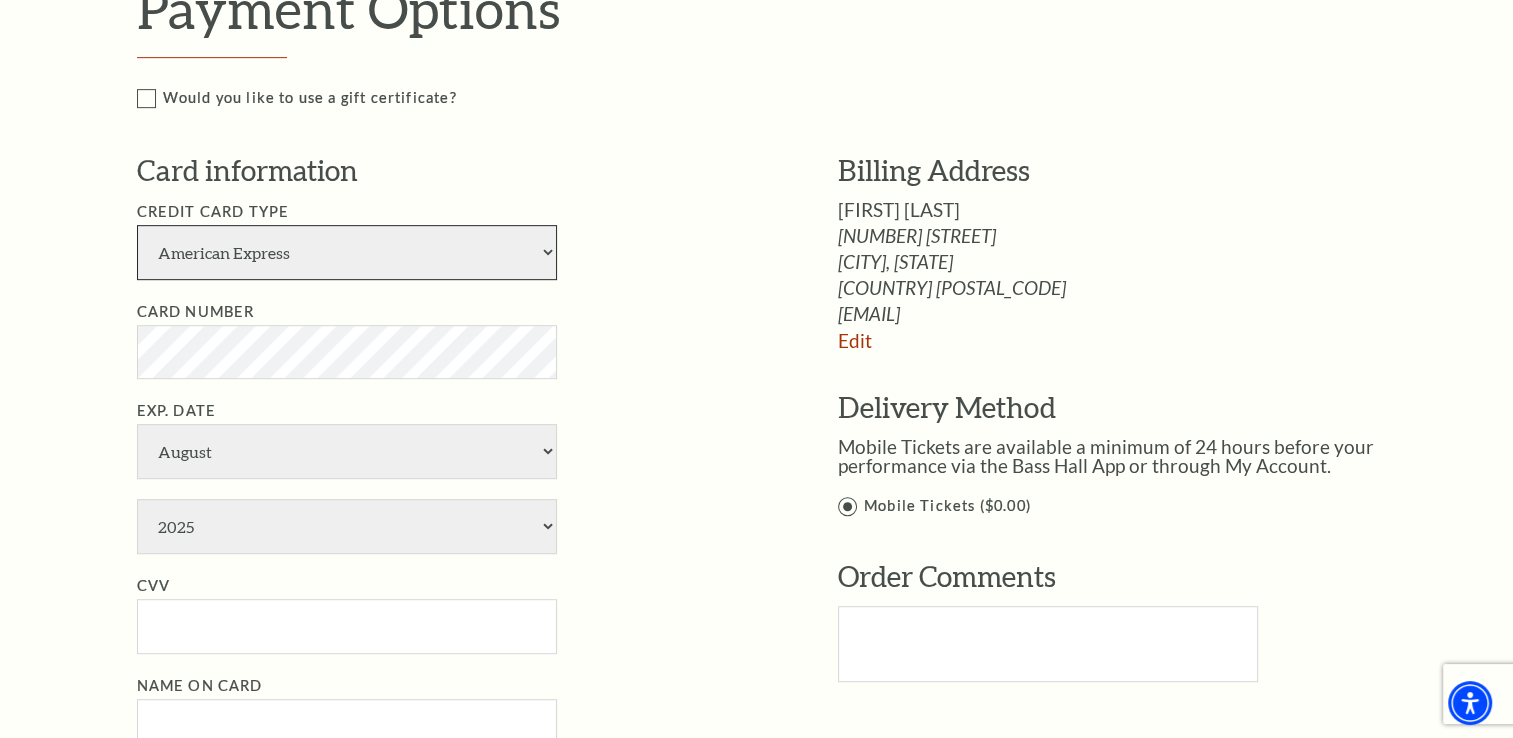 click on "American Express
Visa
Master Card
Discover" at bounding box center (347, 252) 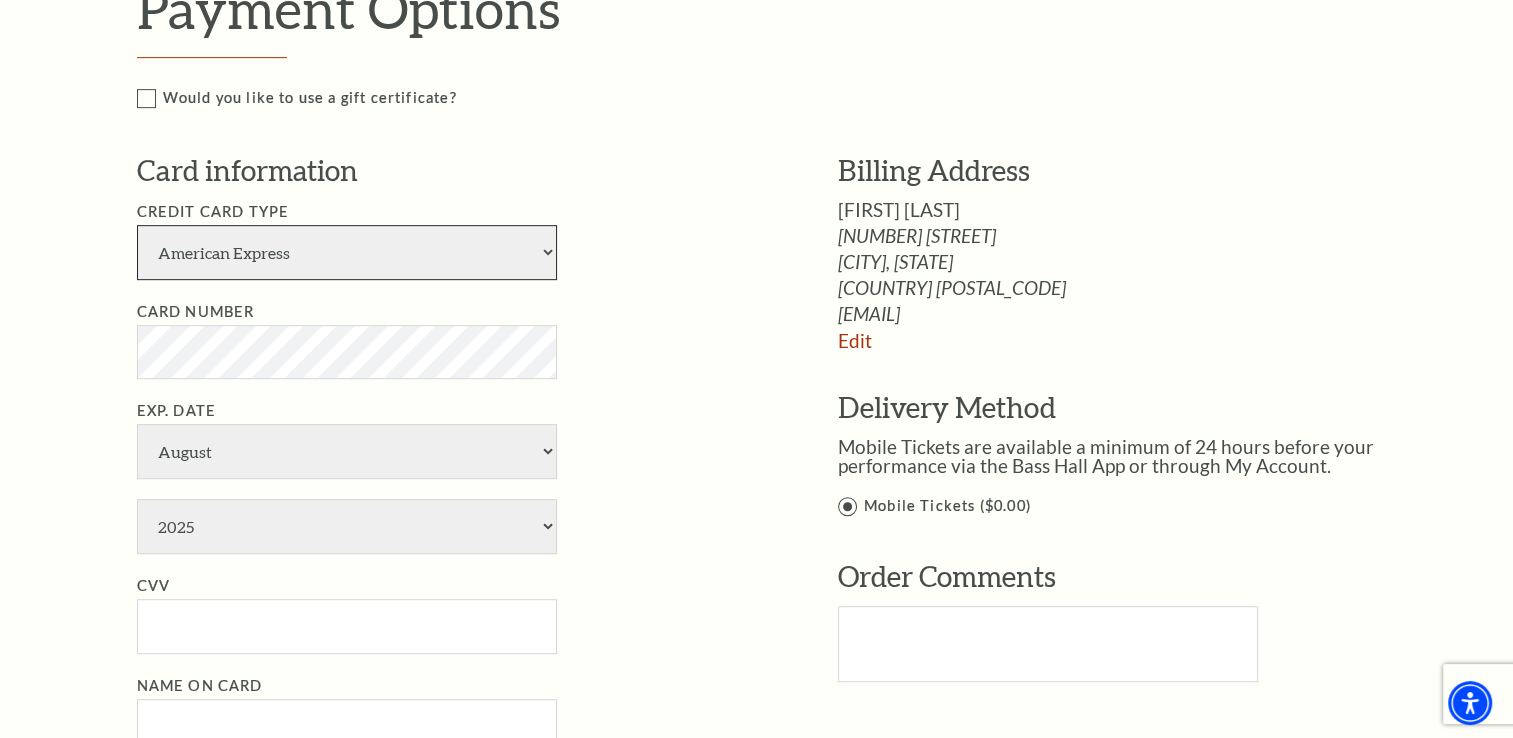 select on "25" 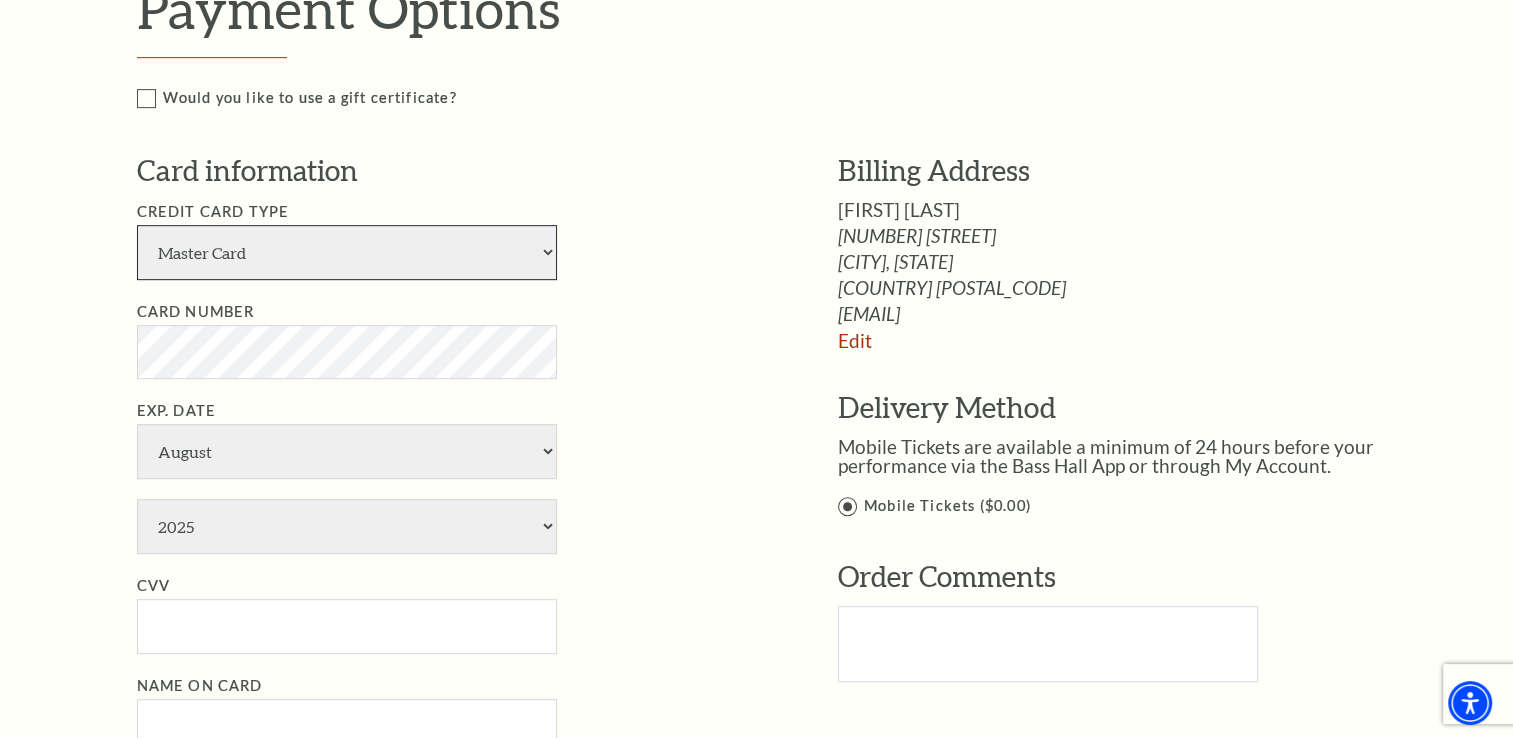 click on "American Express
Visa
Master Card
Discover" at bounding box center [347, 252] 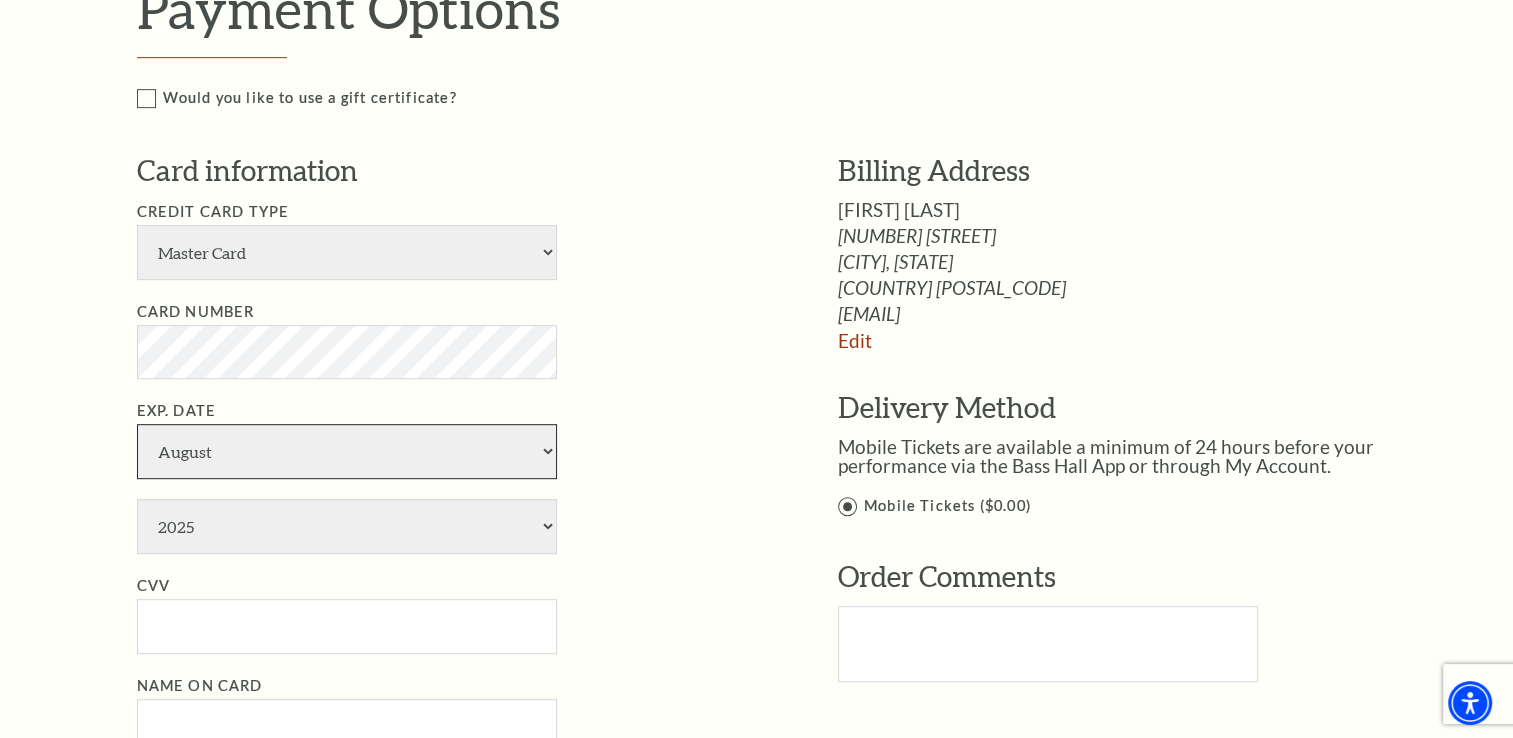 select on "9" 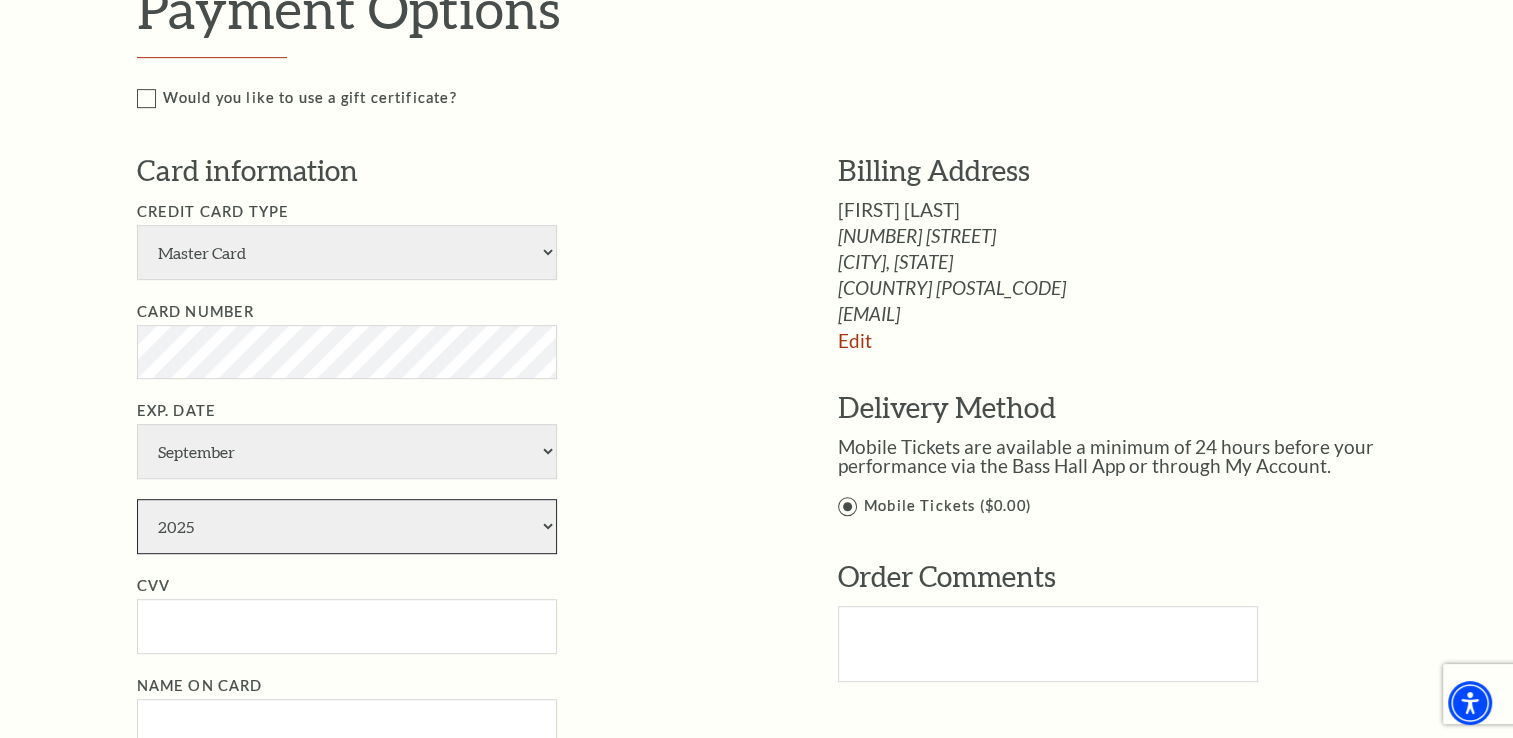 select on "2027" 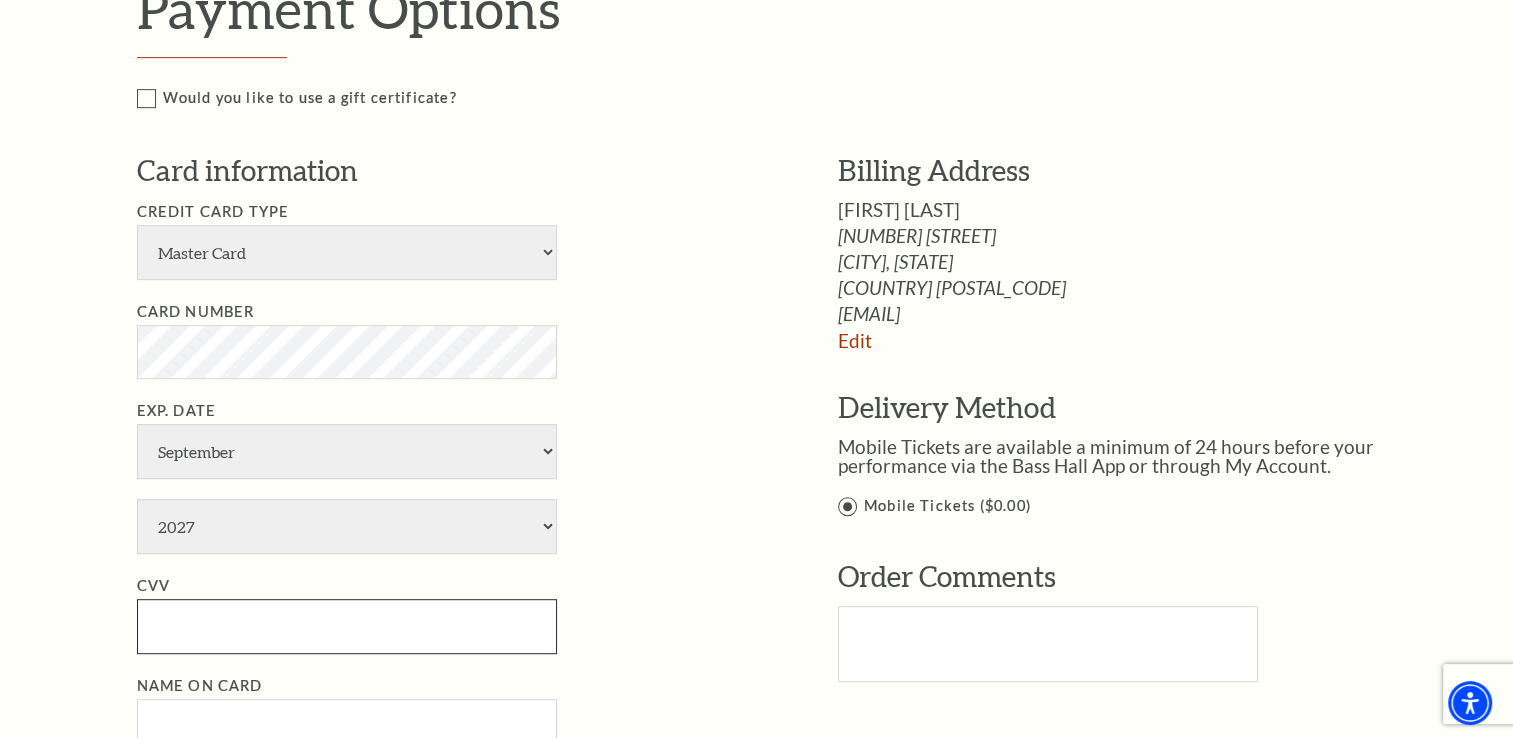 type on "542" 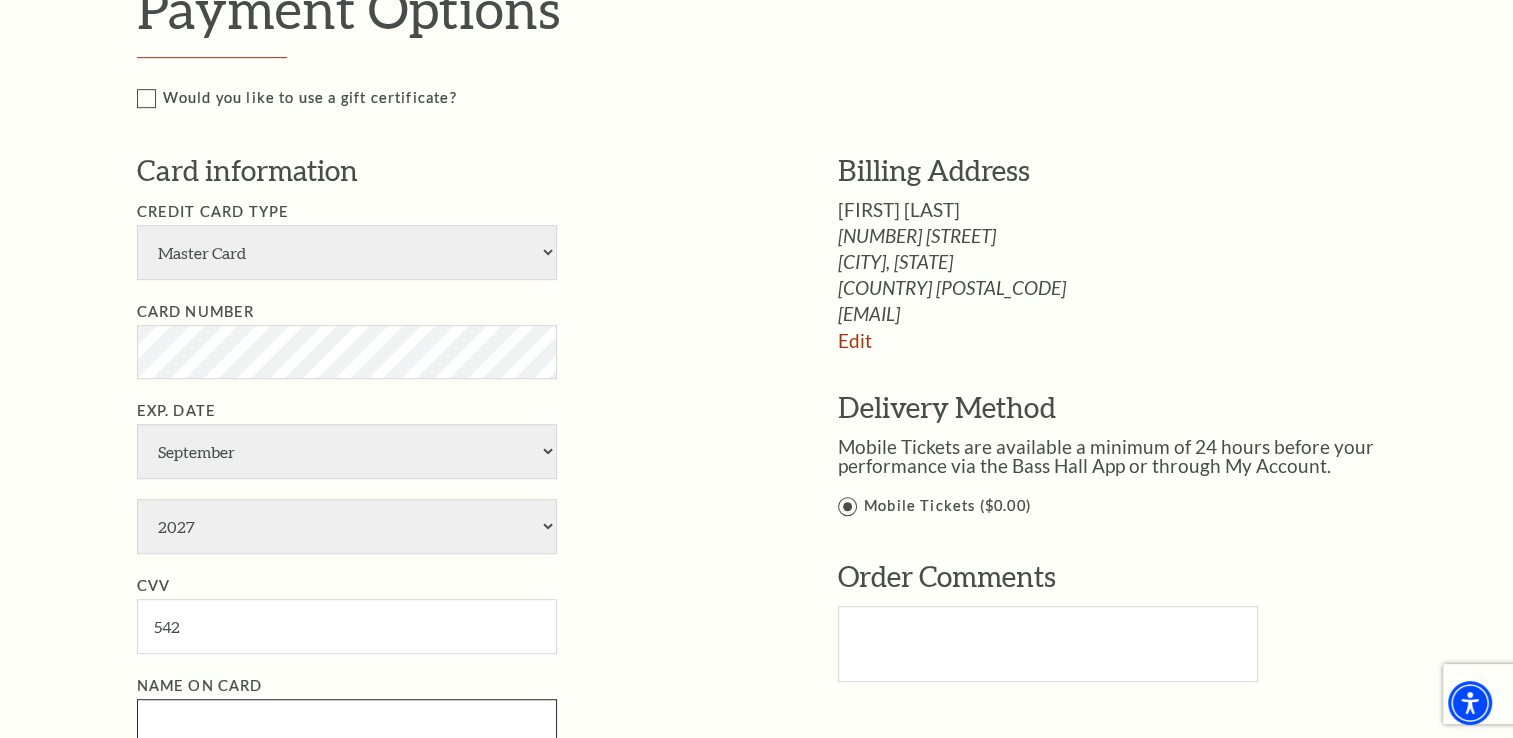 type on "Richard Martinez" 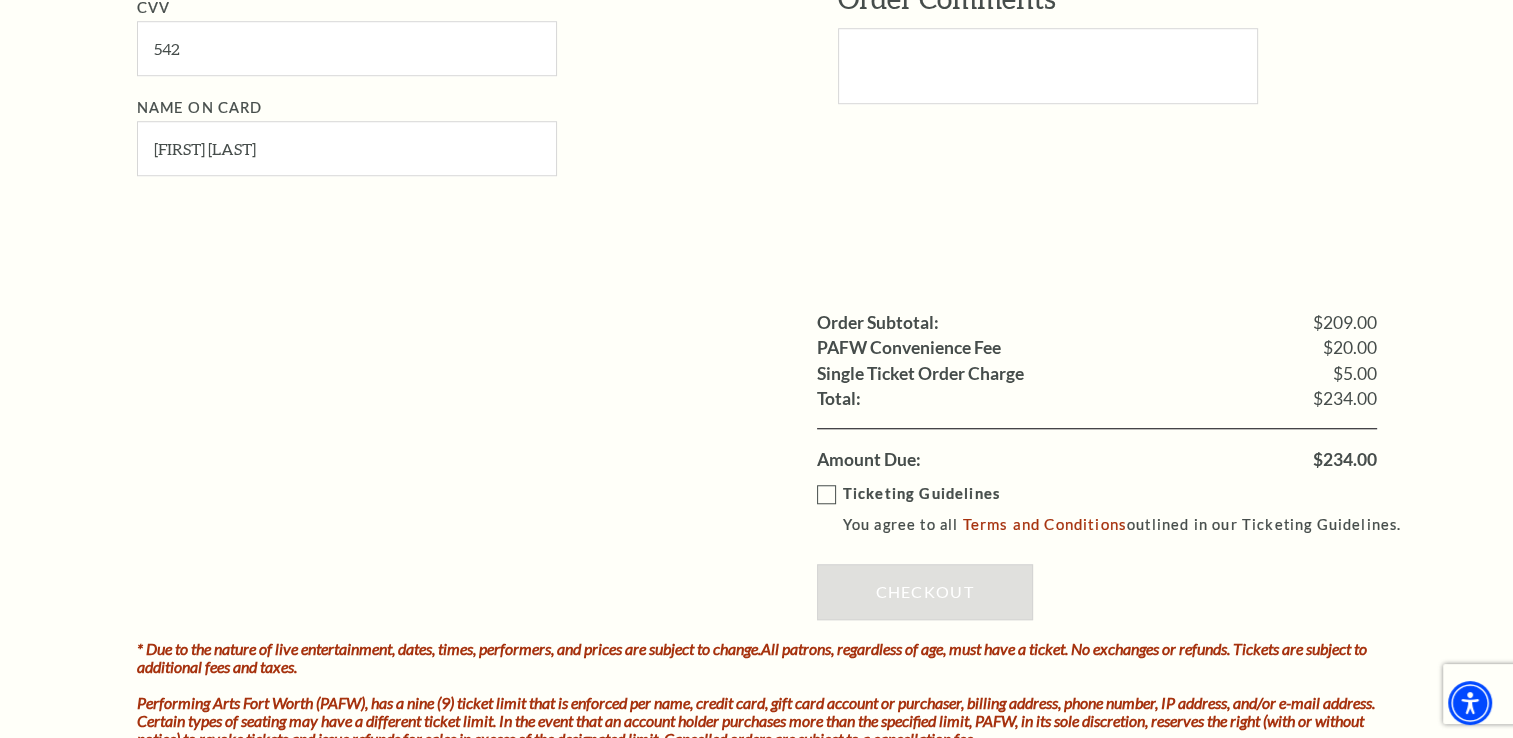 scroll, scrollTop: 1611, scrollLeft: 0, axis: vertical 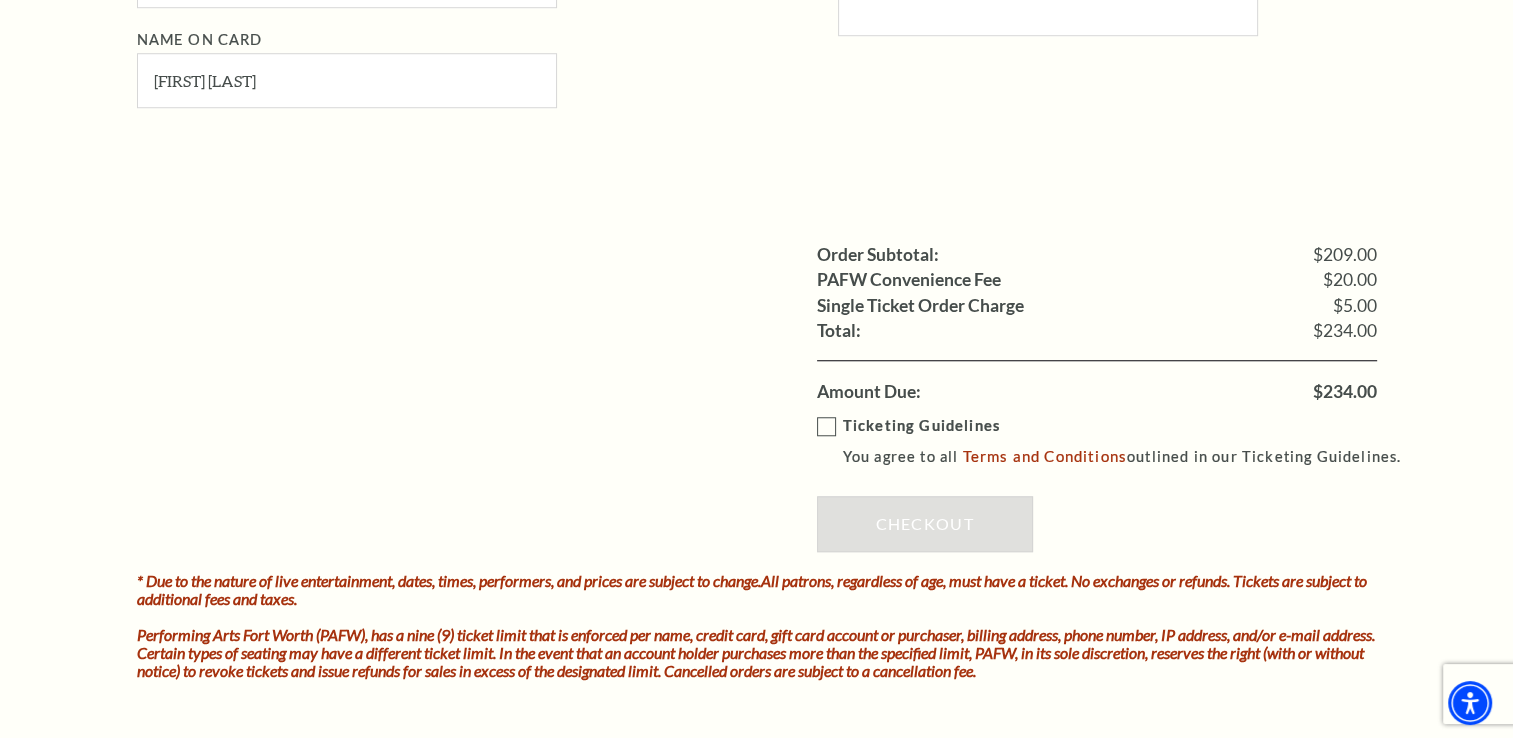 click on "Ticketing Guidelines
You agree to all   Terms and Conditions  outlined in our Ticketing Guidelines." at bounding box center (1118, 441) 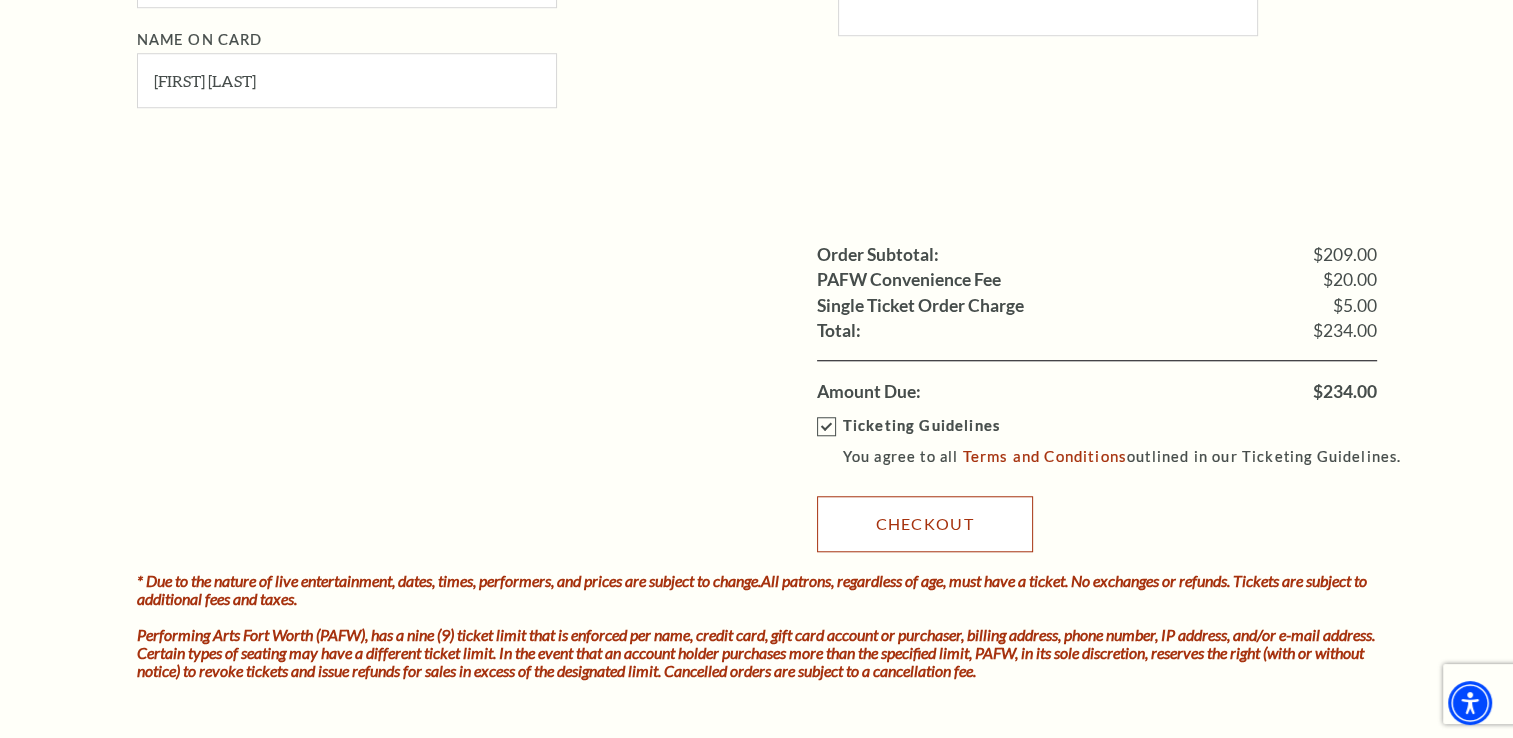 click on "Checkout" at bounding box center [925, 524] 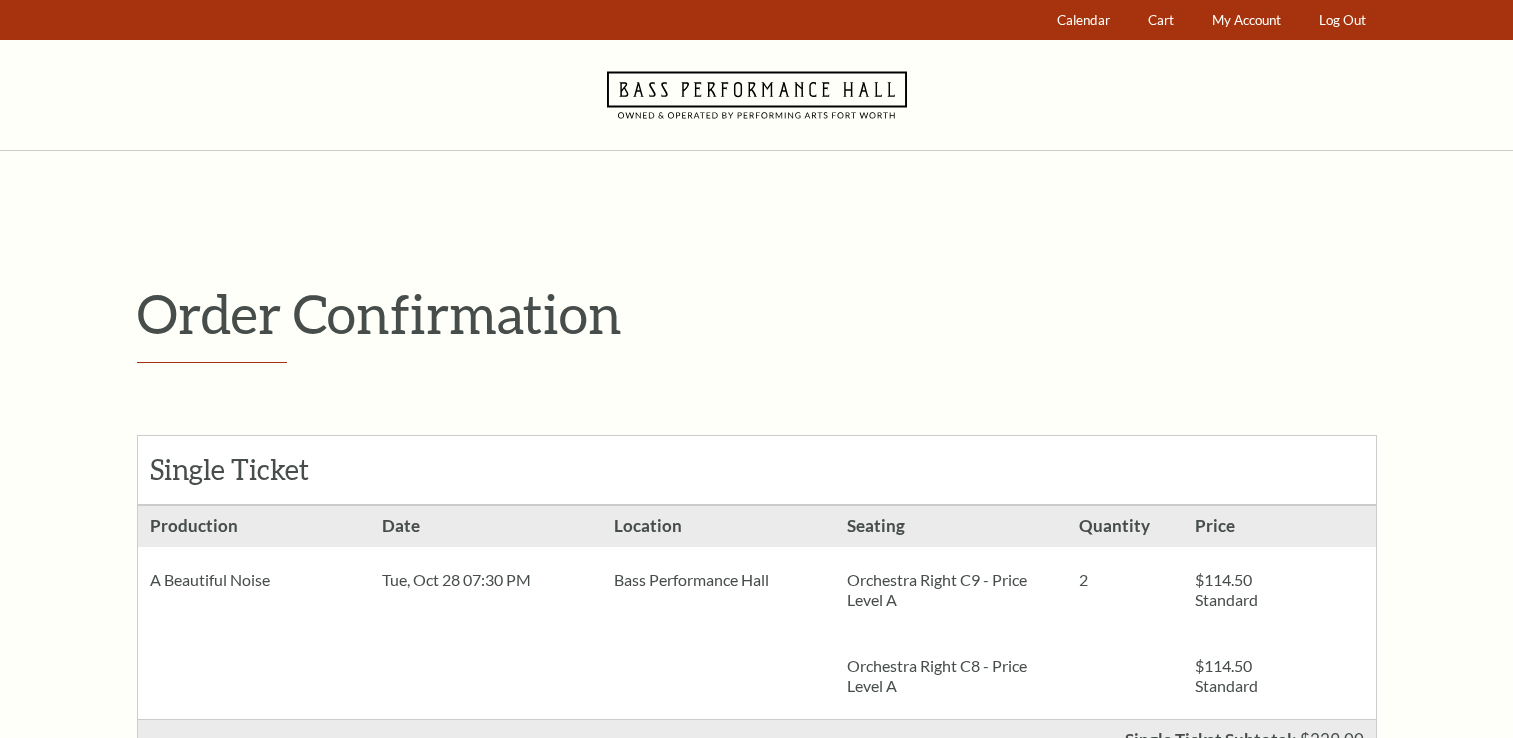 scroll, scrollTop: 0, scrollLeft: 0, axis: both 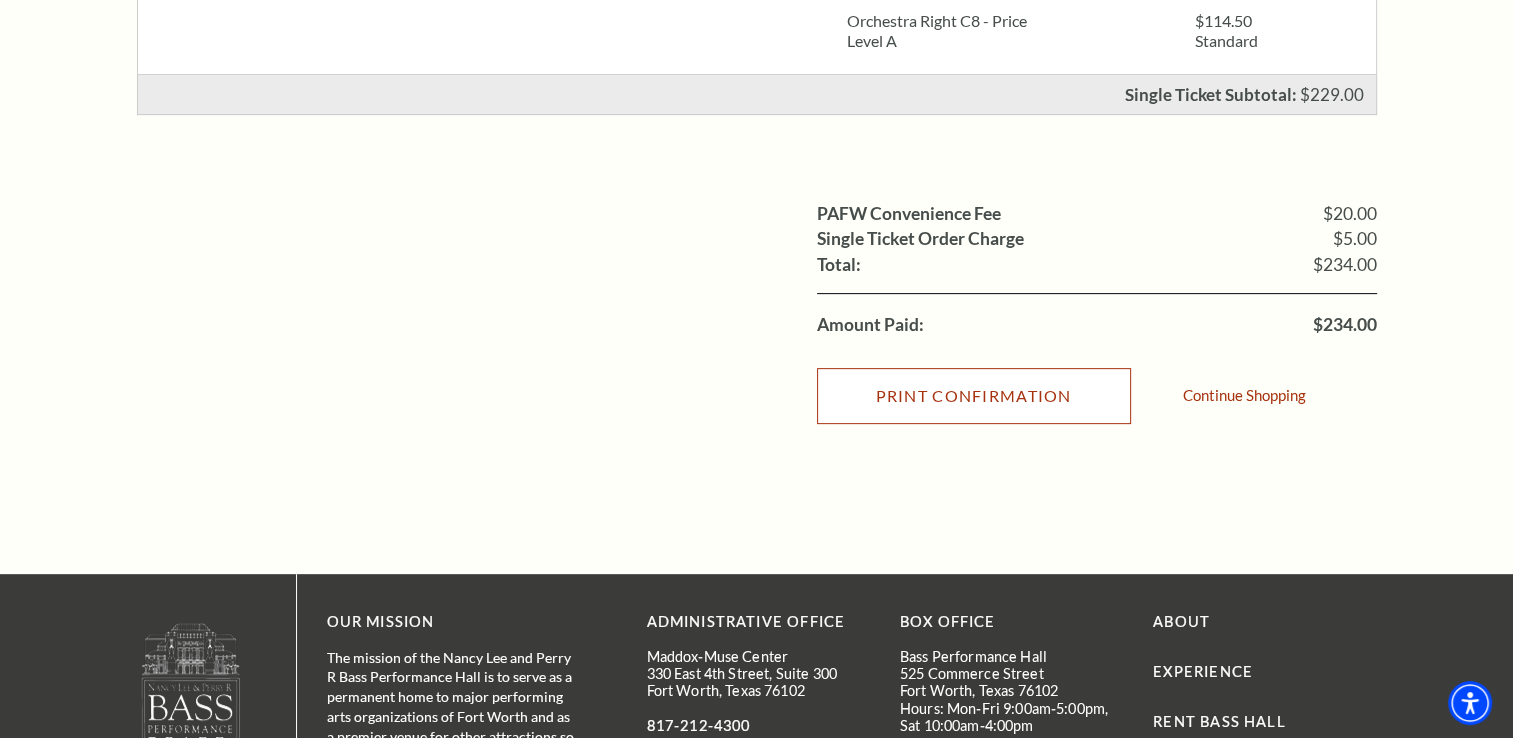 click on "Print Confirmation" at bounding box center [974, 396] 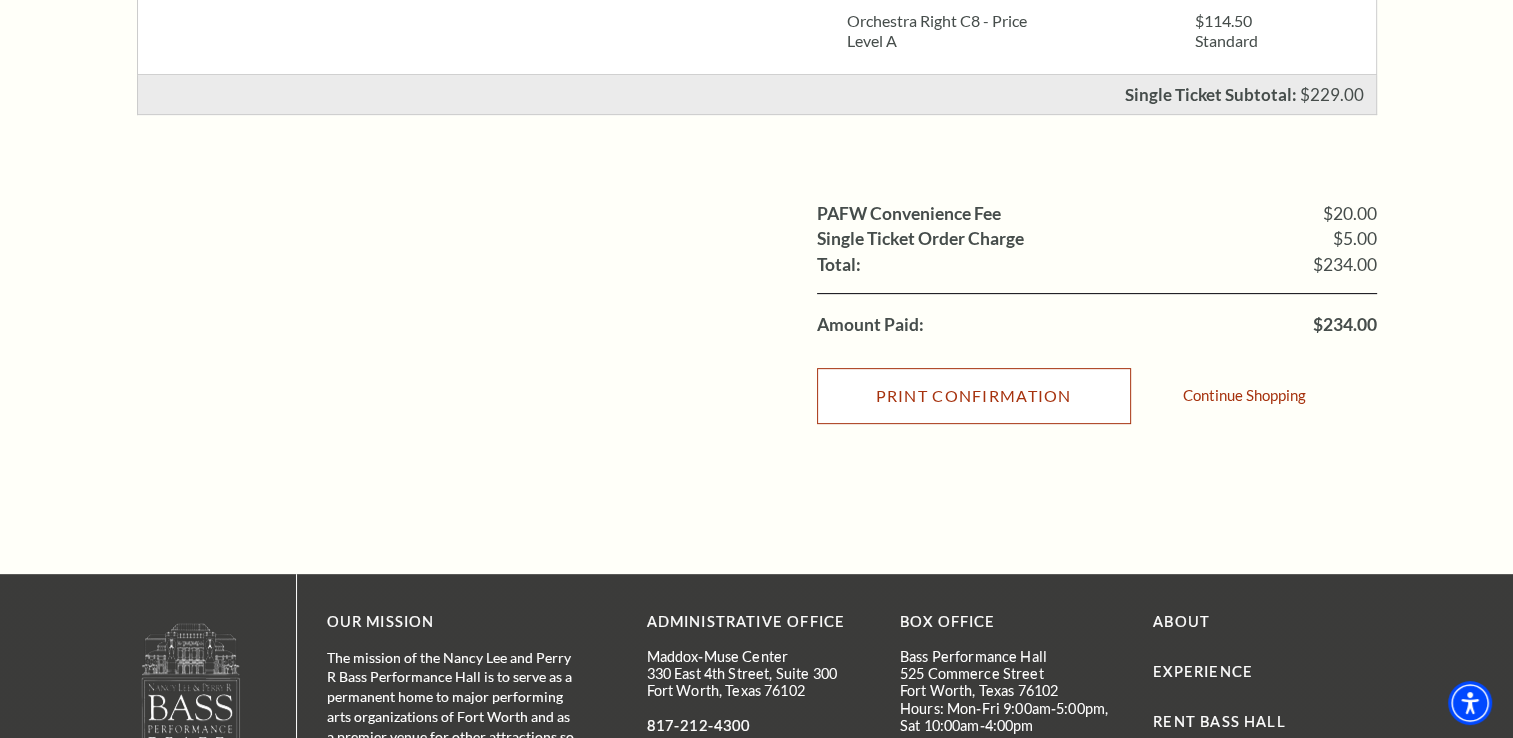 scroll, scrollTop: 646, scrollLeft: 0, axis: vertical 